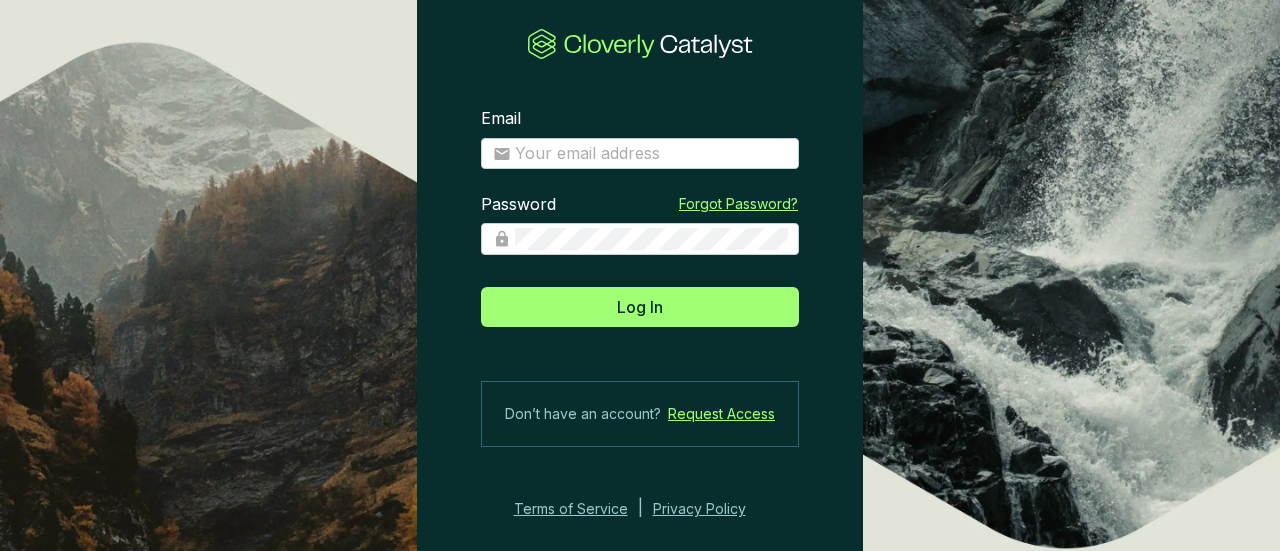 scroll, scrollTop: 0, scrollLeft: 0, axis: both 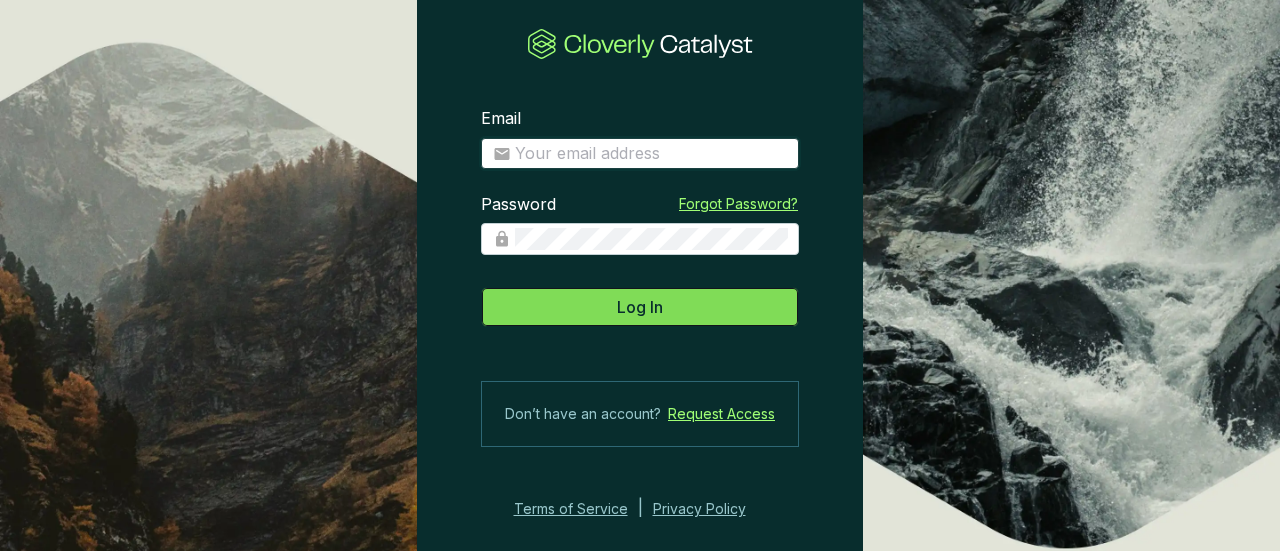 type on "llau@[DOMAIN]" 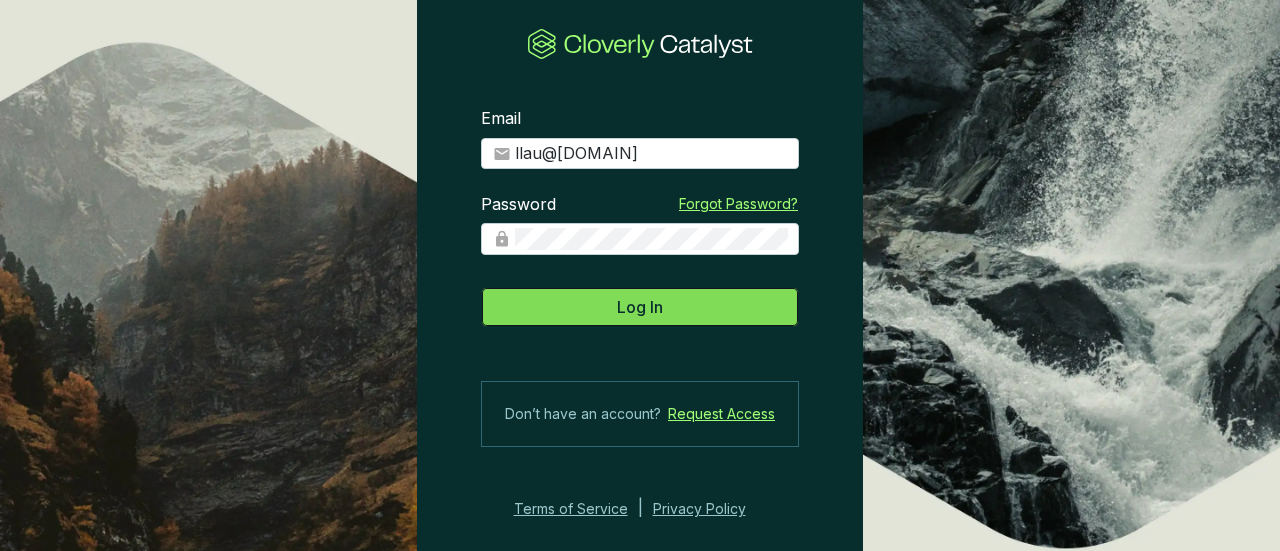 click on "Log In" at bounding box center (640, 307) 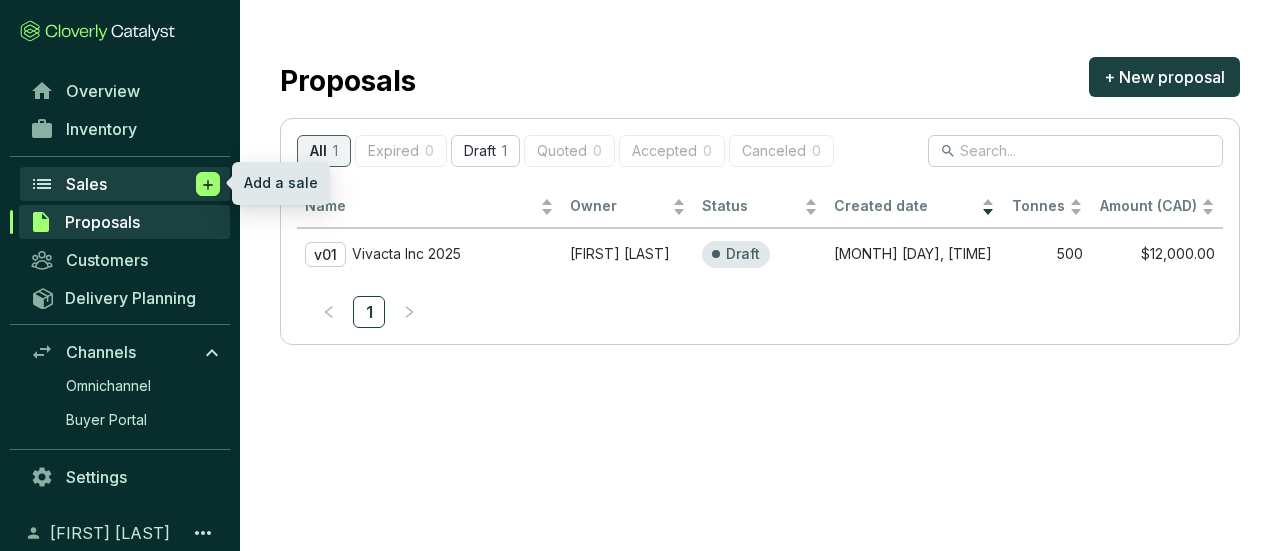 click 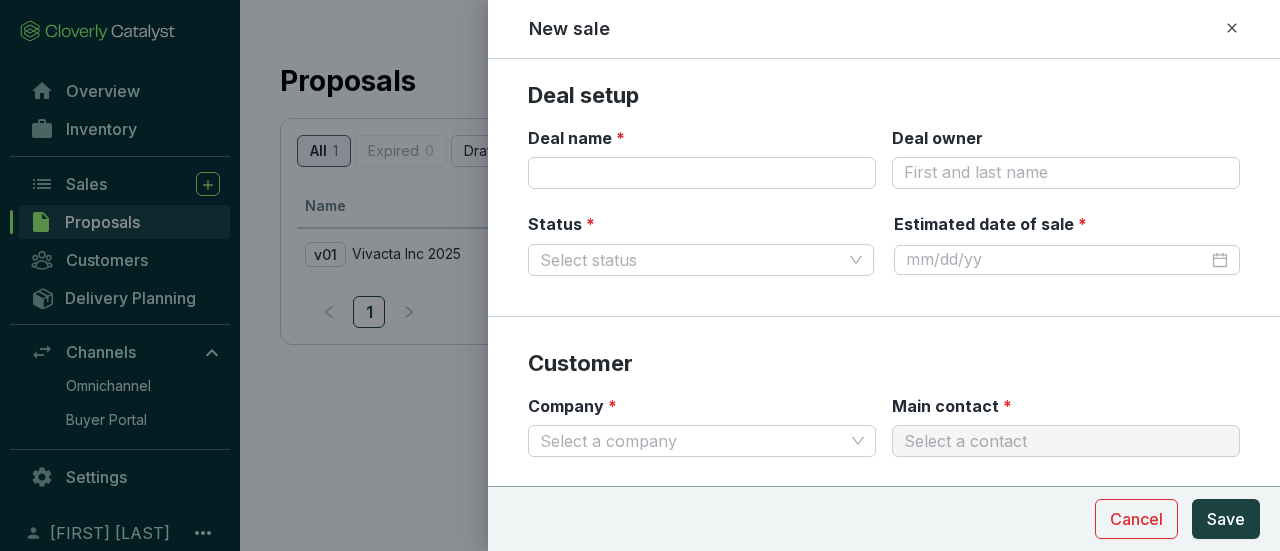 scroll, scrollTop: 0, scrollLeft: 0, axis: both 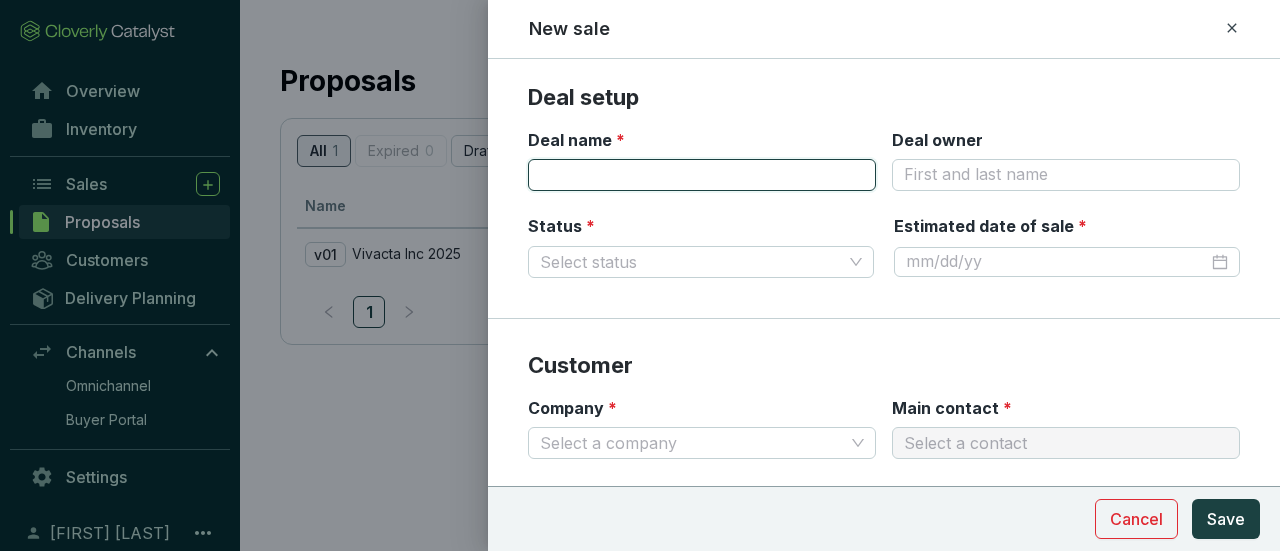 click on "Deal name   *" at bounding box center [702, 175] 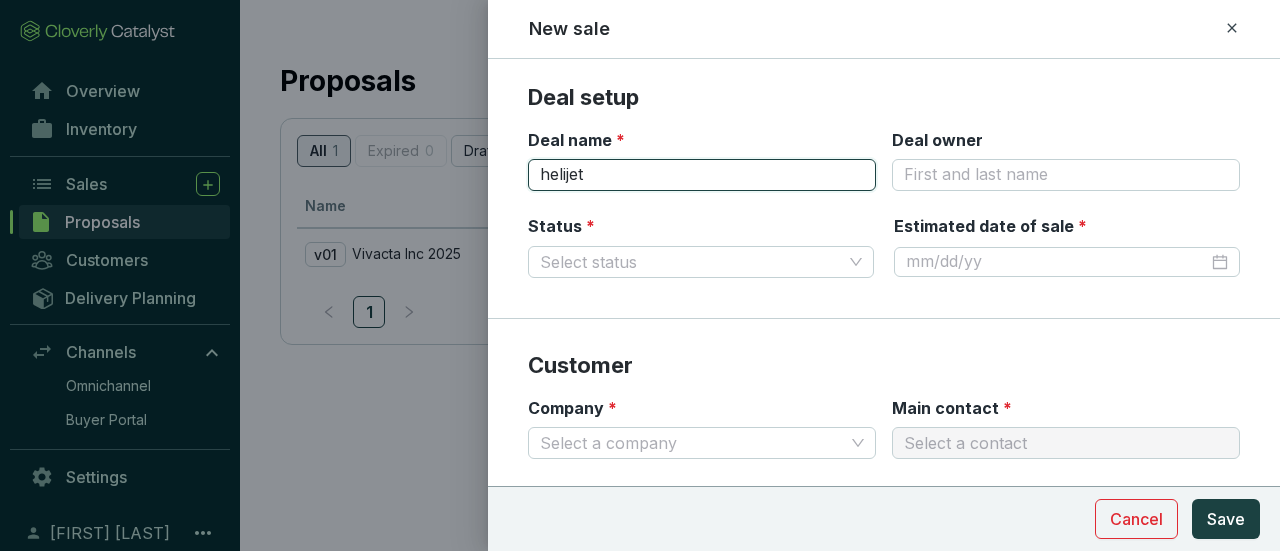click on "helijet" at bounding box center [702, 175] 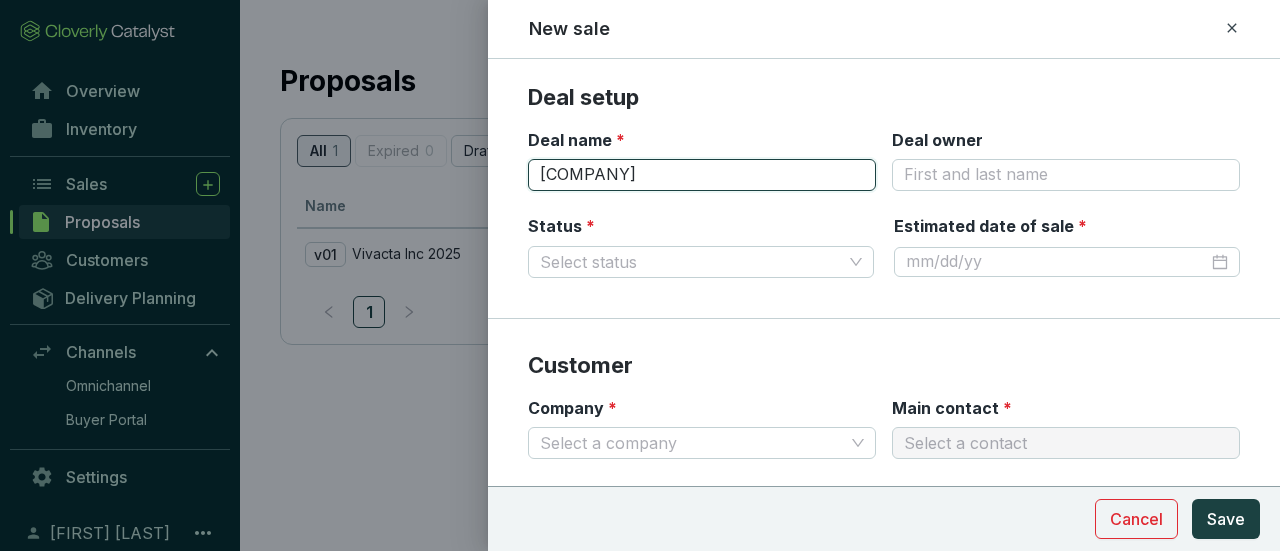 type on "[COMPANY]" 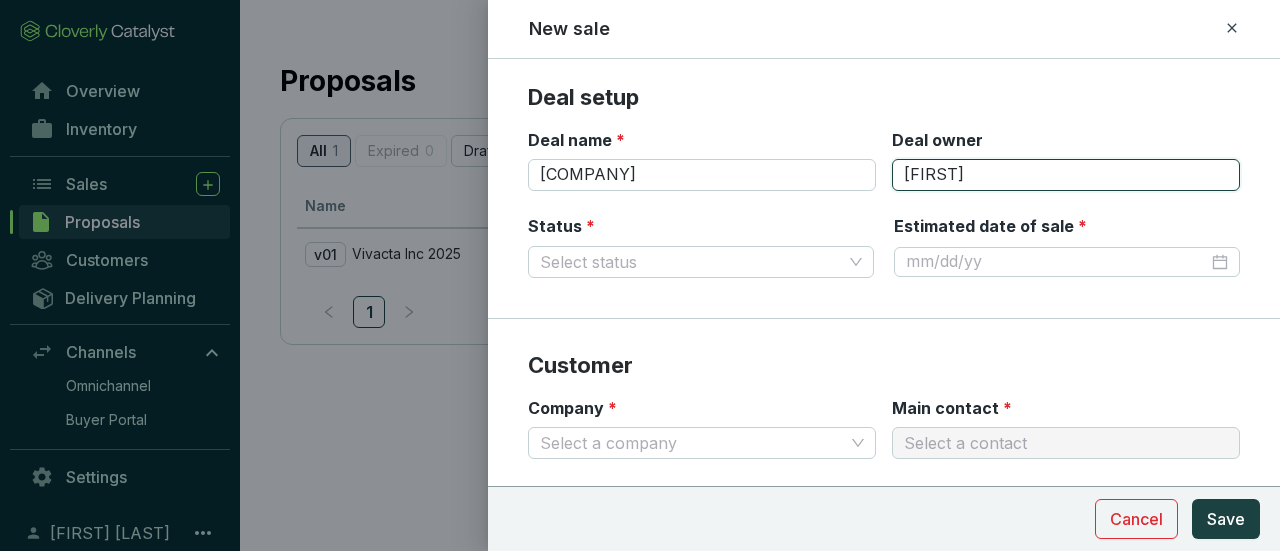 type on "R" 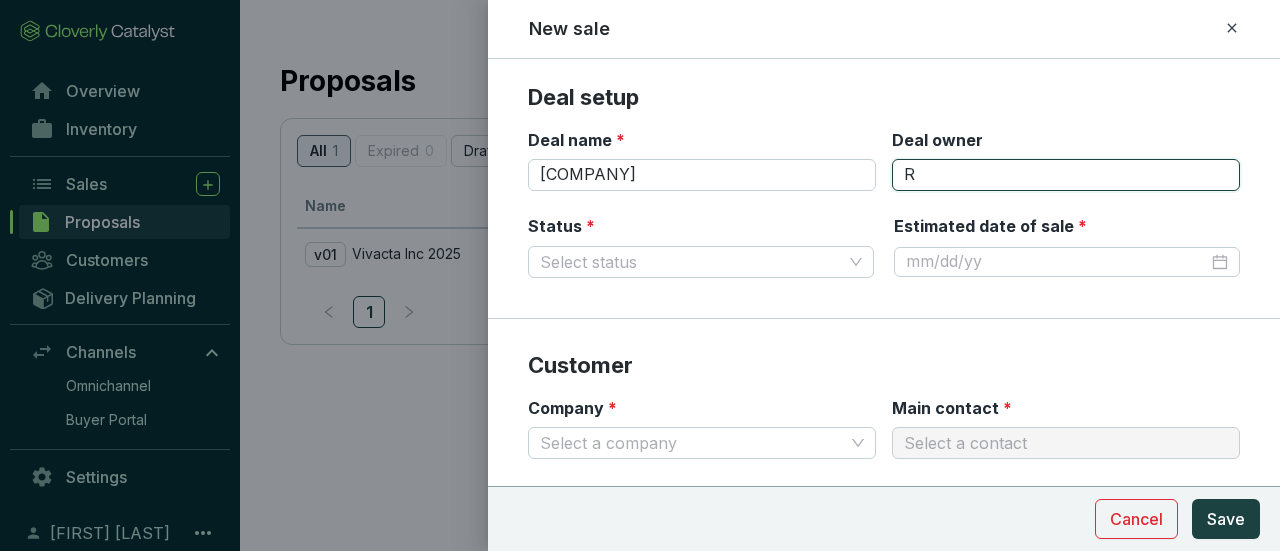 type 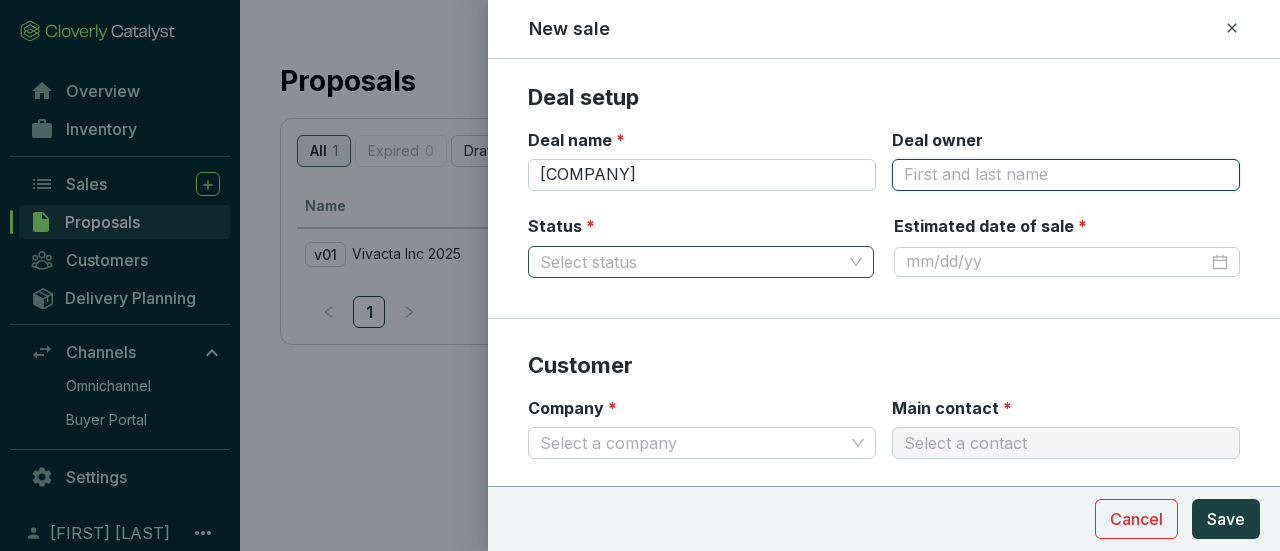 click at bounding box center [701, 262] 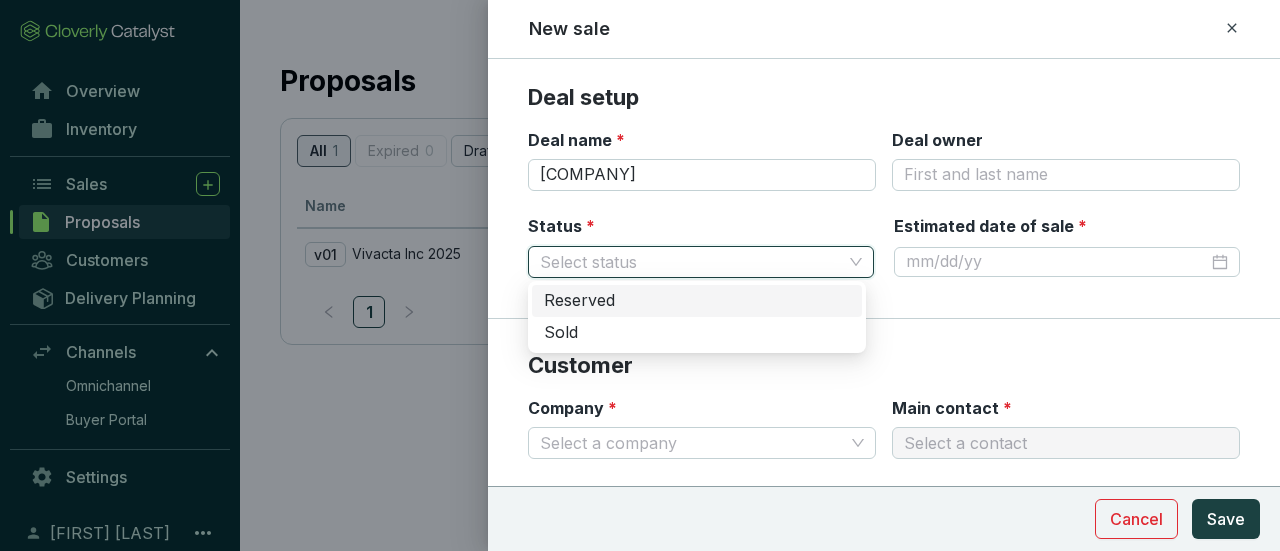 click on "Reserved" at bounding box center (697, 301) 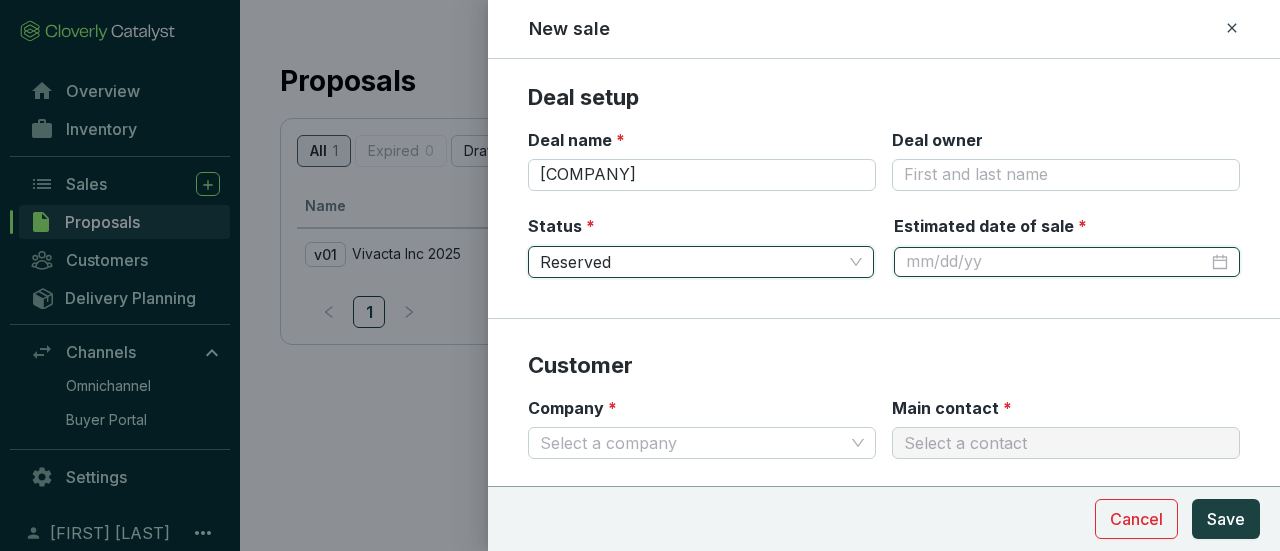 click on "Estimated date of sale   *" at bounding box center (1057, 262) 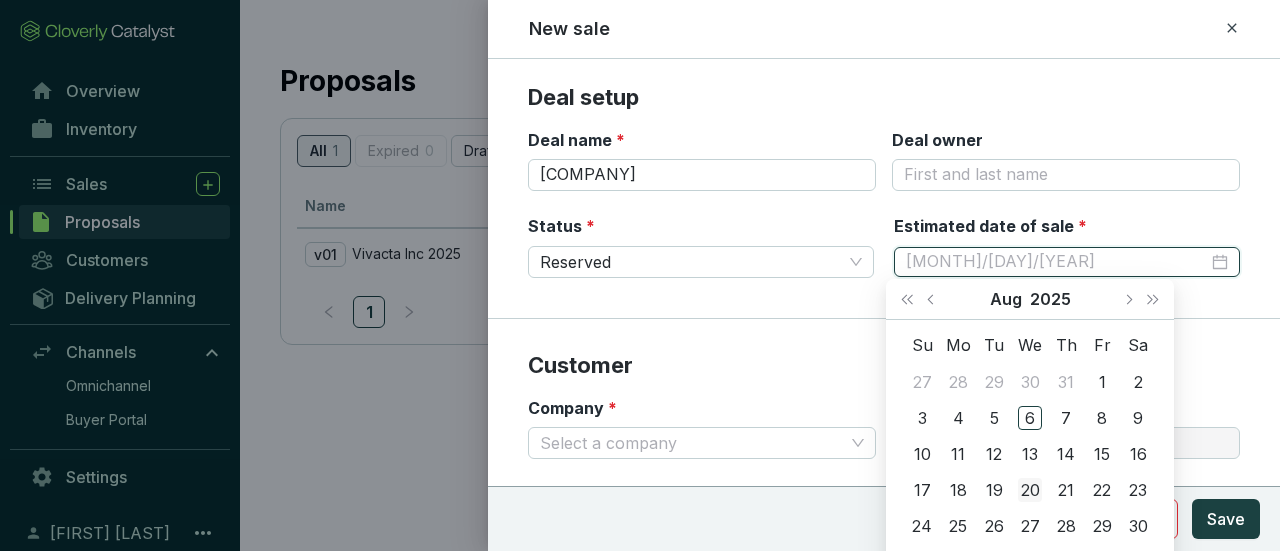 type on "[MONTH]/[DAY]/[YEAR]" 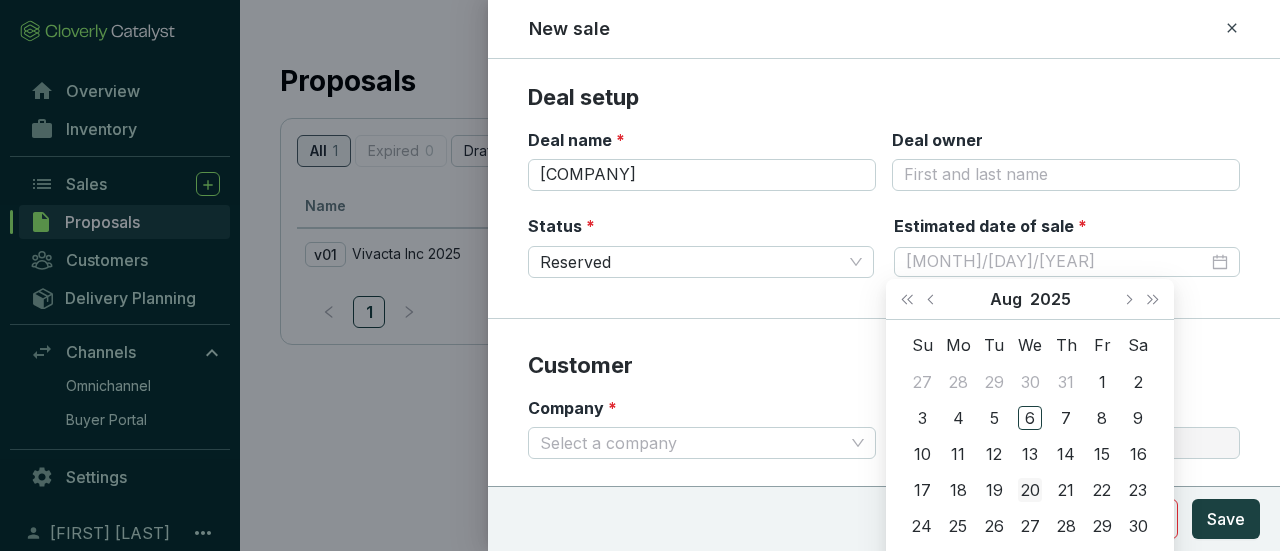click on "20" at bounding box center (1030, 490) 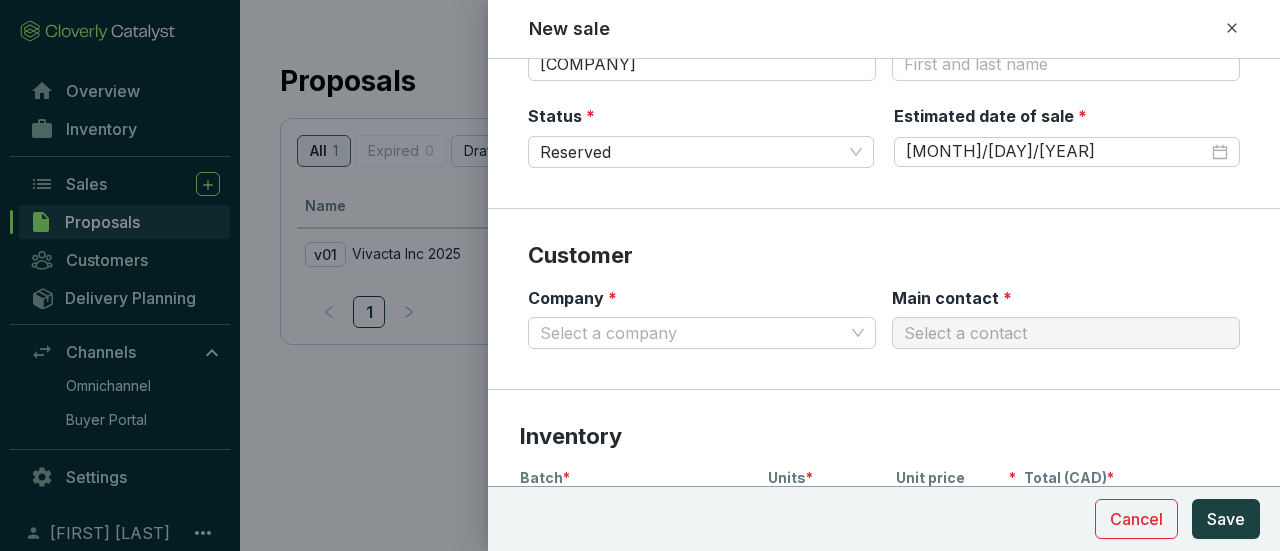 scroll, scrollTop: 200, scrollLeft: 0, axis: vertical 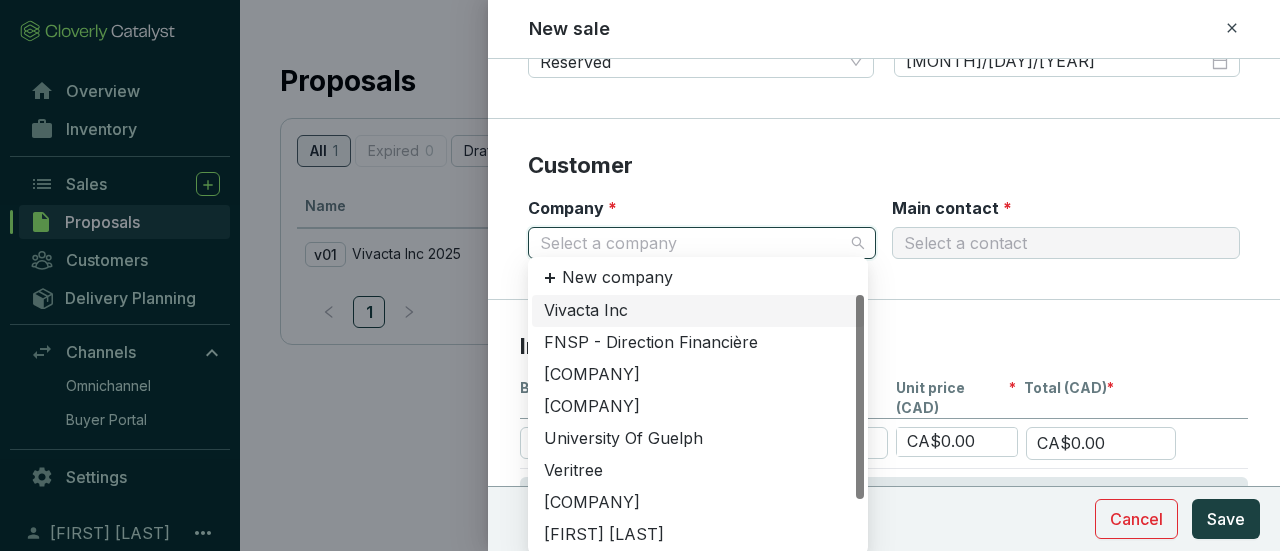 click on "Company   *" at bounding box center (692, 243) 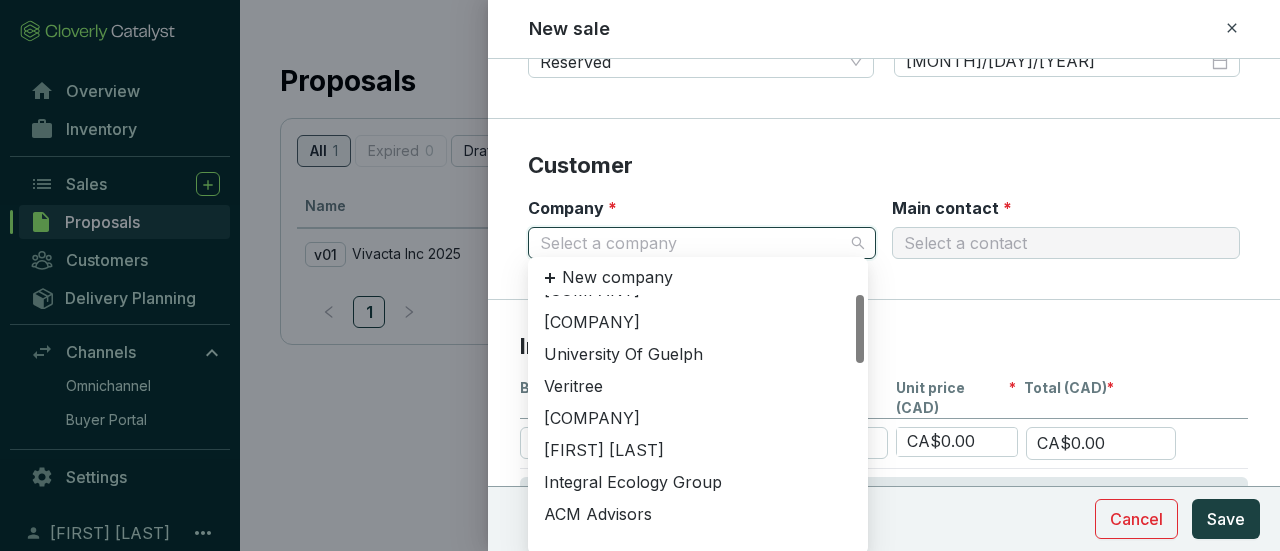 scroll, scrollTop: 0, scrollLeft: 0, axis: both 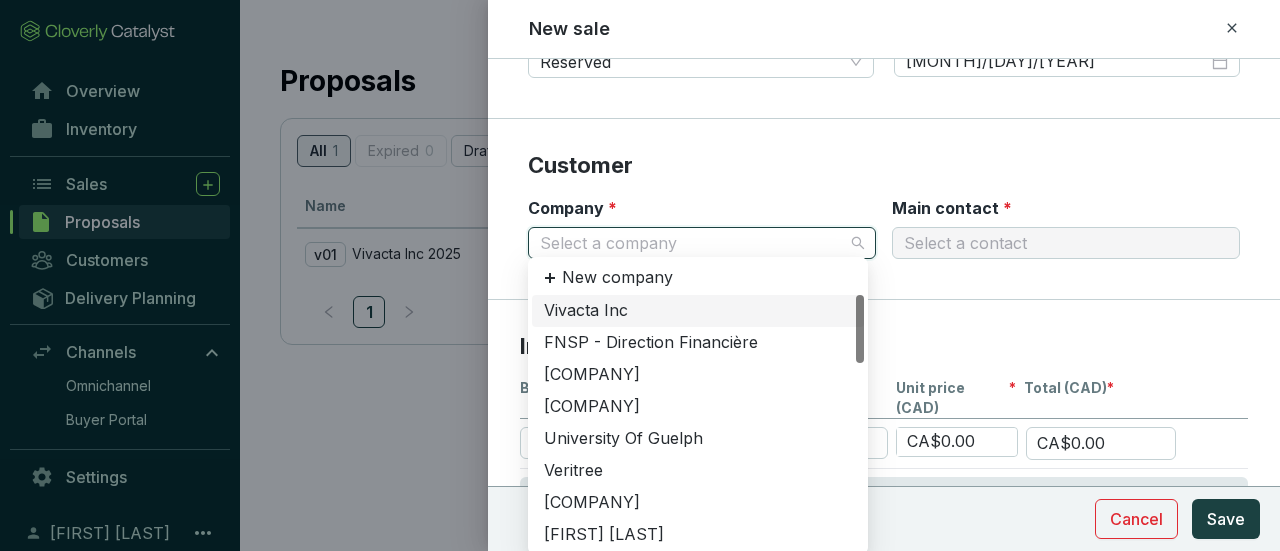 click on "Company   *" at bounding box center [692, 243] 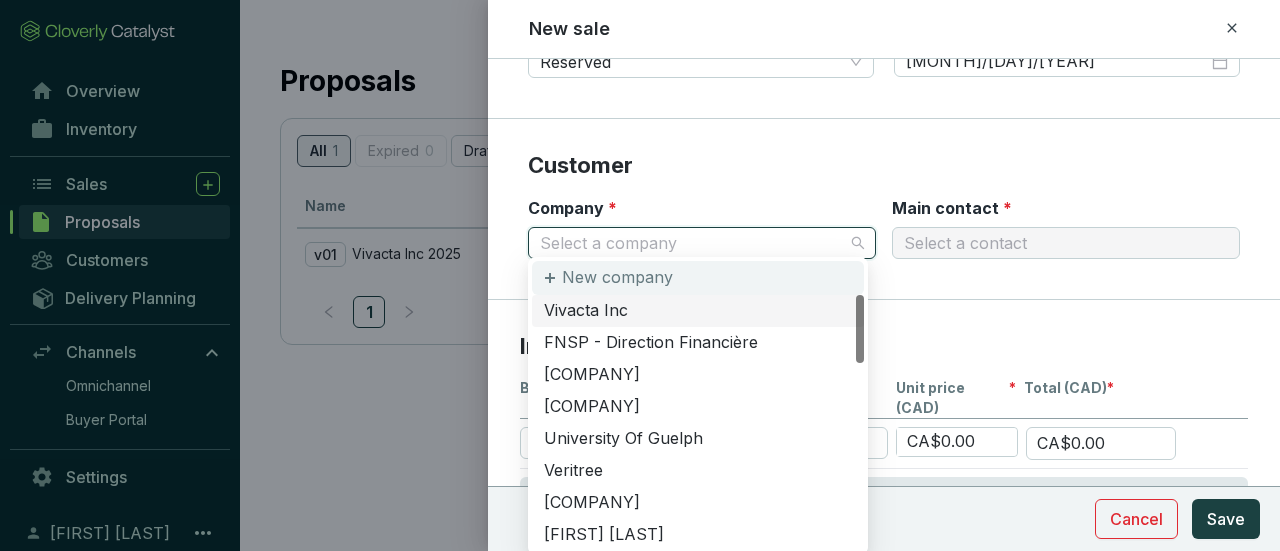 click on "New company" at bounding box center [617, 278] 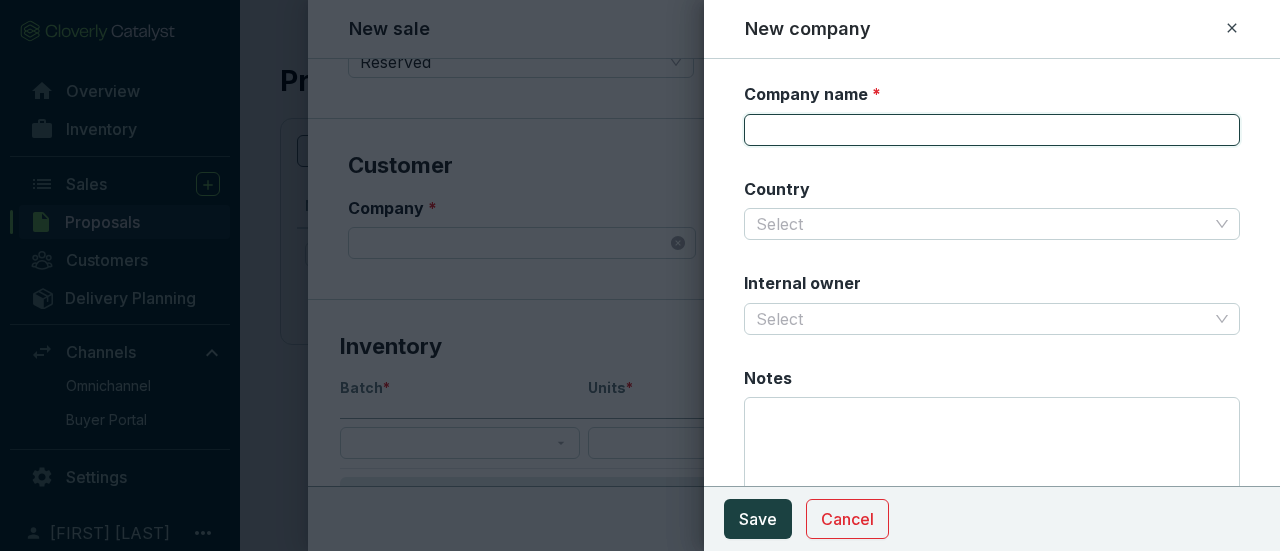 click on "Company name   *" at bounding box center [992, 130] 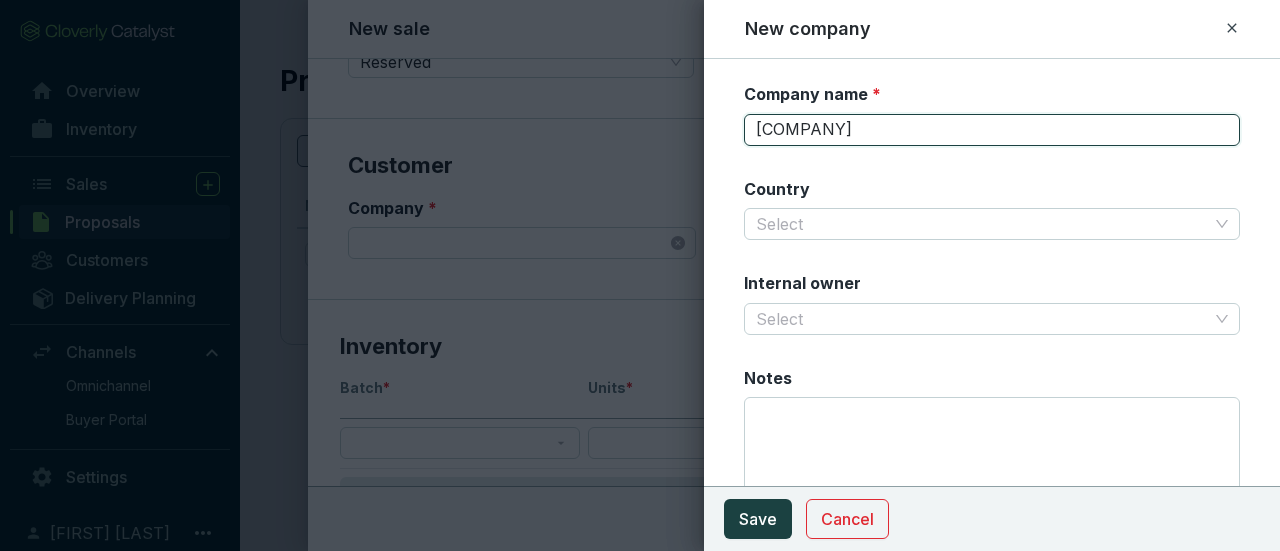 type on "Helijet" 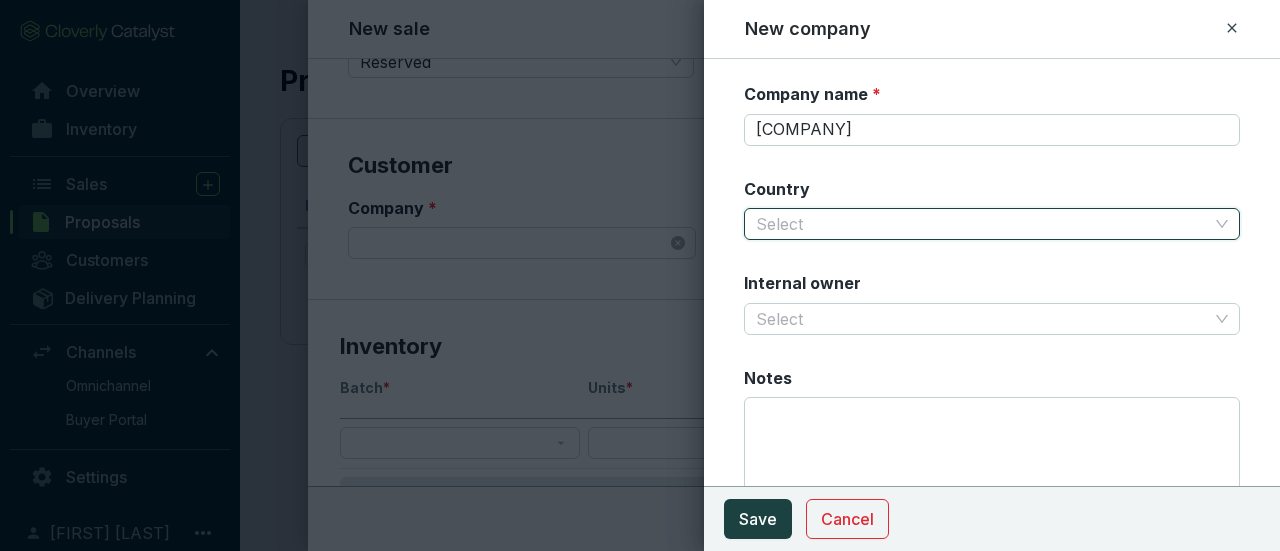 click at bounding box center [992, 224] 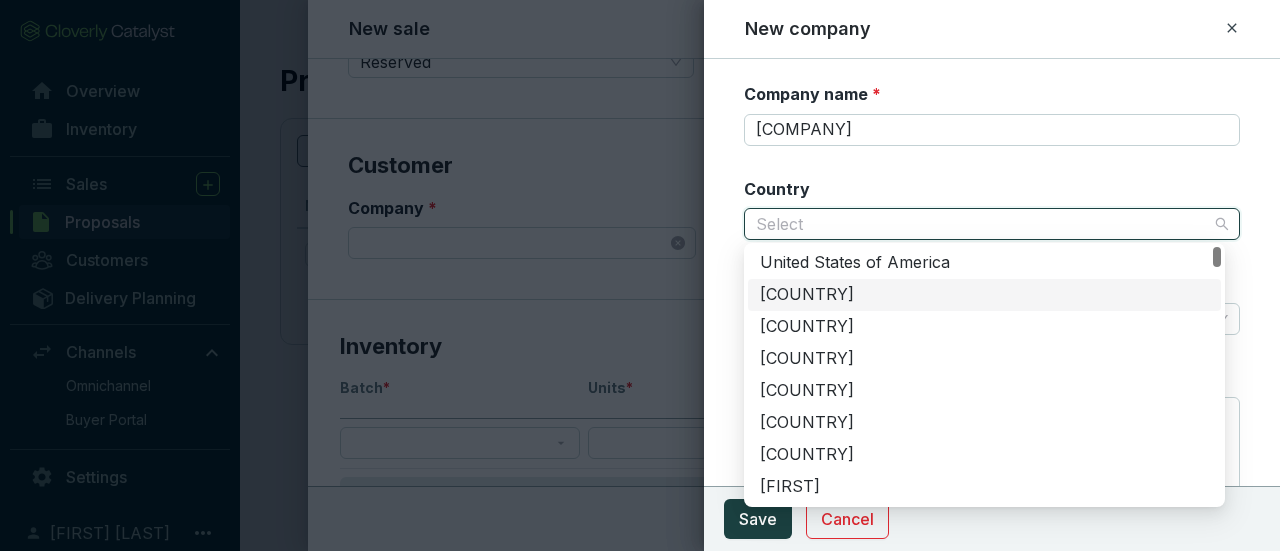 click on "Canada" at bounding box center (984, 295) 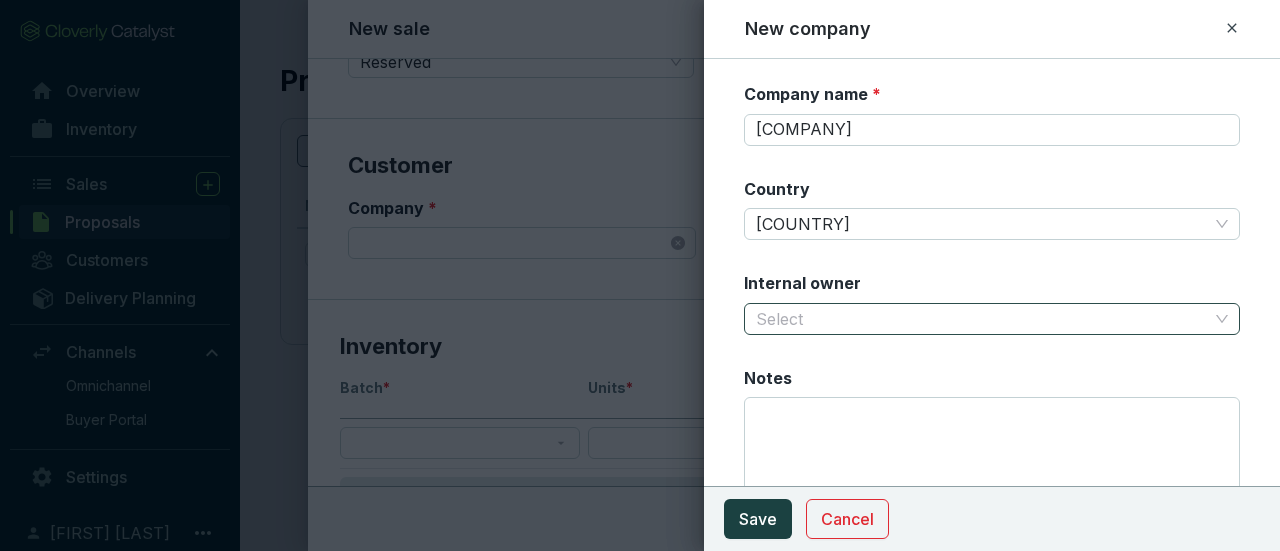 click on "Internal owner" at bounding box center (982, 319) 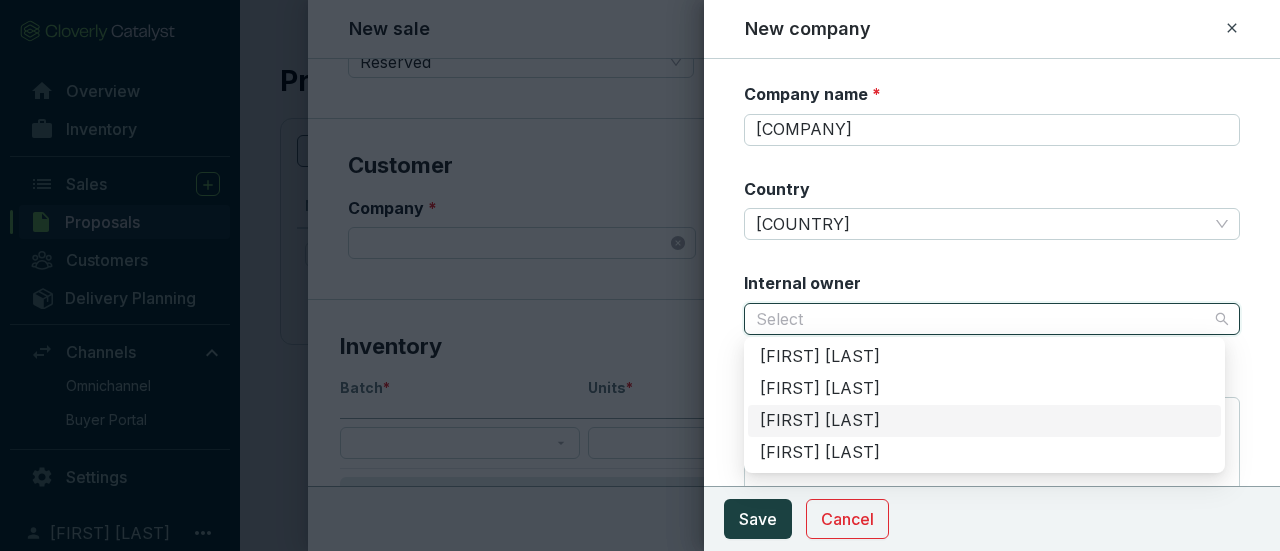 click on "[FIRST] [LAST]" at bounding box center [984, 421] 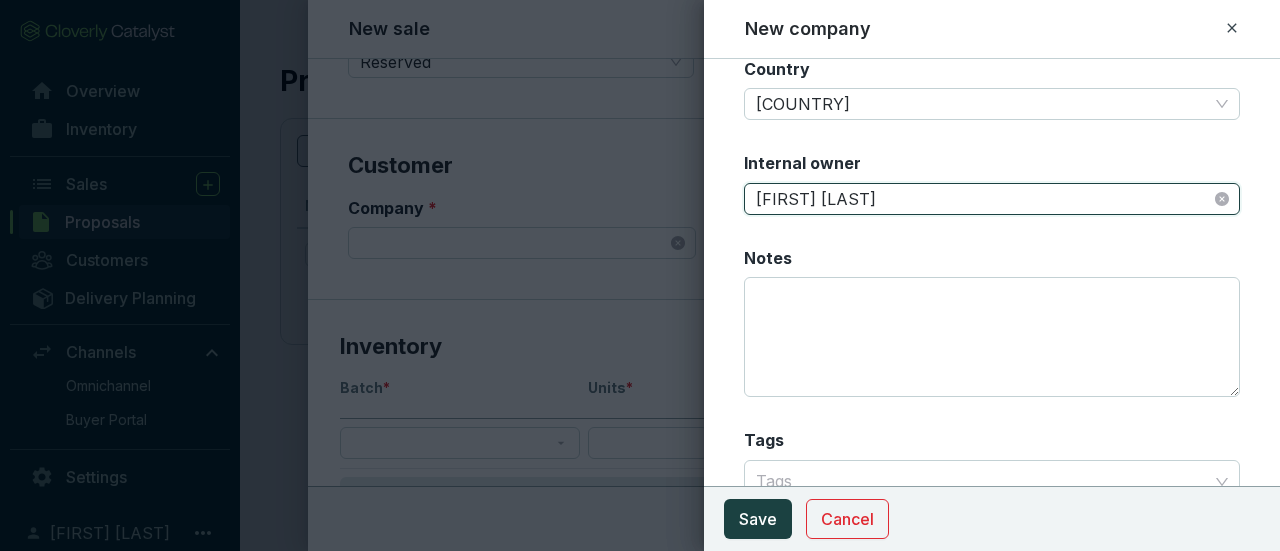 scroll, scrollTop: 142, scrollLeft: 0, axis: vertical 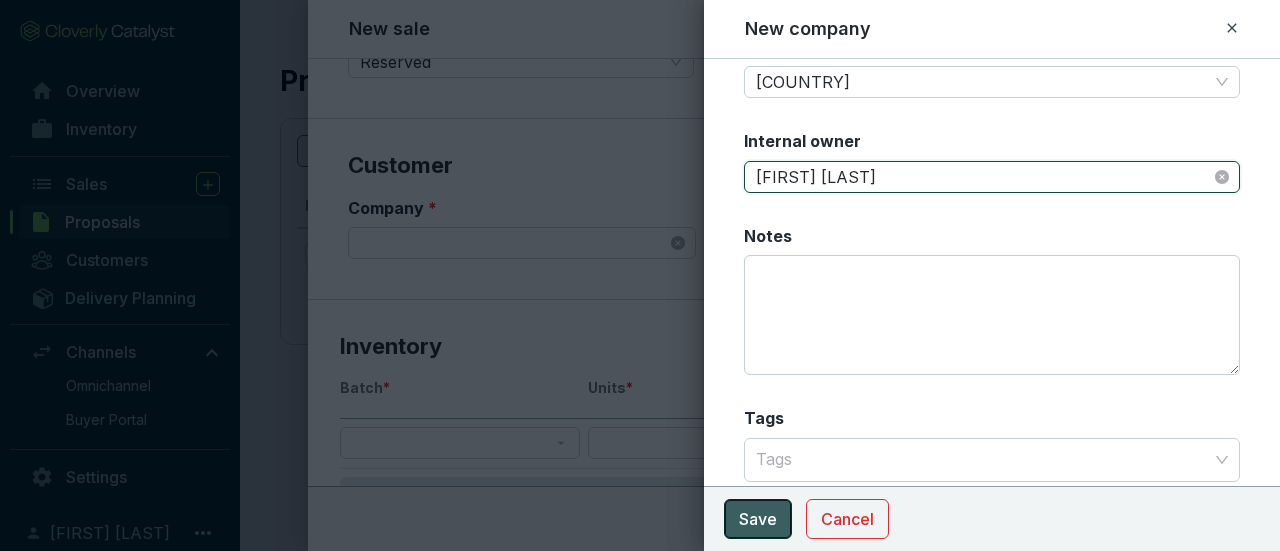 click on "Save" at bounding box center [758, 519] 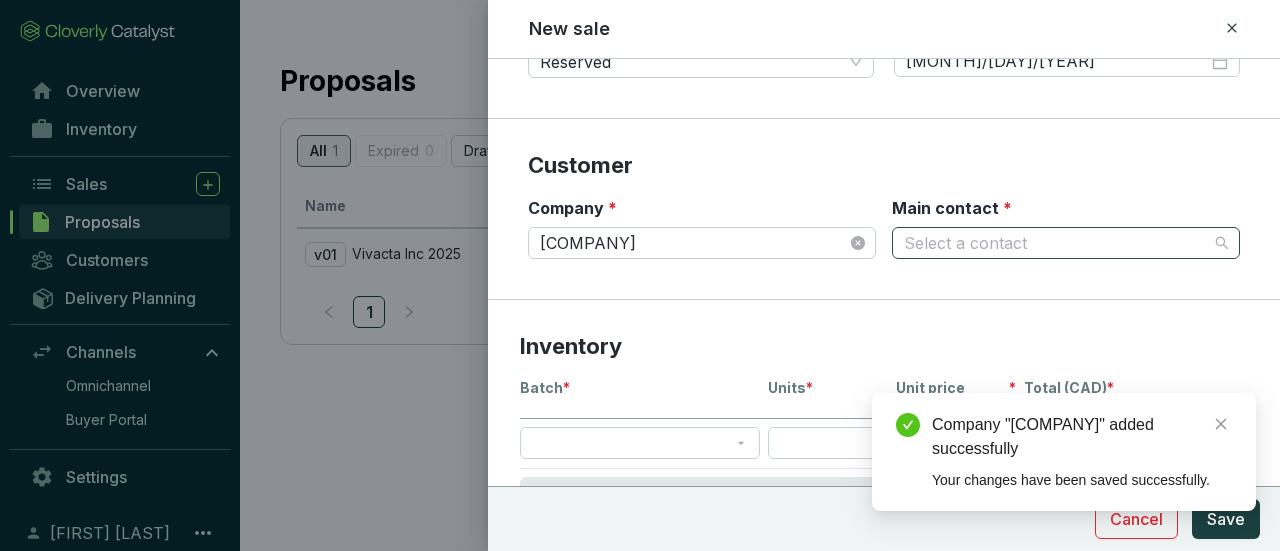 click on "Main contact *" at bounding box center (1056, 243) 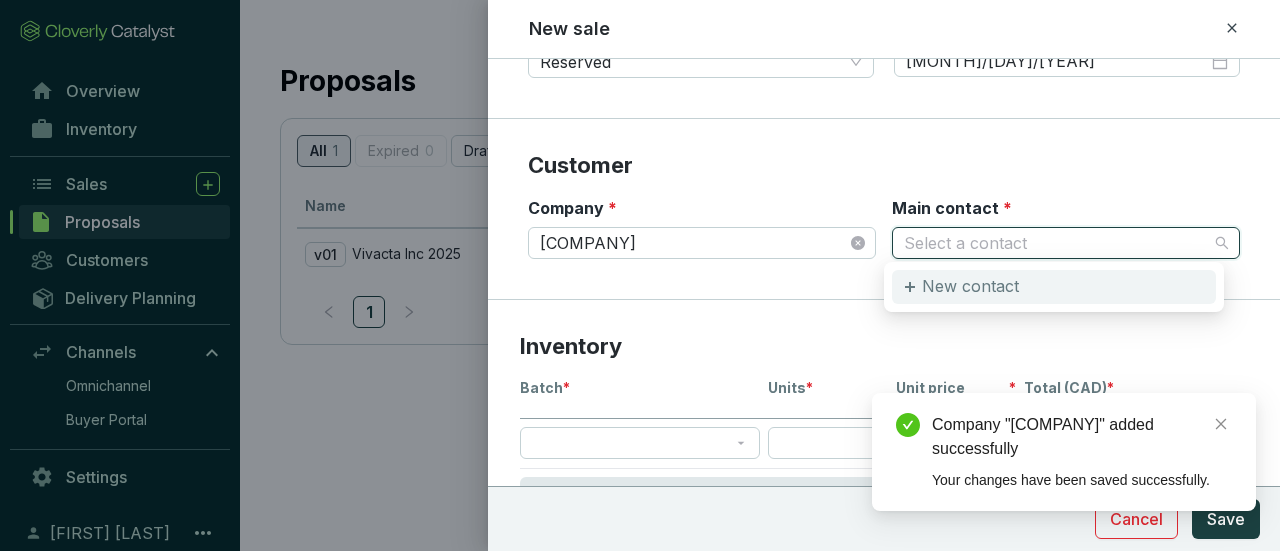 click on "New contact" at bounding box center (970, 287) 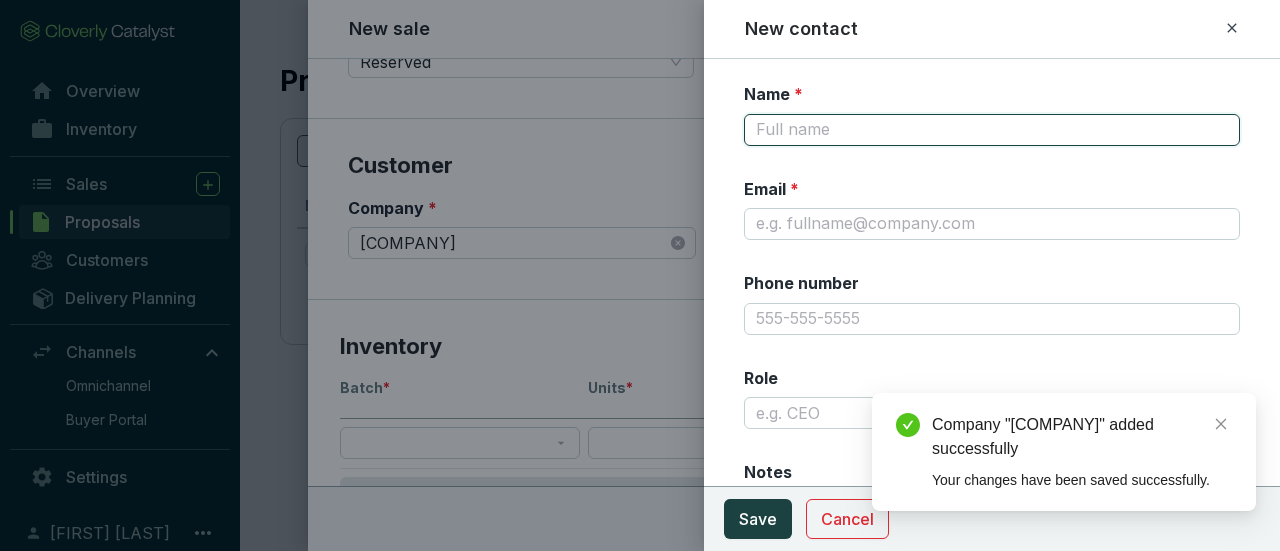 click on "Name   *" at bounding box center (992, 130) 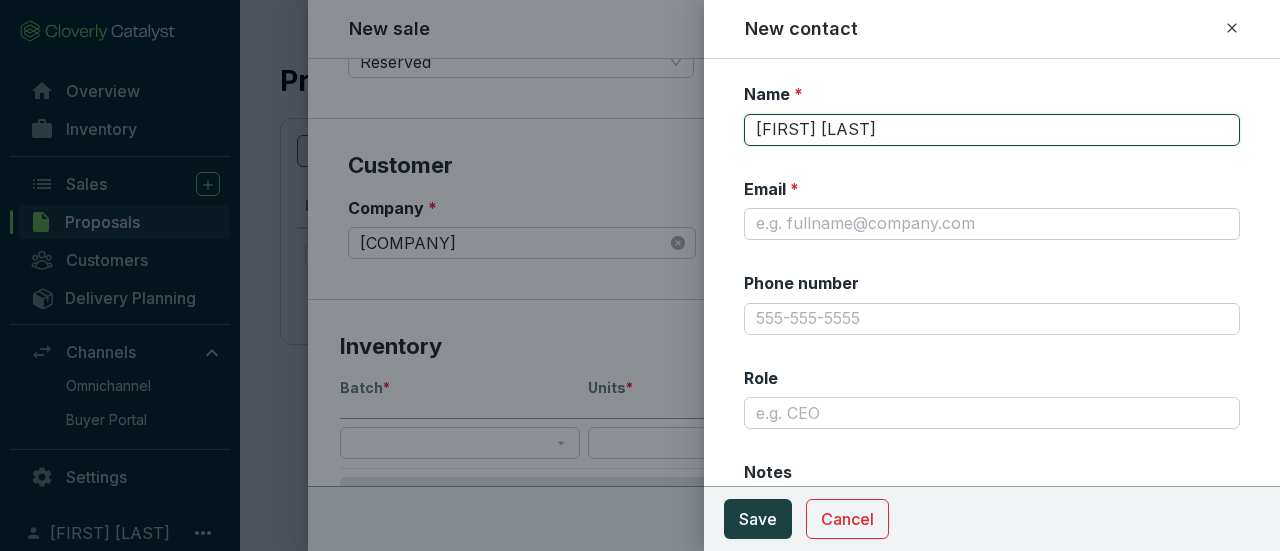 type on "[FIRST] [LAST]" 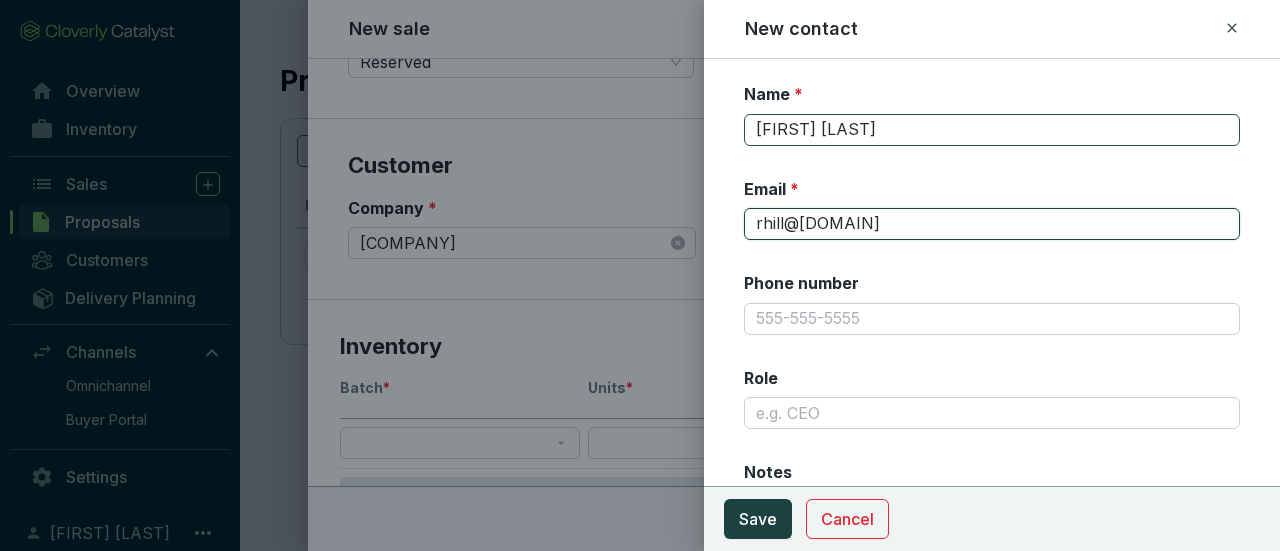 type on "[EMAIL]" 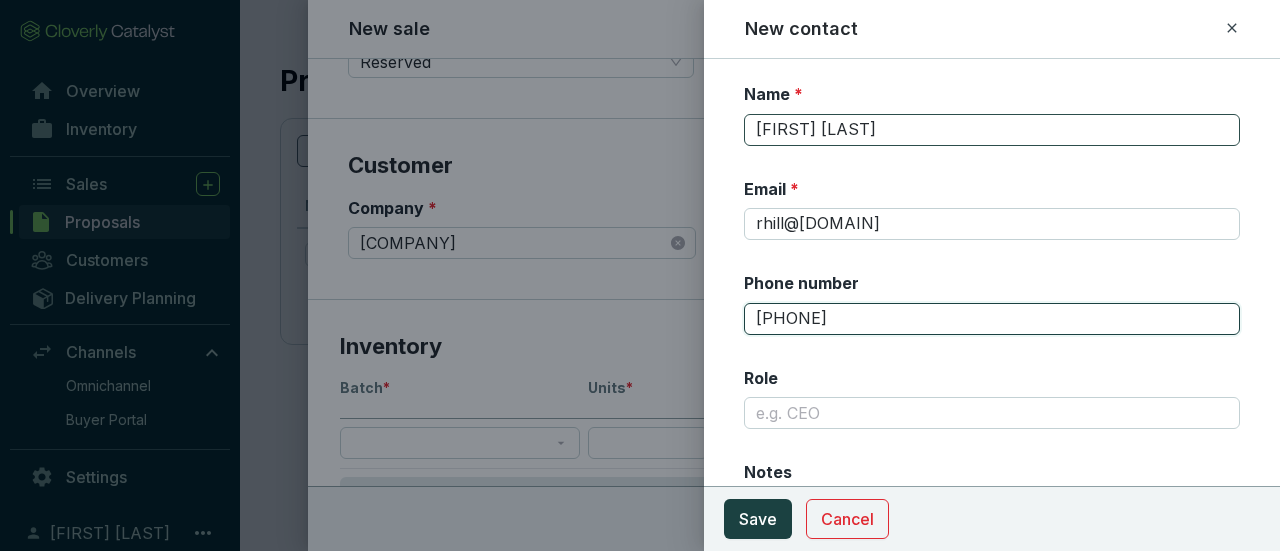 type on "604-908-7919" 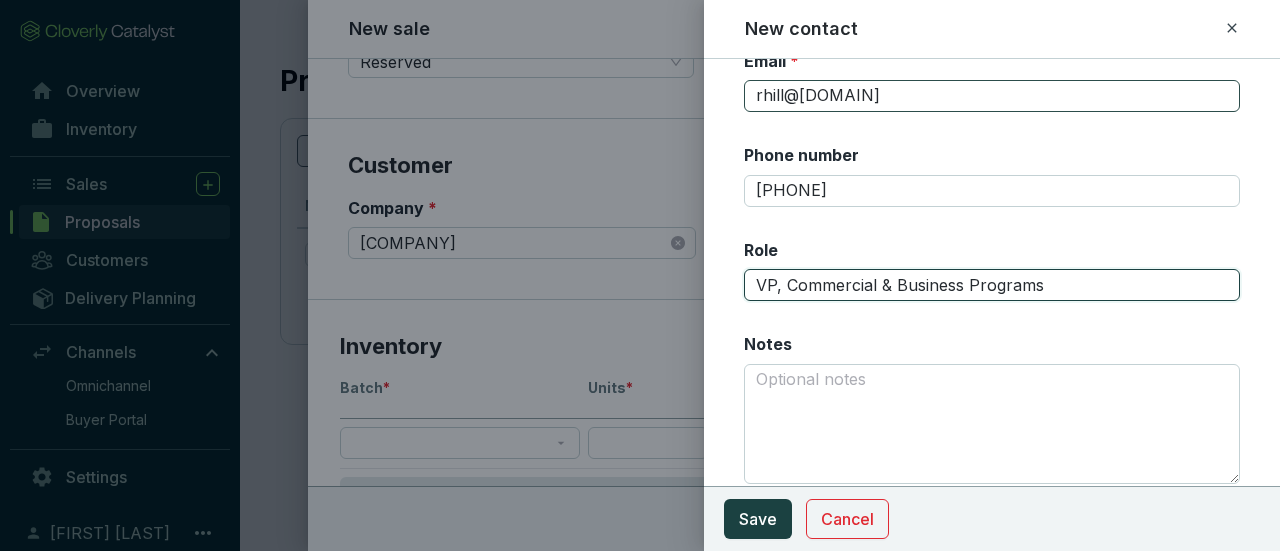 scroll, scrollTop: 130, scrollLeft: 0, axis: vertical 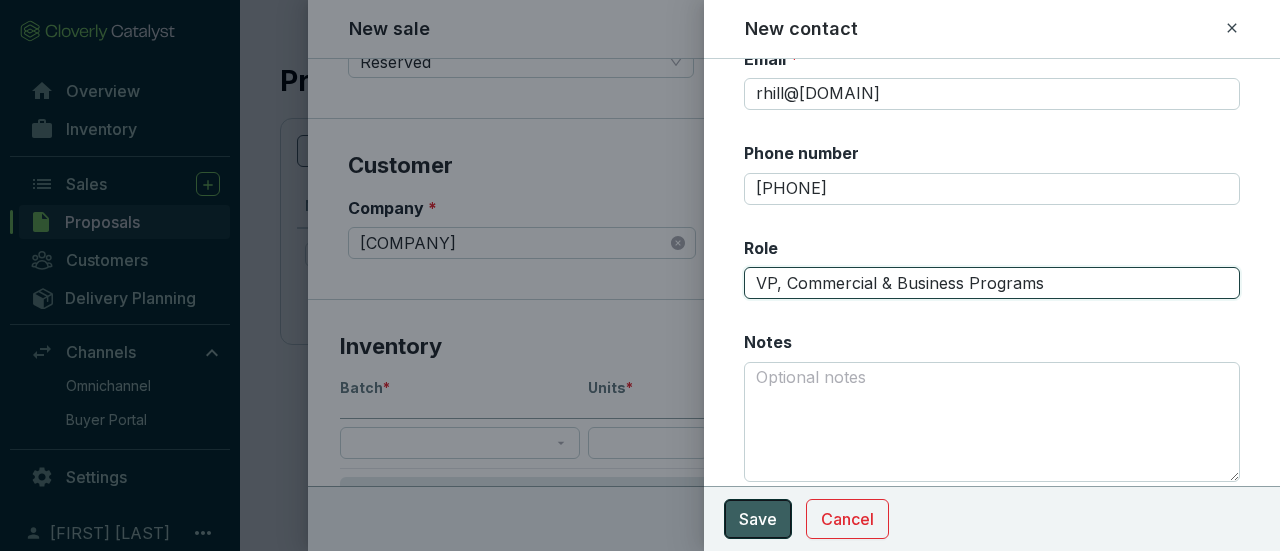 type on "VP, Commercial & Business Programs" 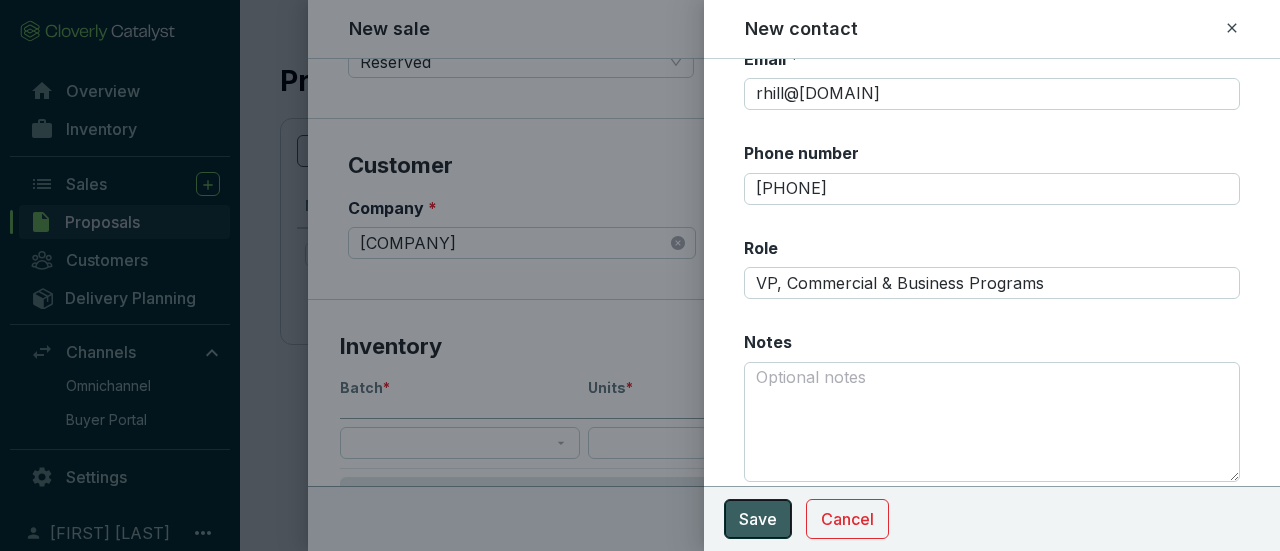 click on "Save" at bounding box center [758, 519] 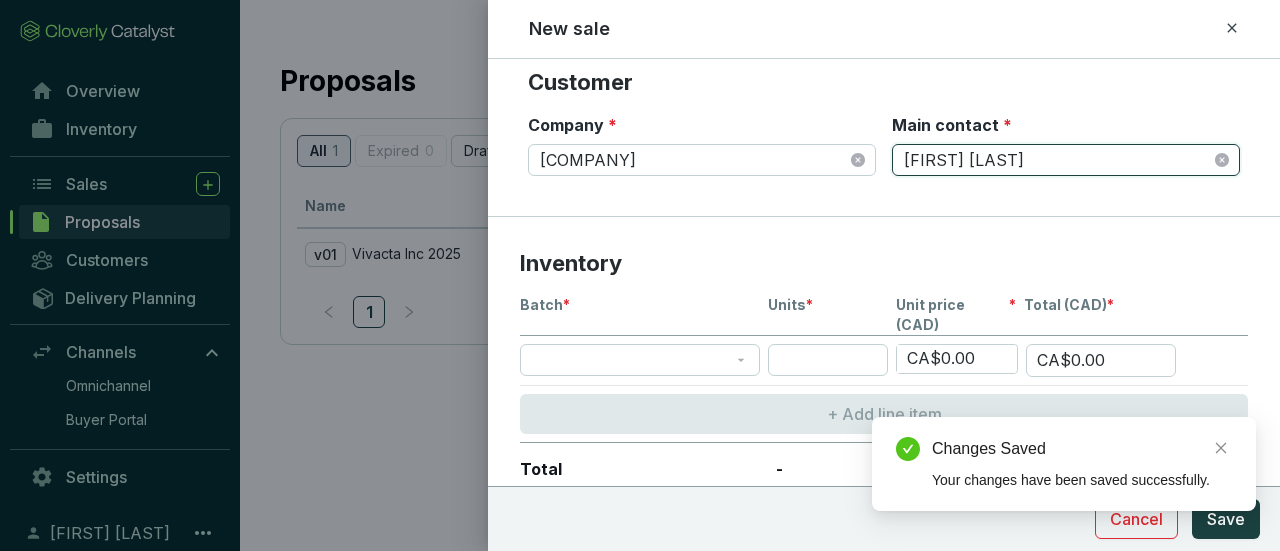 scroll, scrollTop: 400, scrollLeft: 0, axis: vertical 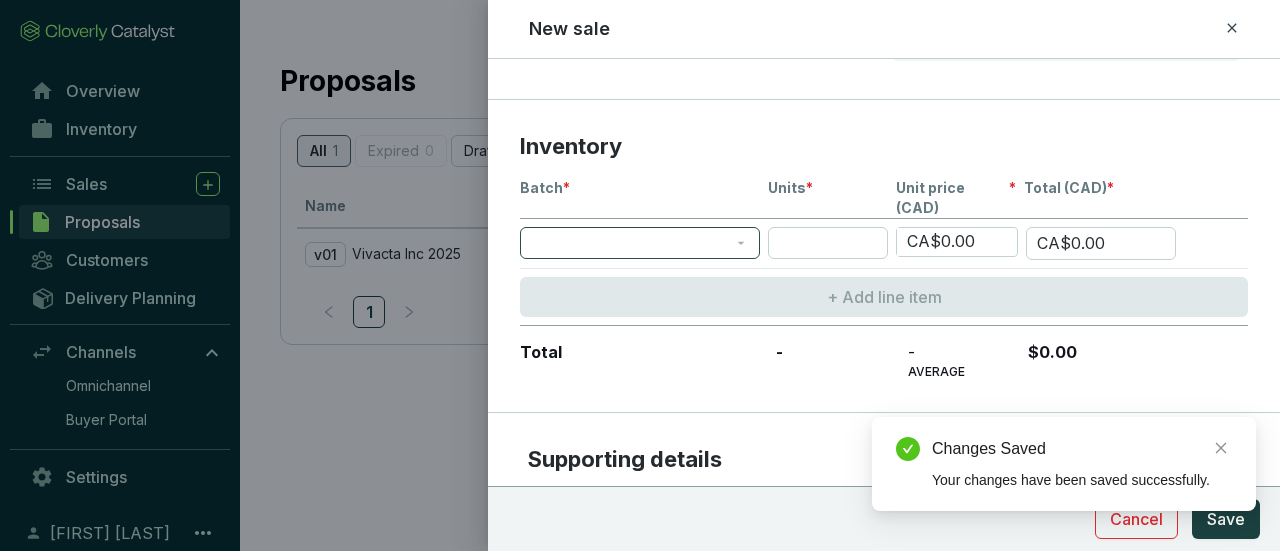 click at bounding box center (640, 243) 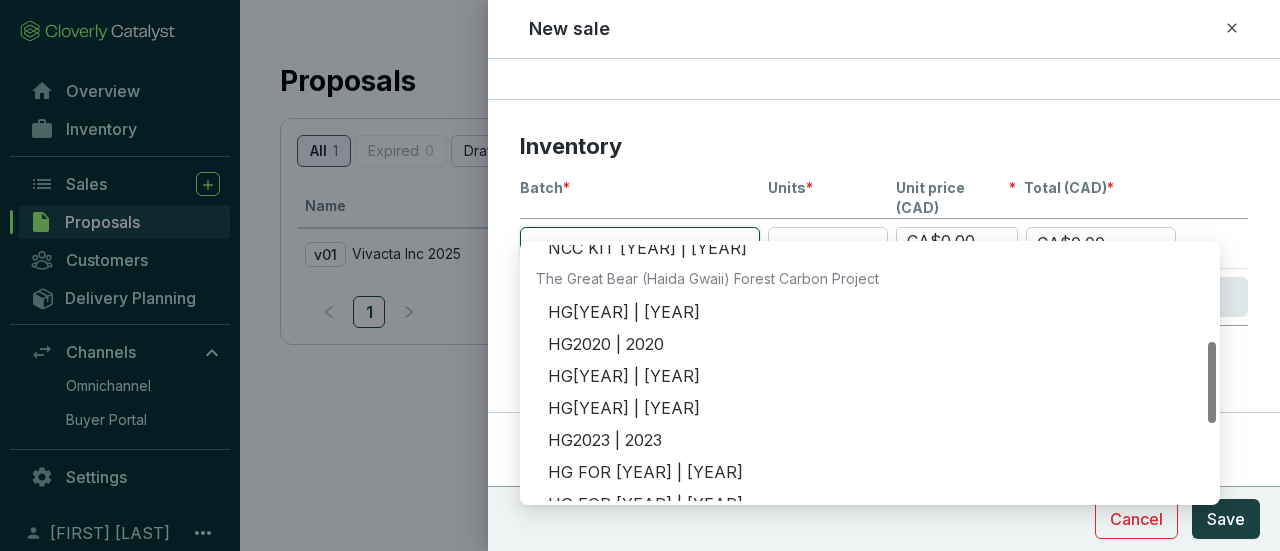 scroll, scrollTop: 200, scrollLeft: 0, axis: vertical 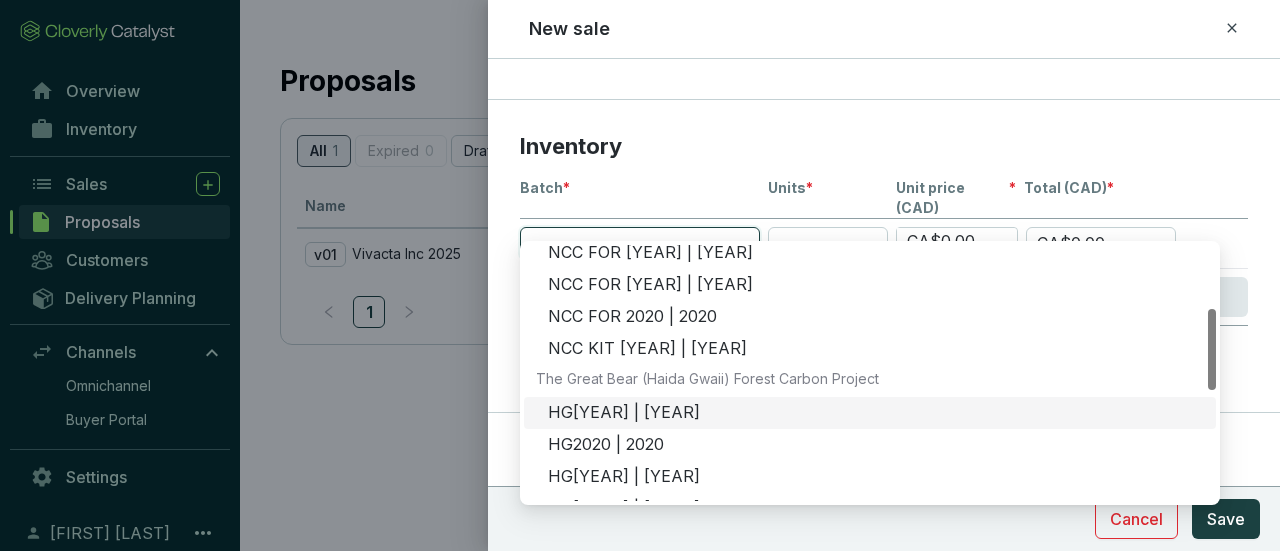 click on "HG2019 |  2019" at bounding box center [876, 413] 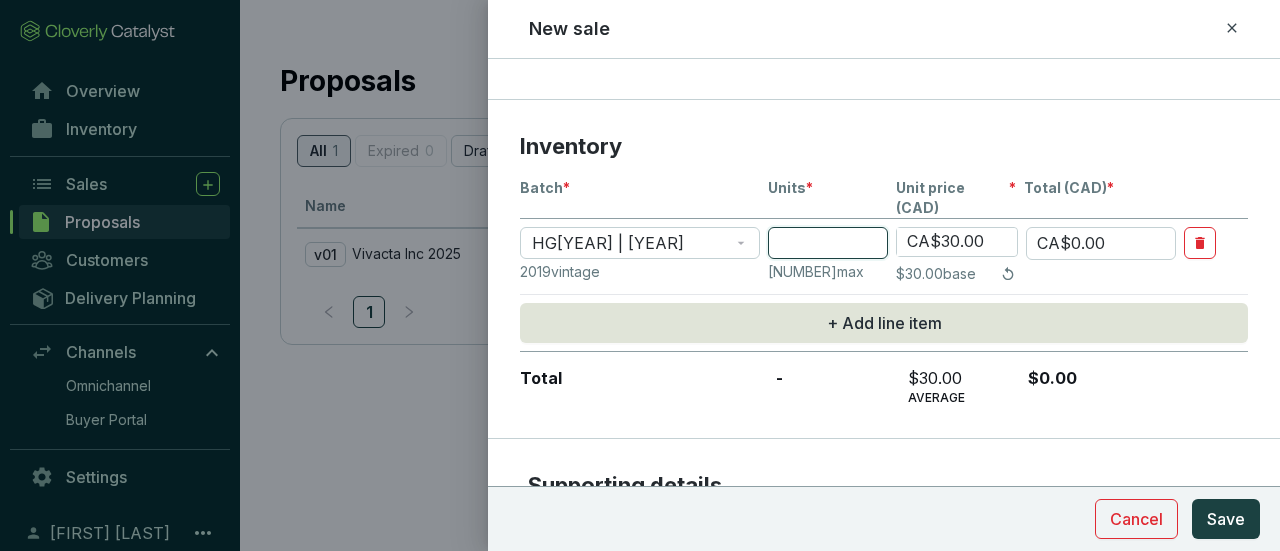 click at bounding box center (828, 243) 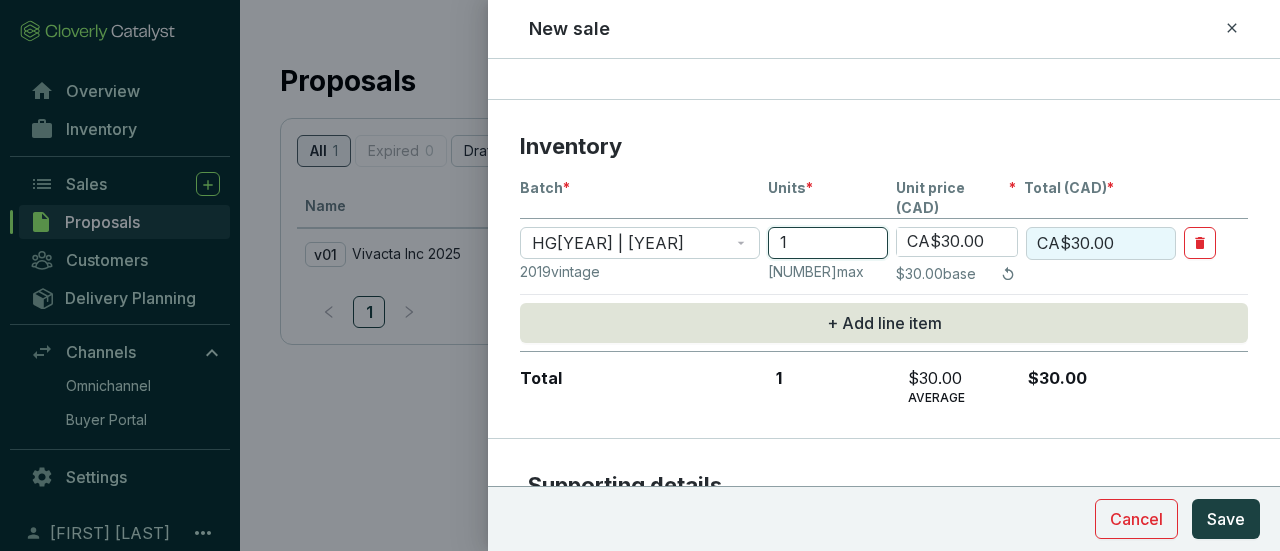 type on "16" 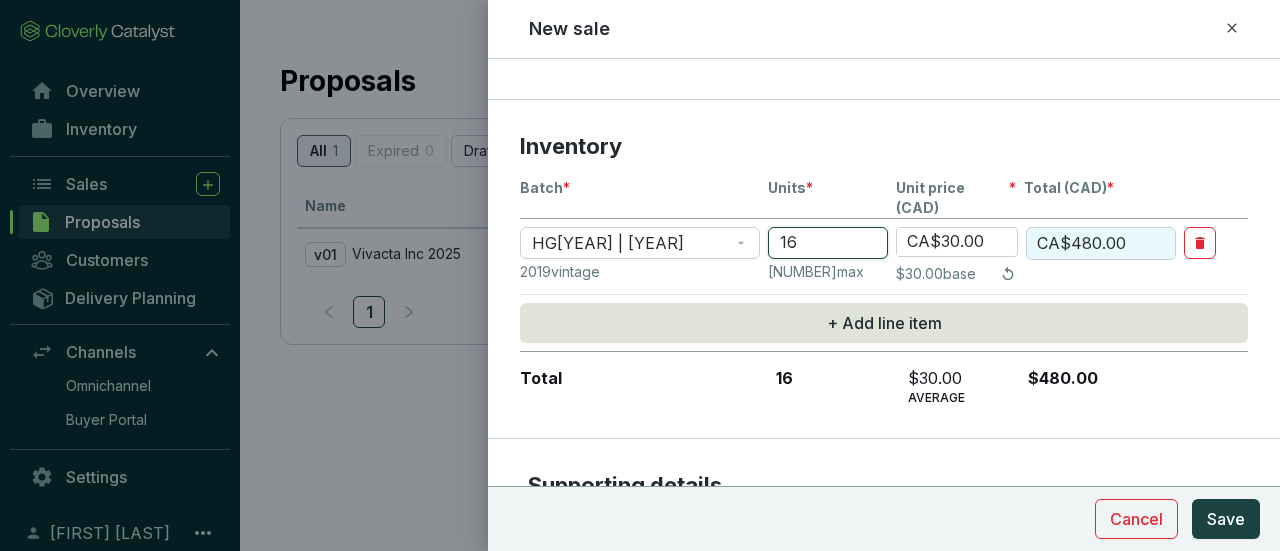 type on "167" 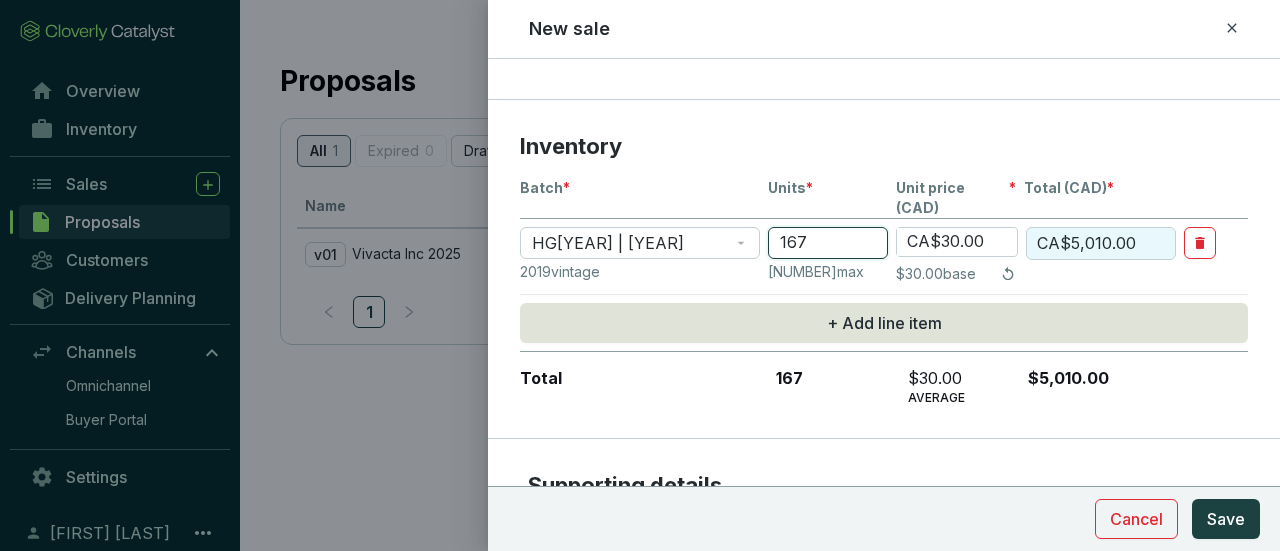 type on "167" 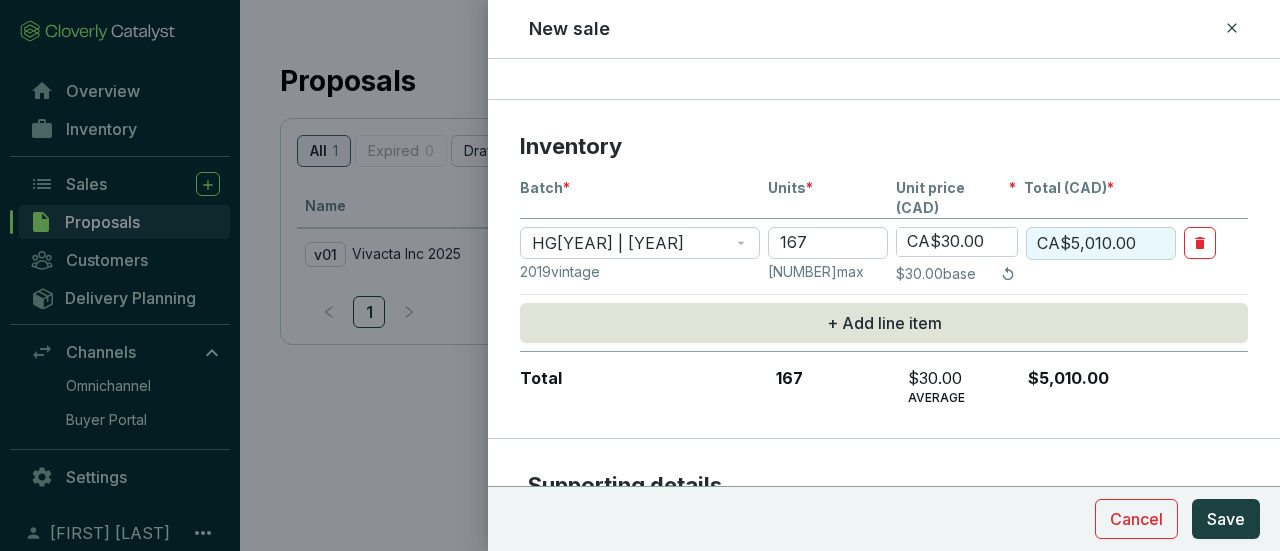 click on "CA$30.00" at bounding box center [957, 242] 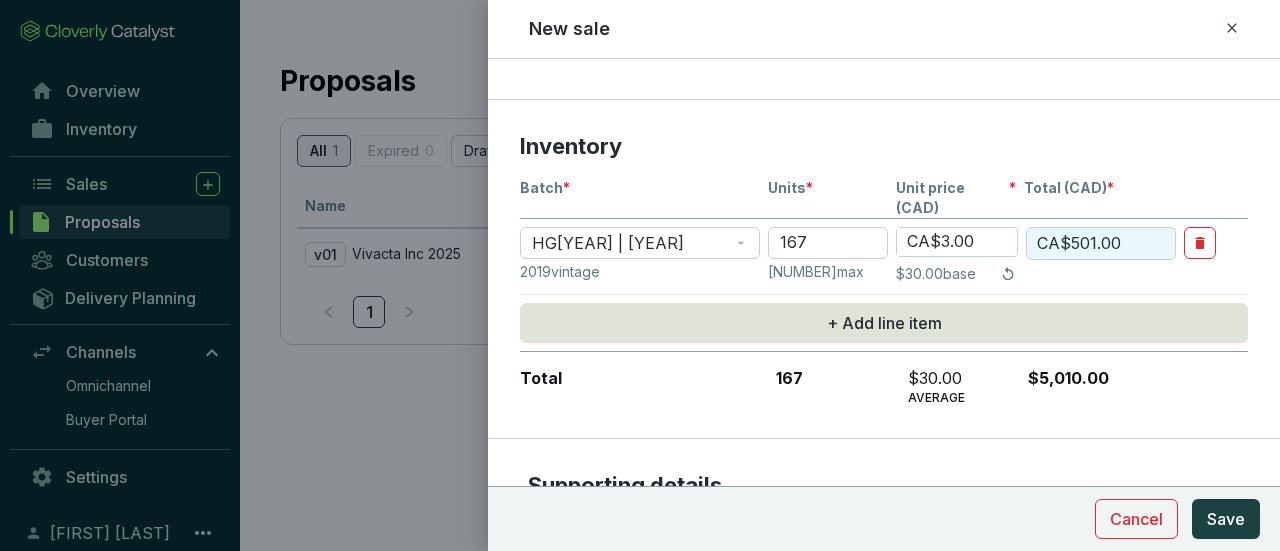 type on "CA$0" 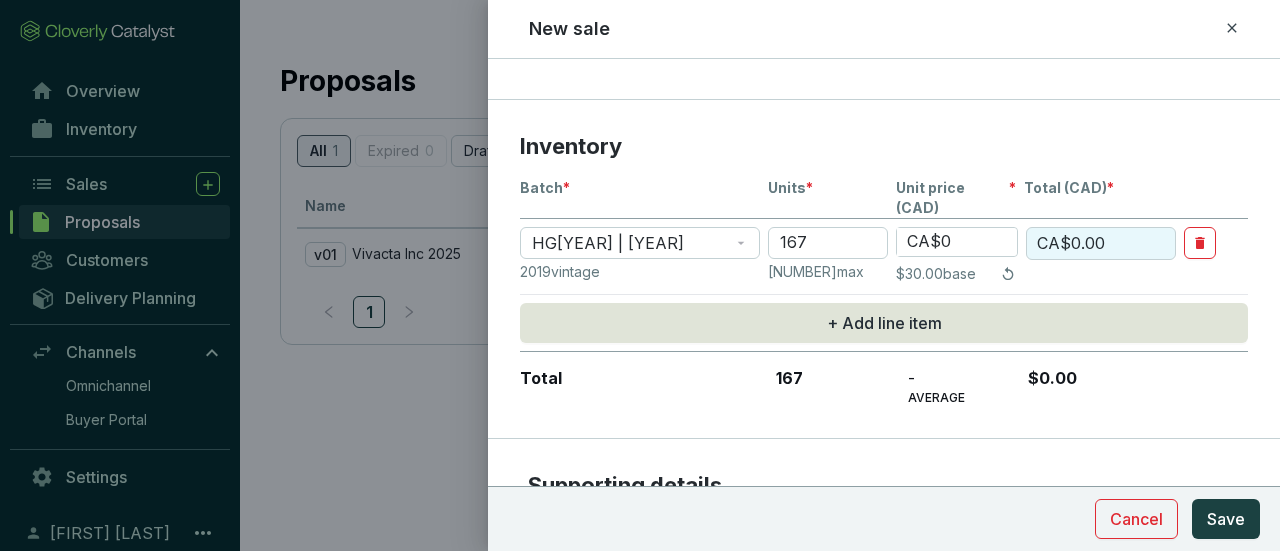 type on "CA$2.00" 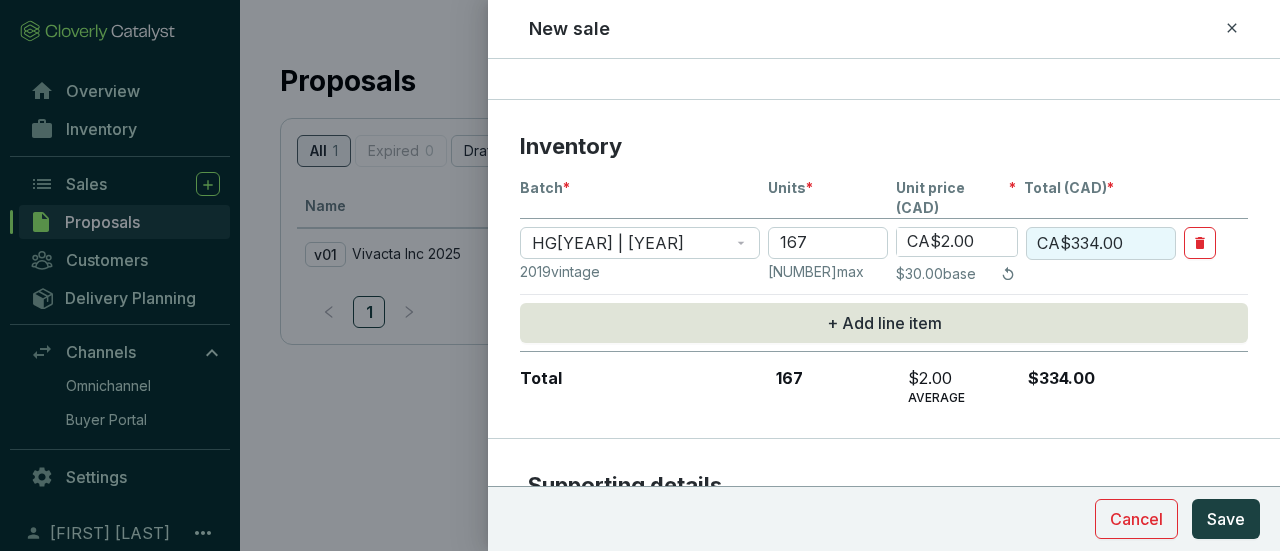 type on "CA$25.00" 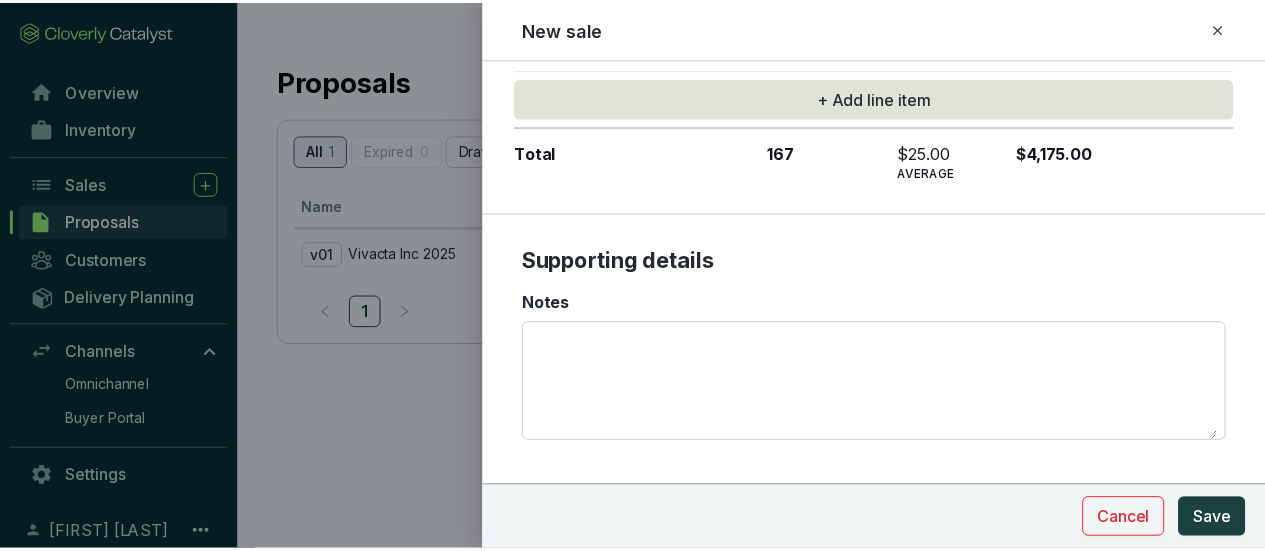 scroll, scrollTop: 636, scrollLeft: 0, axis: vertical 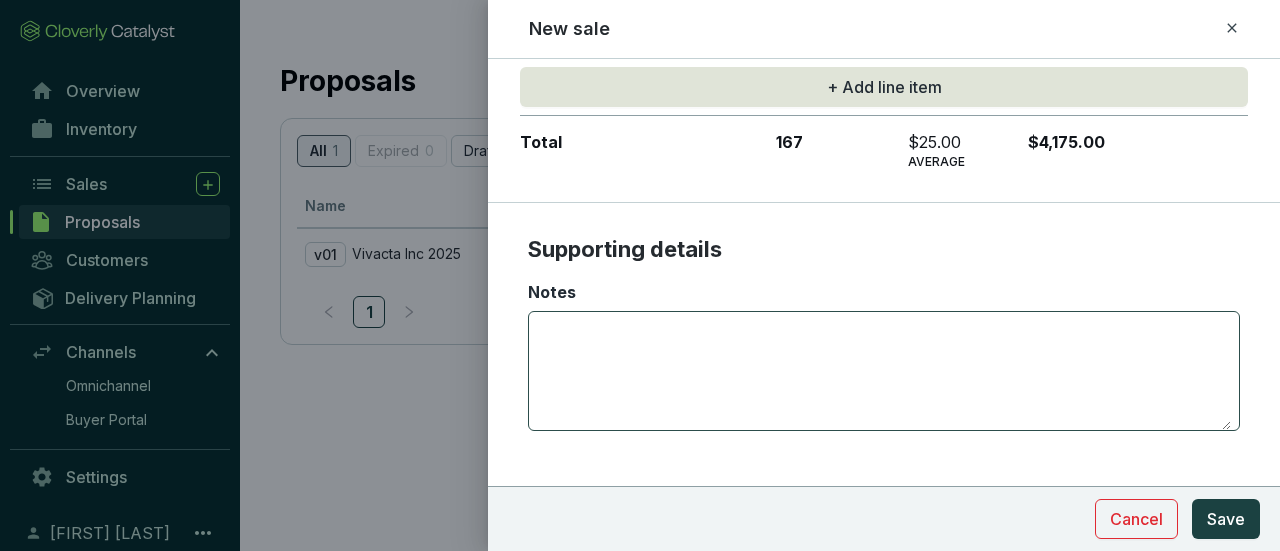 type on "CA$25.00" 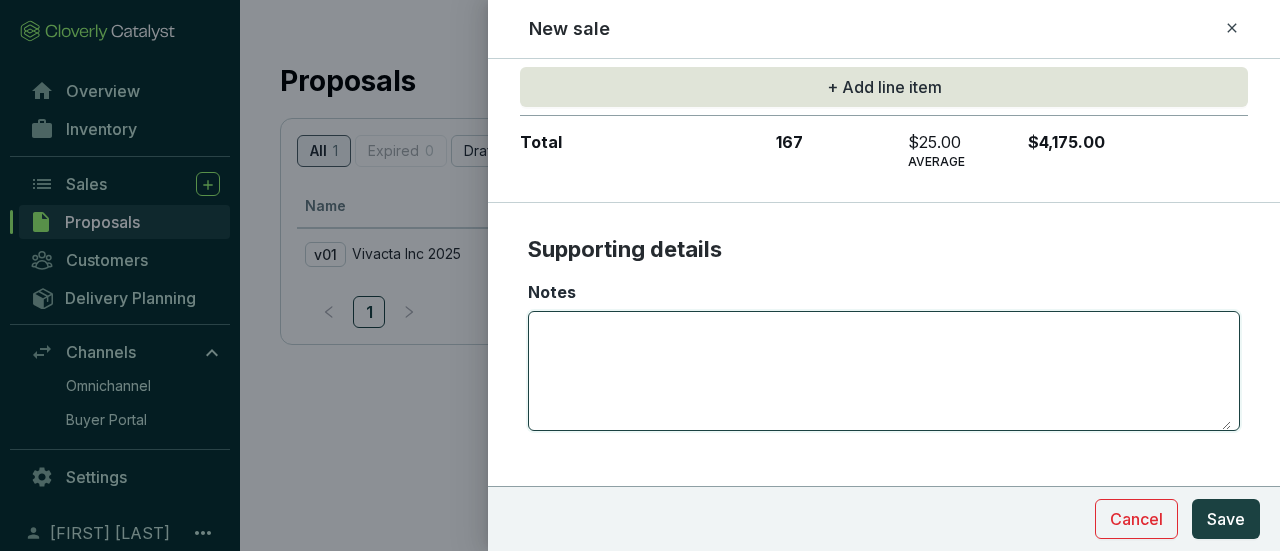 click on "Notes" at bounding box center [884, 371] 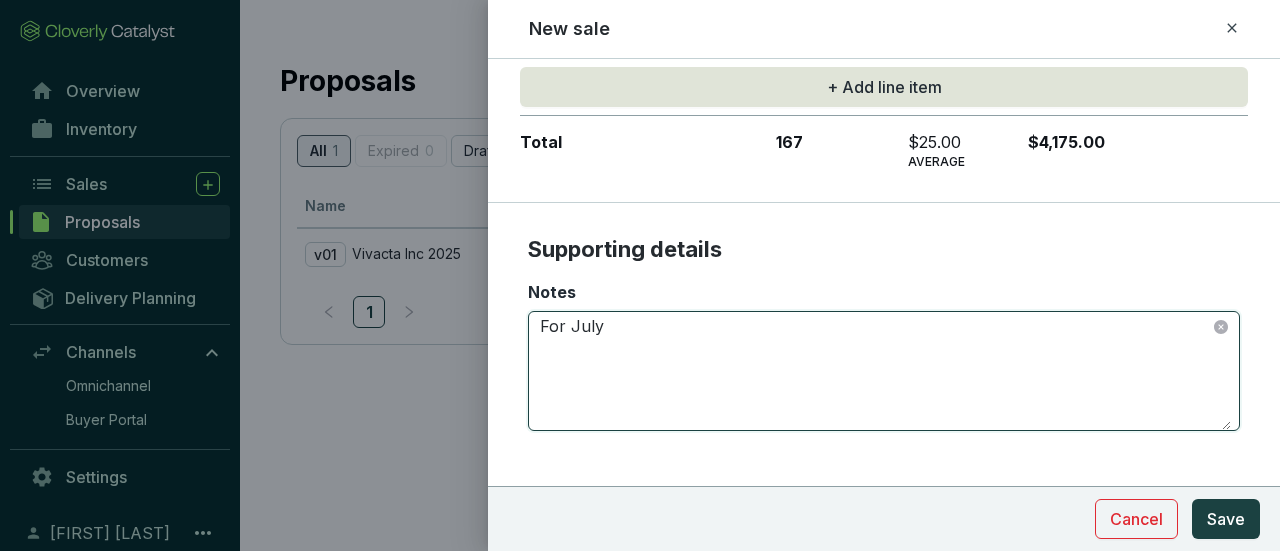click on "For [MONTH]" at bounding box center [884, 371] 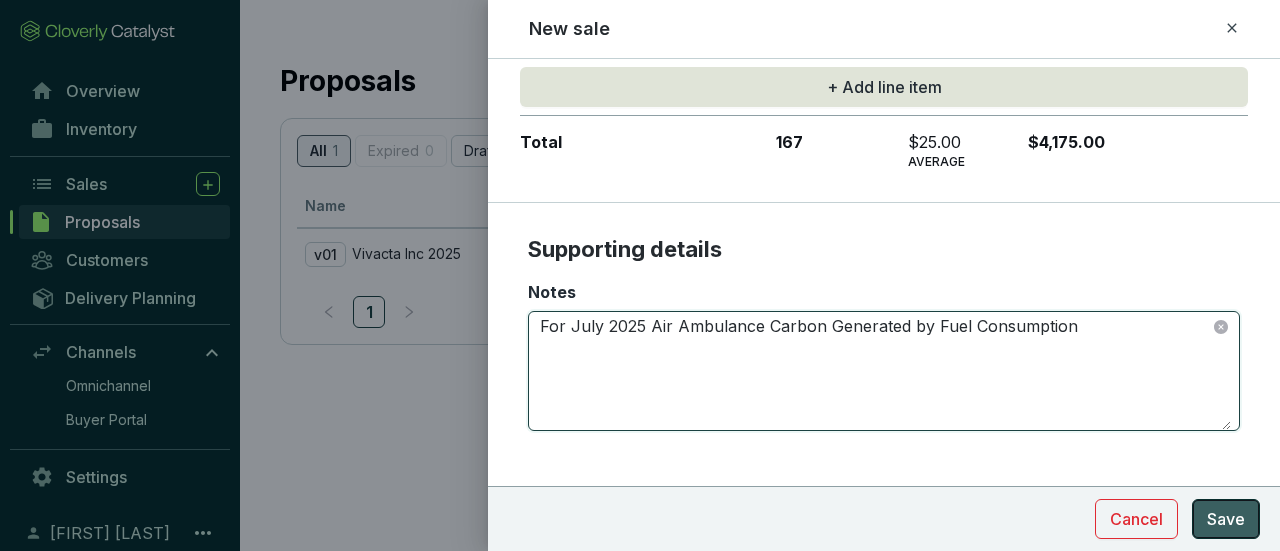 type on "For [MONTH] [YEAR] Air Ambulance Carbon Generated by Fuel Consumption" 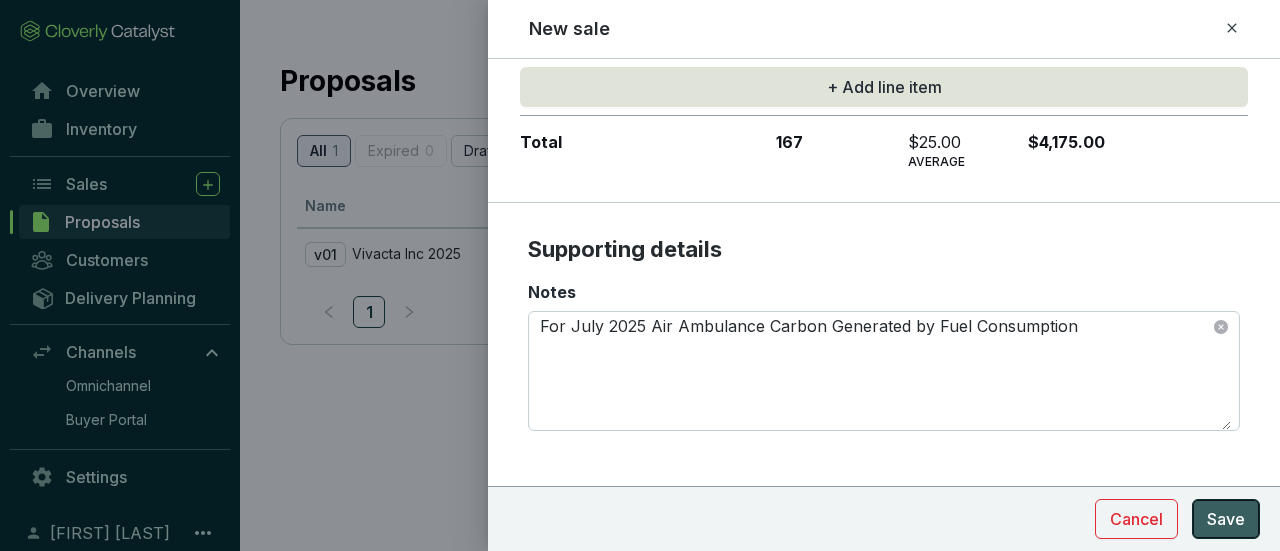 click on "Save" at bounding box center [1226, 519] 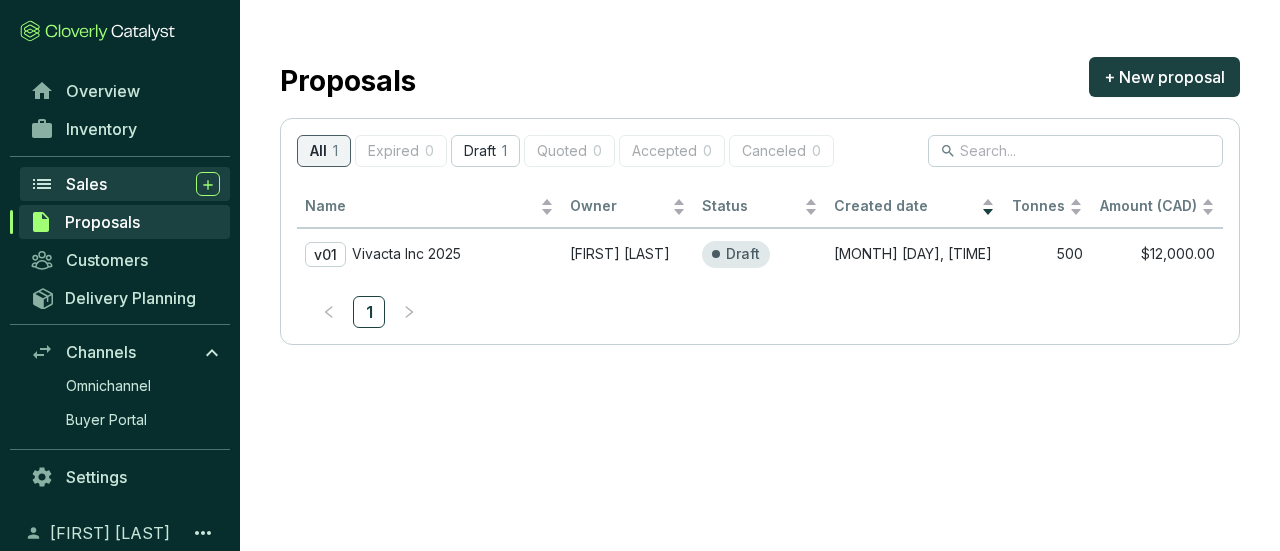 click on "Sales" at bounding box center (86, 184) 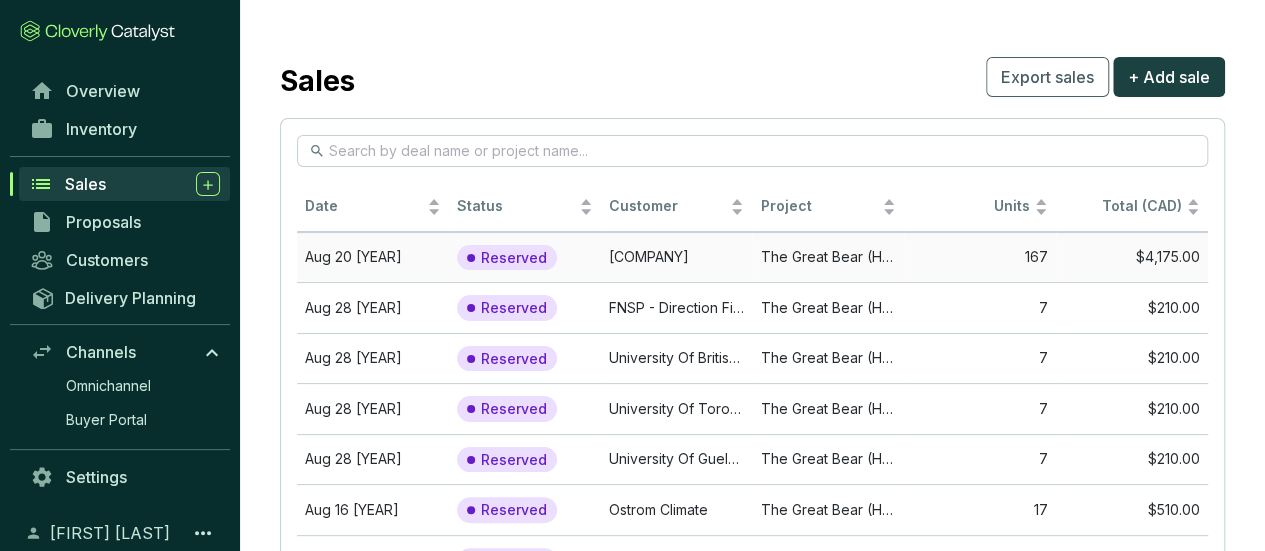click on "Helijet" at bounding box center (677, 257) 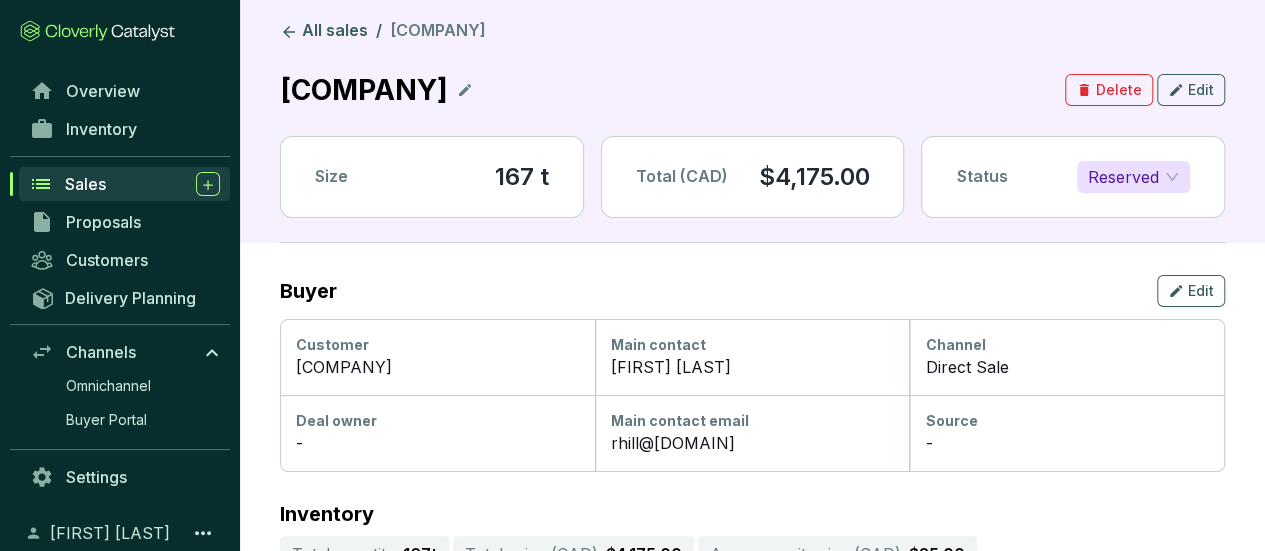 click on "Helijet" at bounding box center (437, 367) 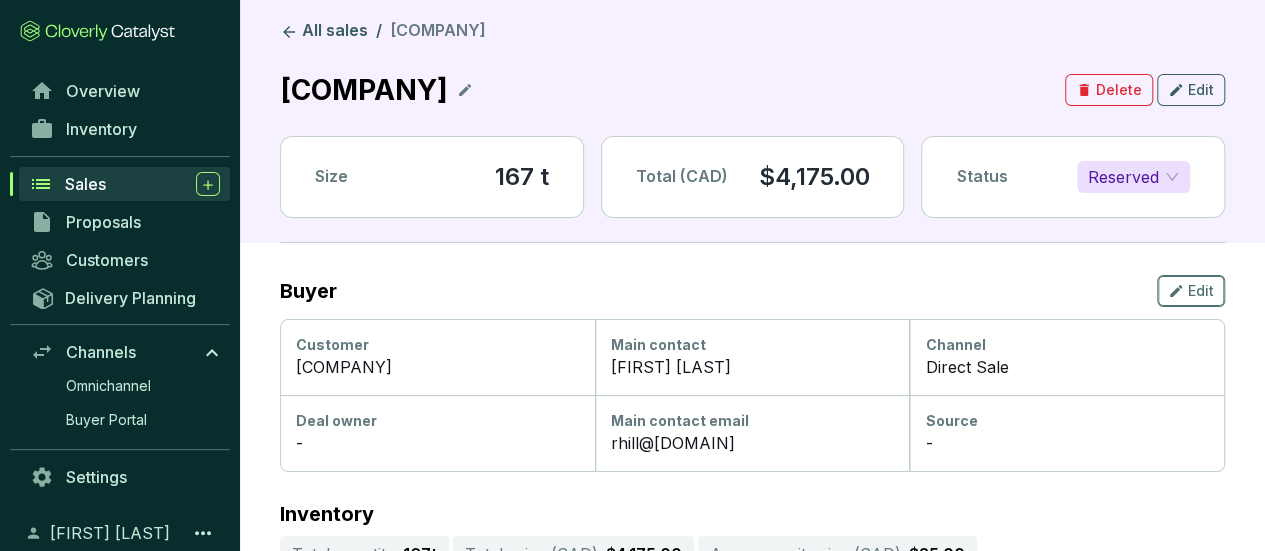 click on "Edit" at bounding box center (1201, 291) 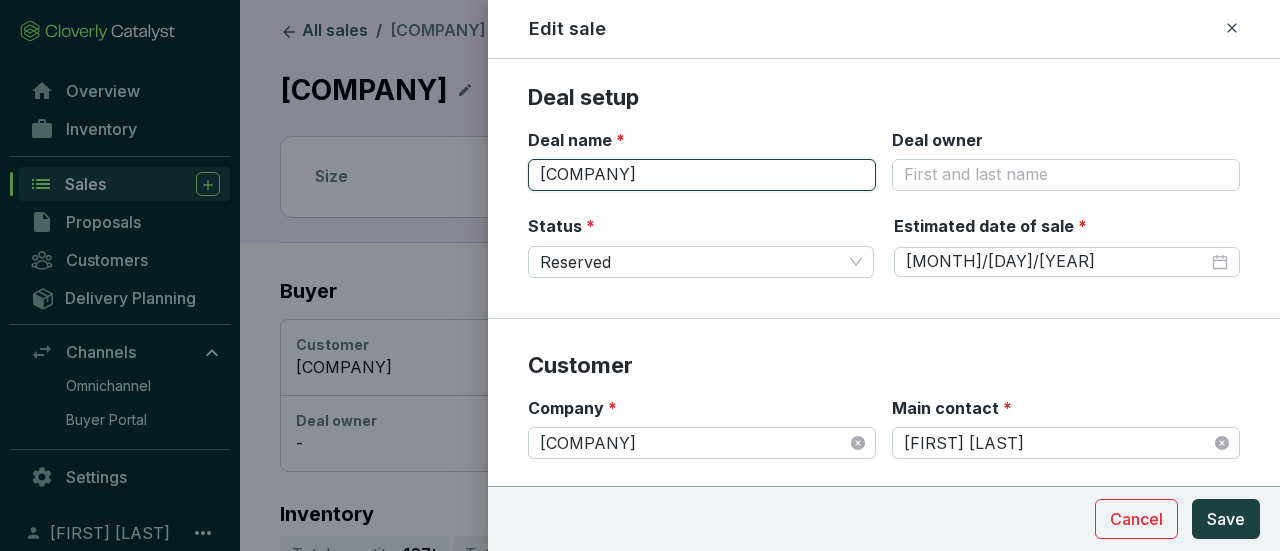 click on "Helijet" at bounding box center [702, 175] 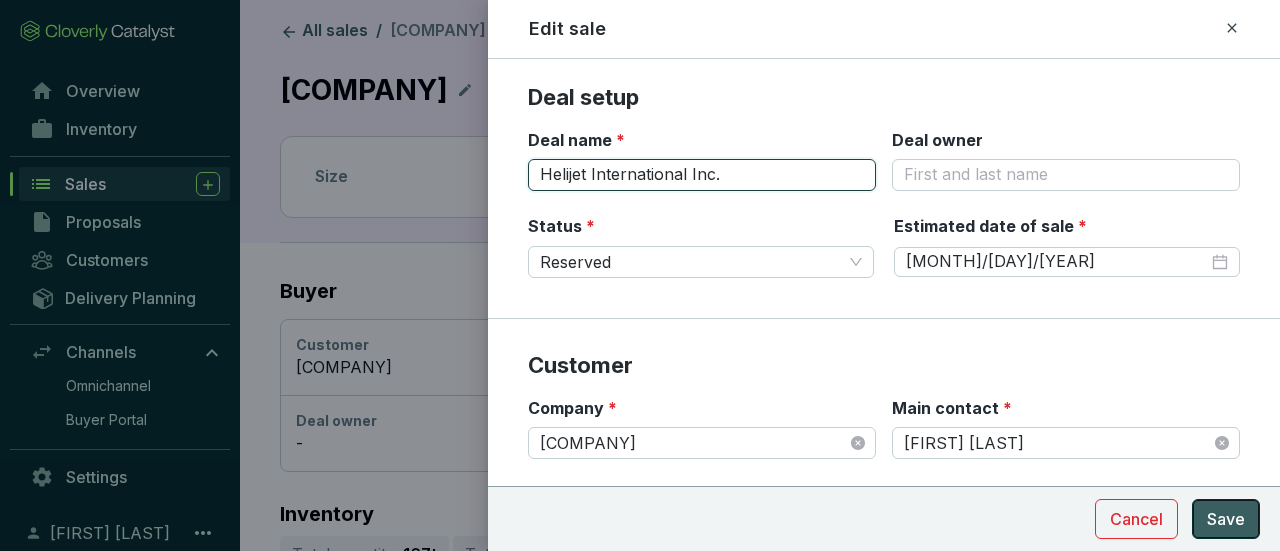 type on "Helijet International Inc." 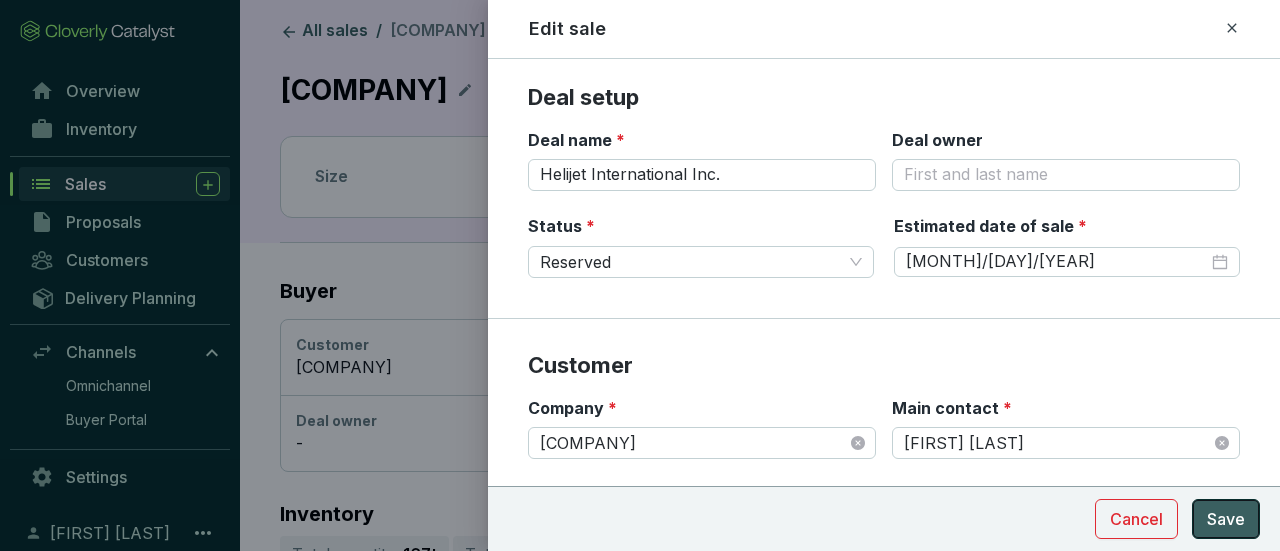 click on "Save" at bounding box center [1226, 519] 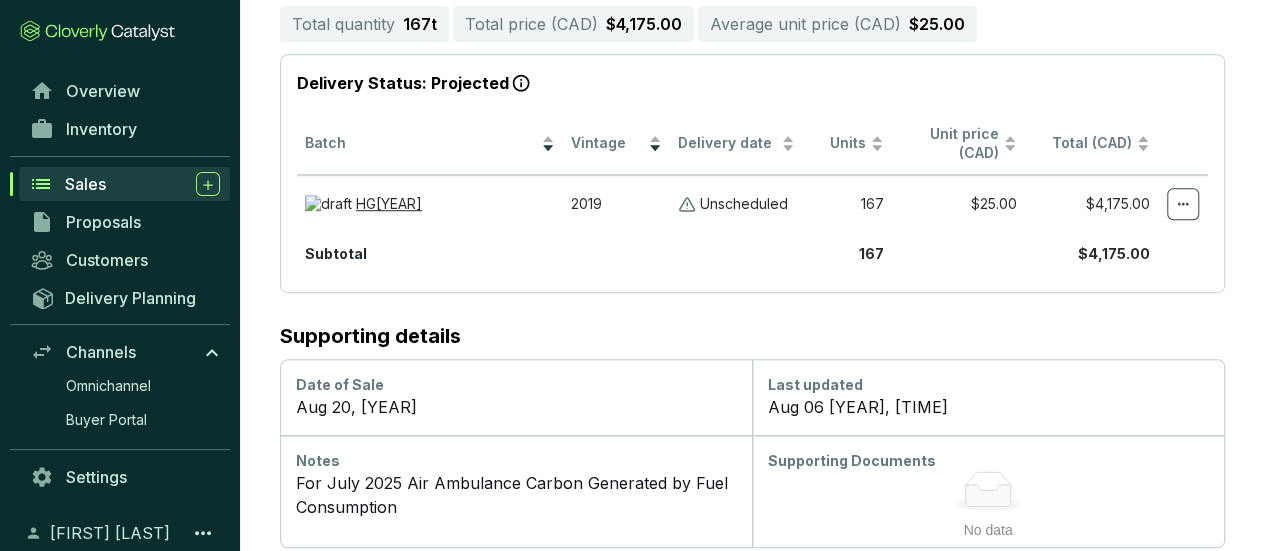 scroll, scrollTop: 546, scrollLeft: 0, axis: vertical 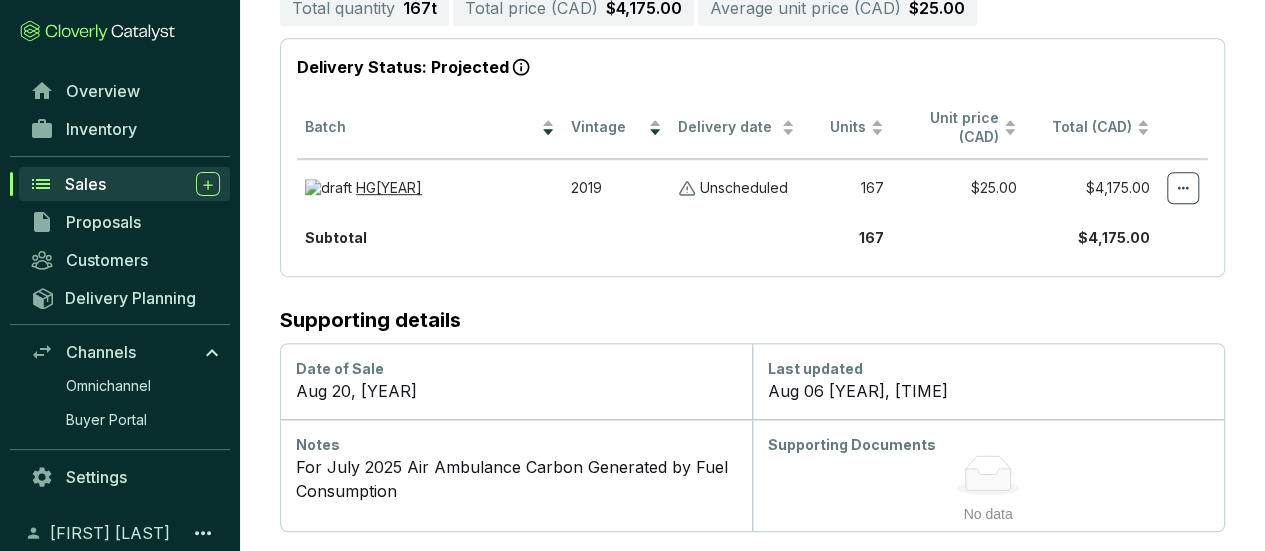 click on "No data" 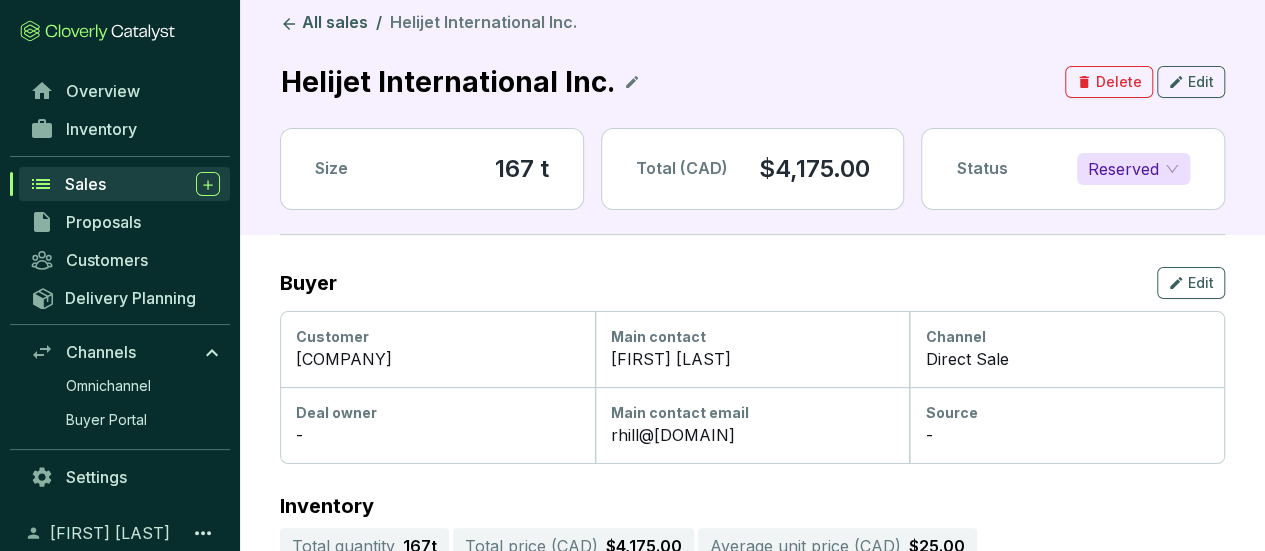 scroll, scrollTop: 0, scrollLeft: 0, axis: both 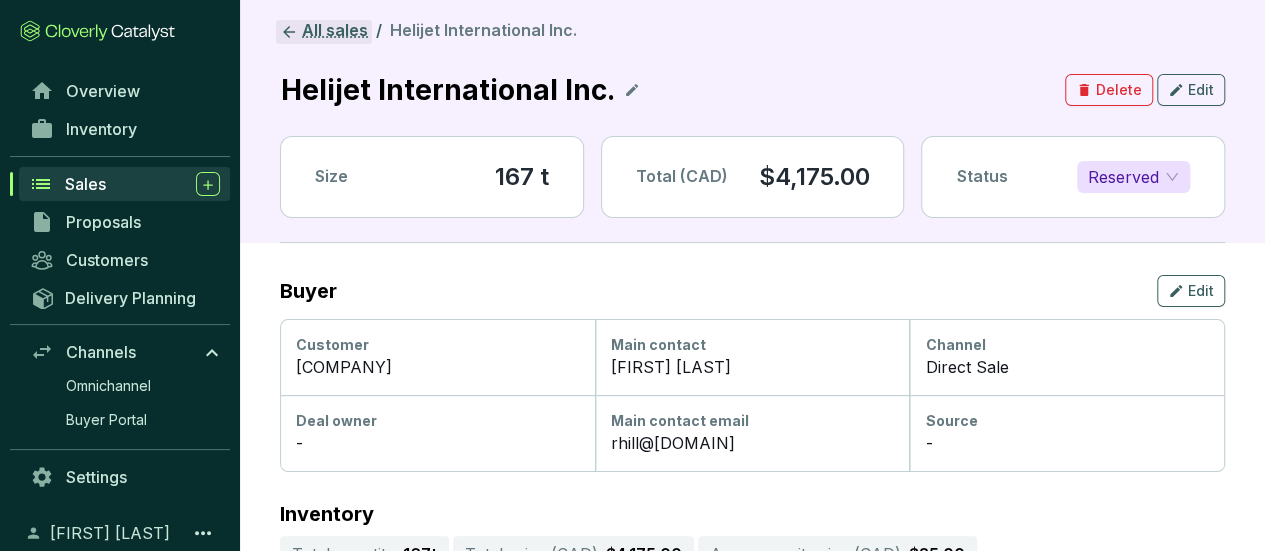 click on "All sales" at bounding box center [324, 32] 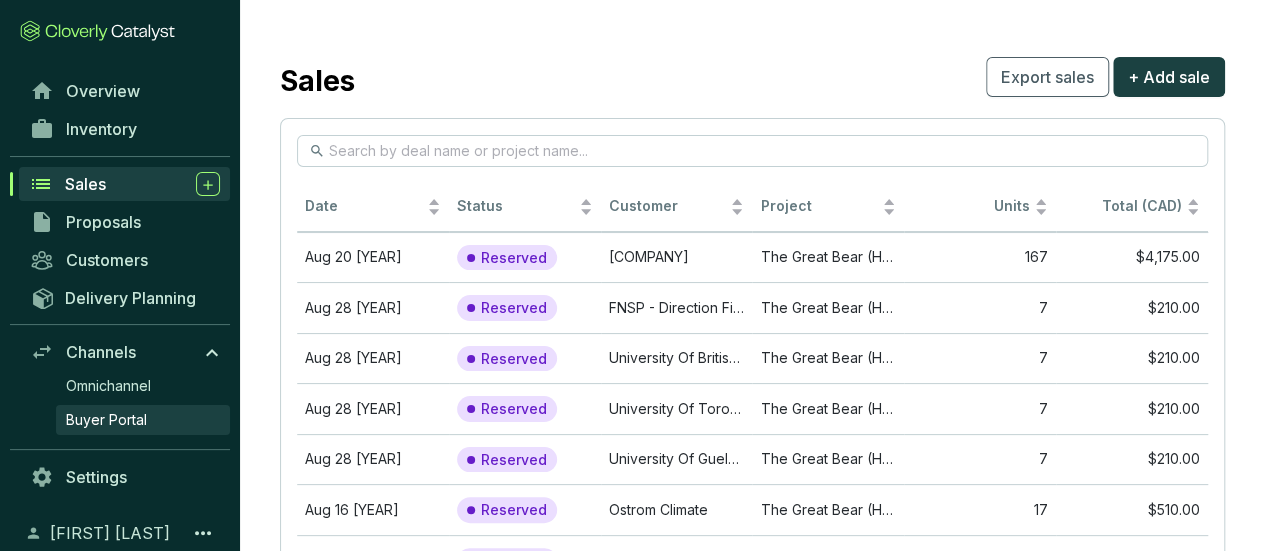 scroll, scrollTop: 300, scrollLeft: 0, axis: vertical 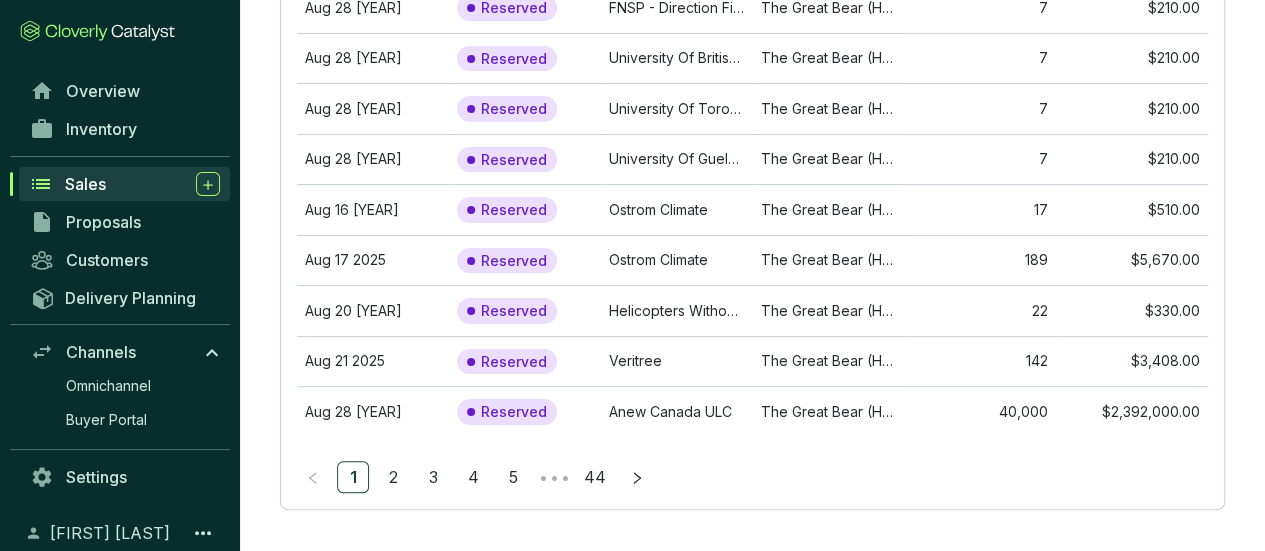 click on "[FIRST] [LAST]" at bounding box center [110, 533] 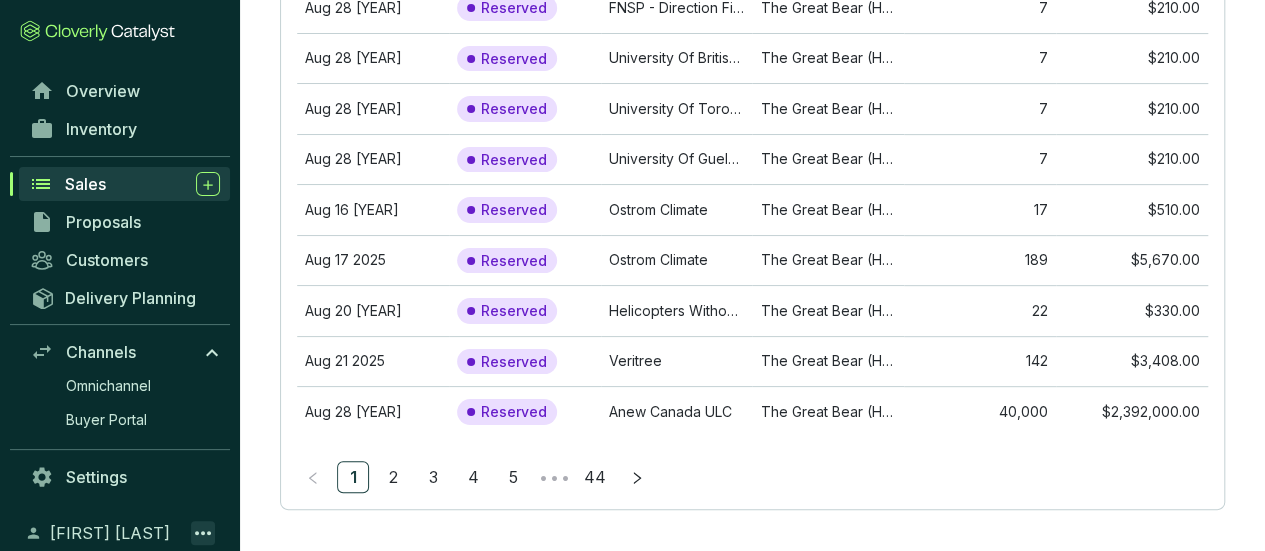 click 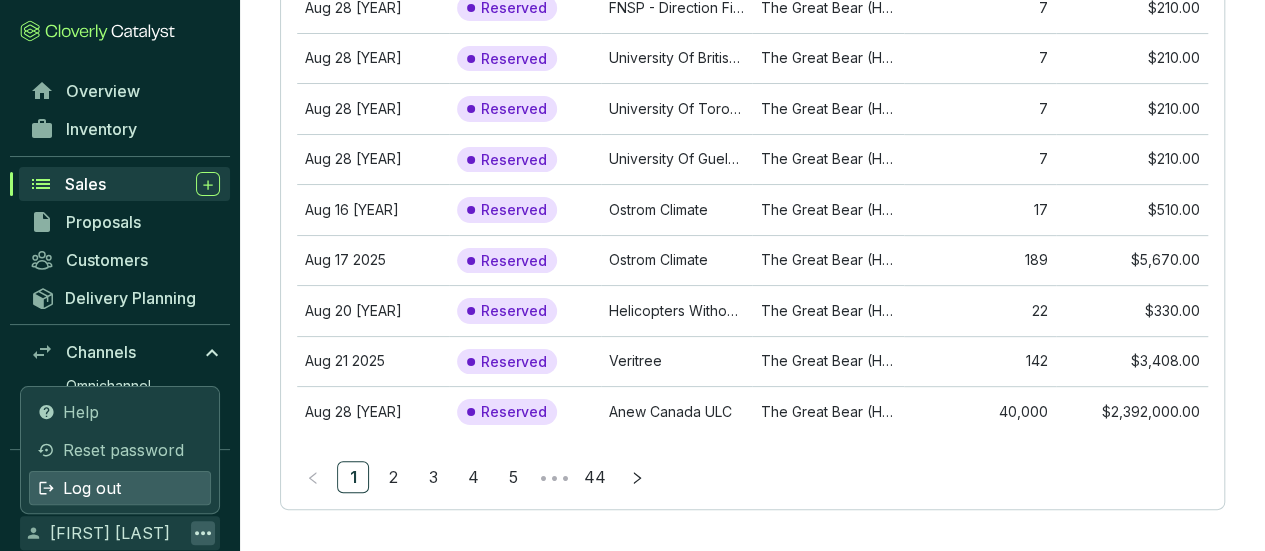 click on "Log out" at bounding box center (120, 488) 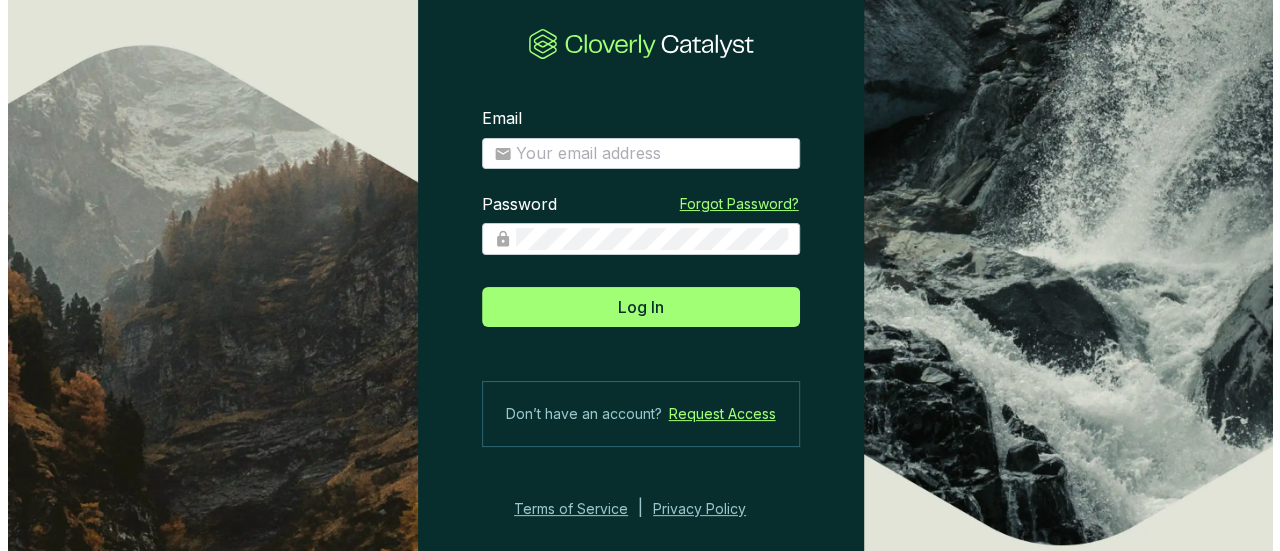 scroll, scrollTop: 0, scrollLeft: 0, axis: both 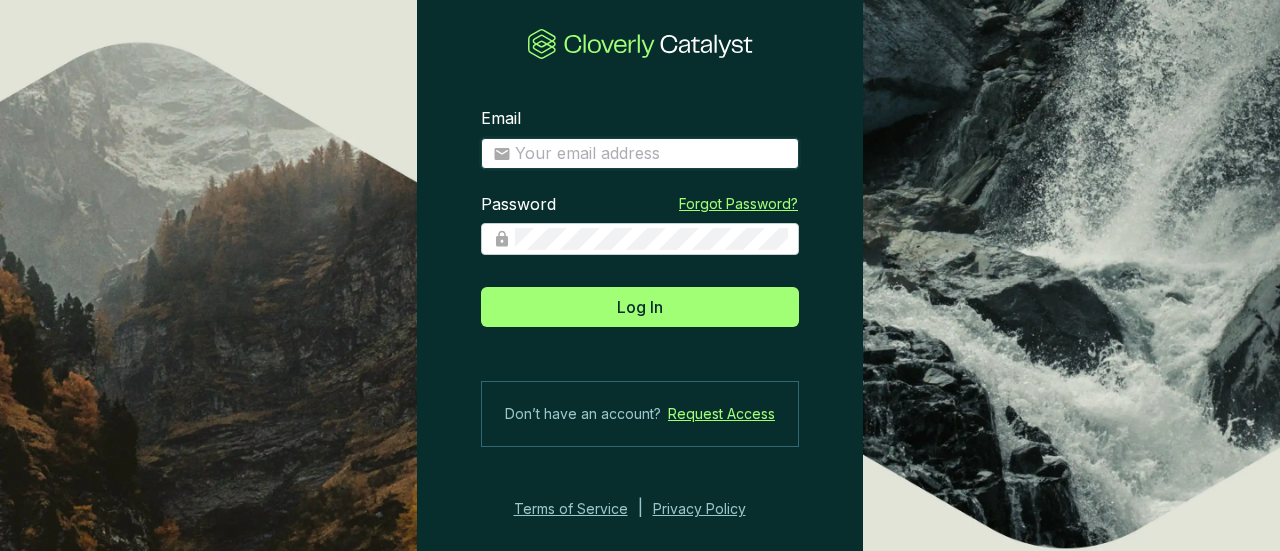 type on "[EMAIL]" 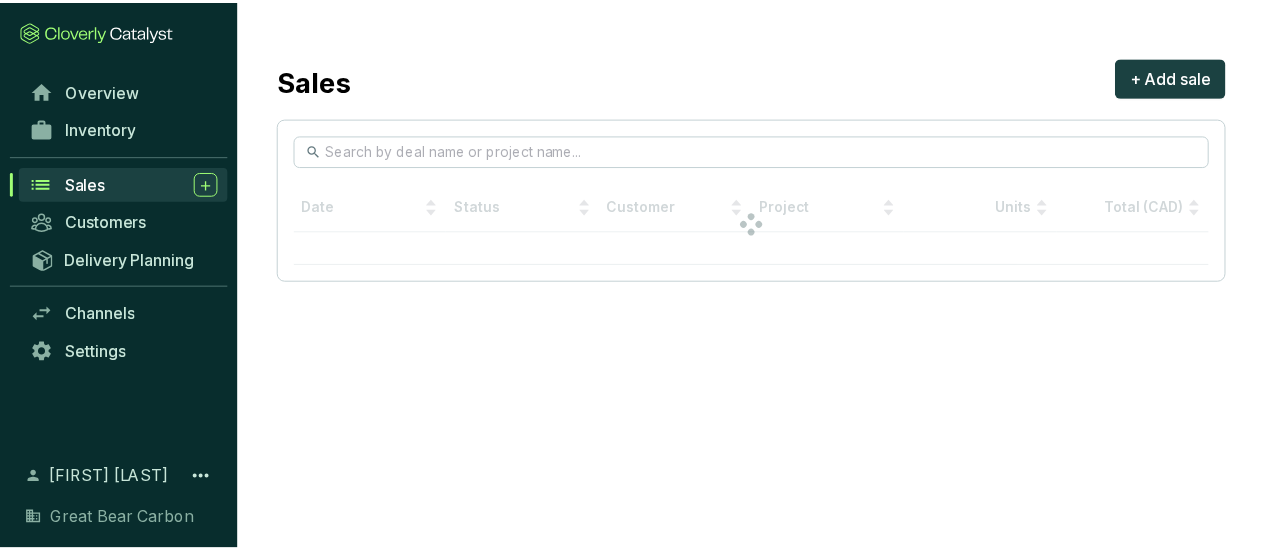 scroll, scrollTop: 0, scrollLeft: 0, axis: both 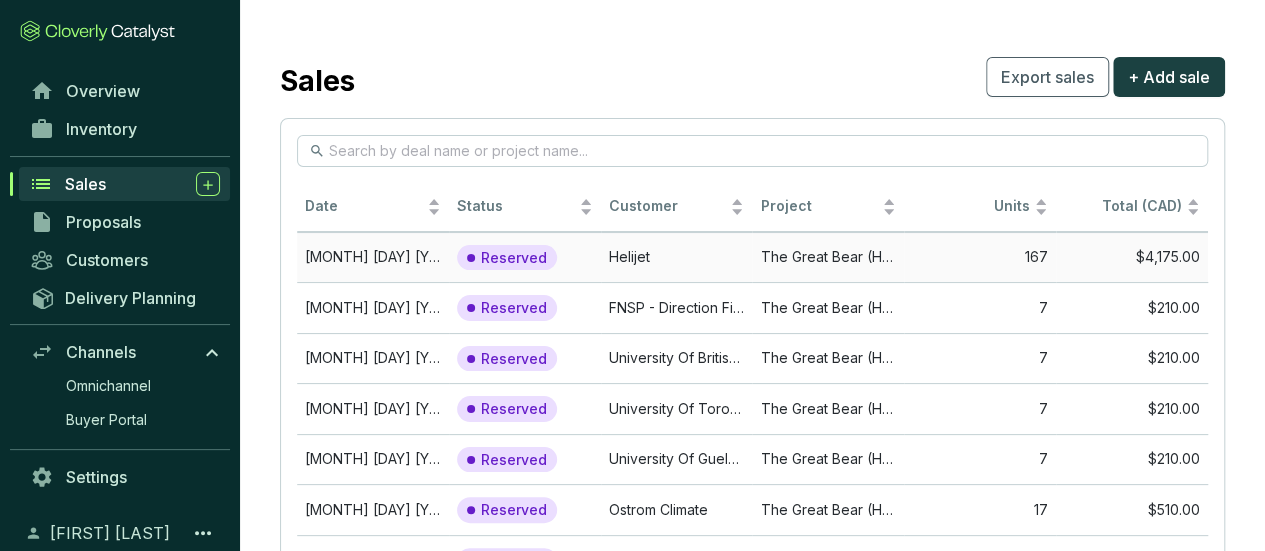 click on "Helijet" at bounding box center (677, 257) 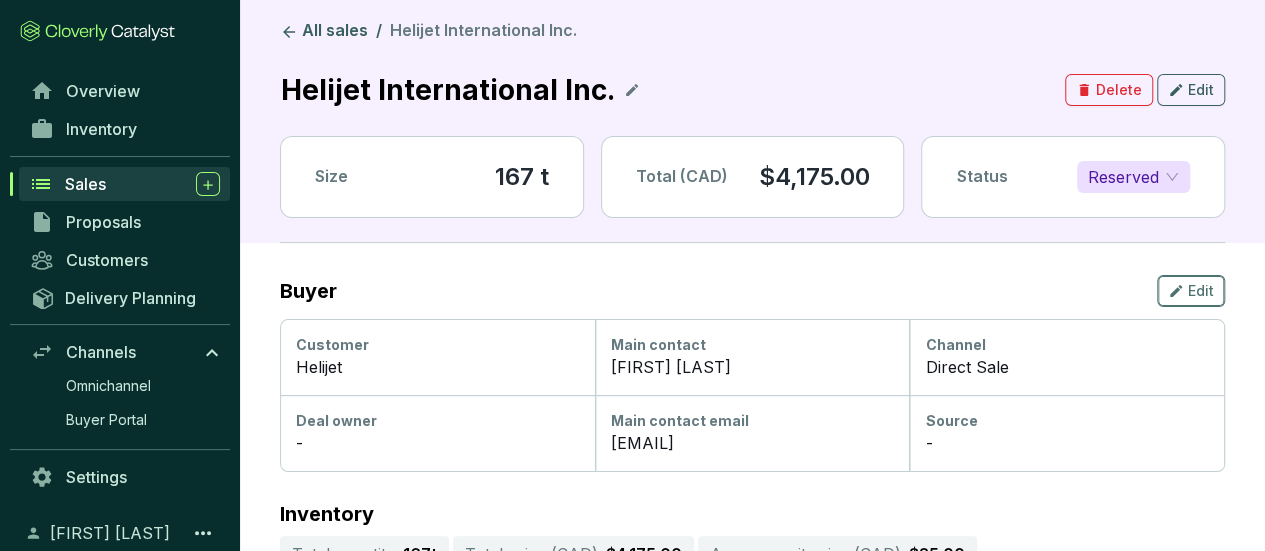 click 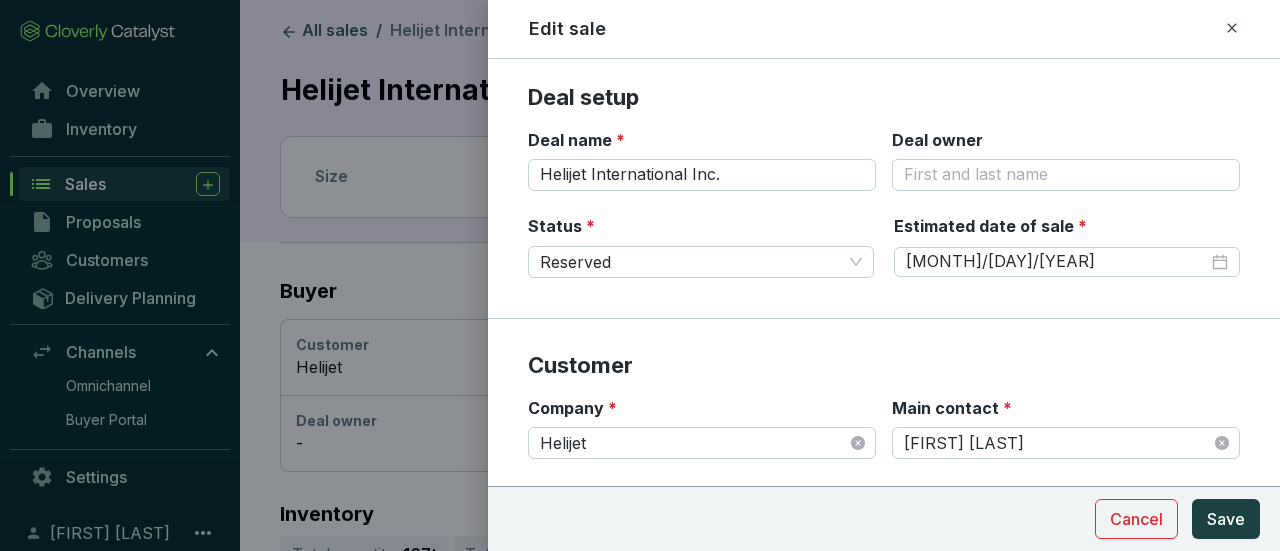 click at bounding box center (640, 275) 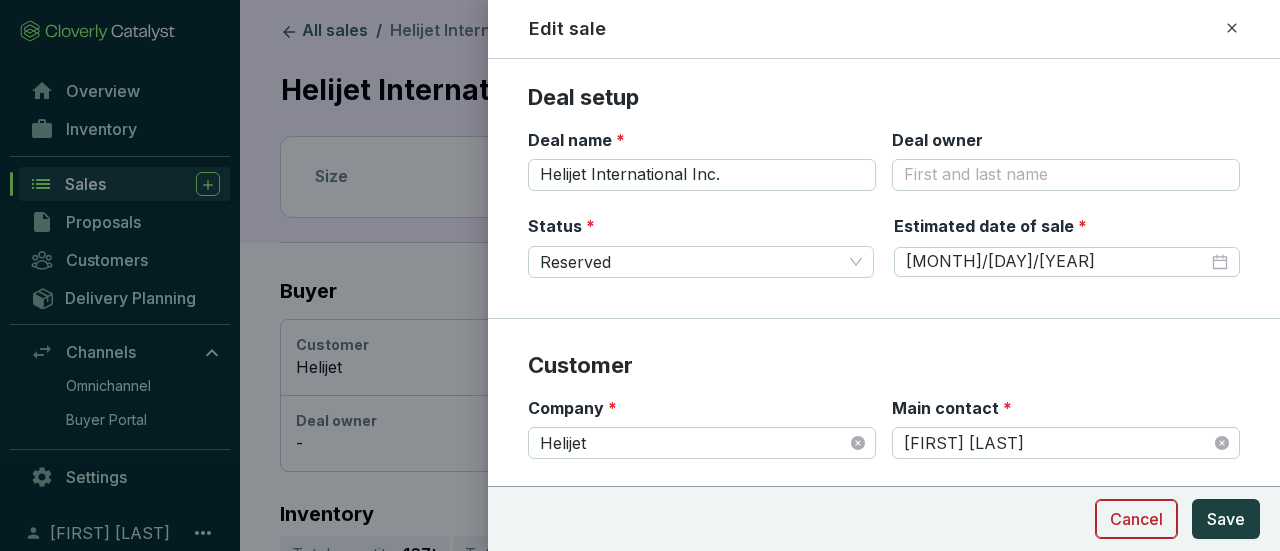 click on "Cancel" at bounding box center (1136, 519) 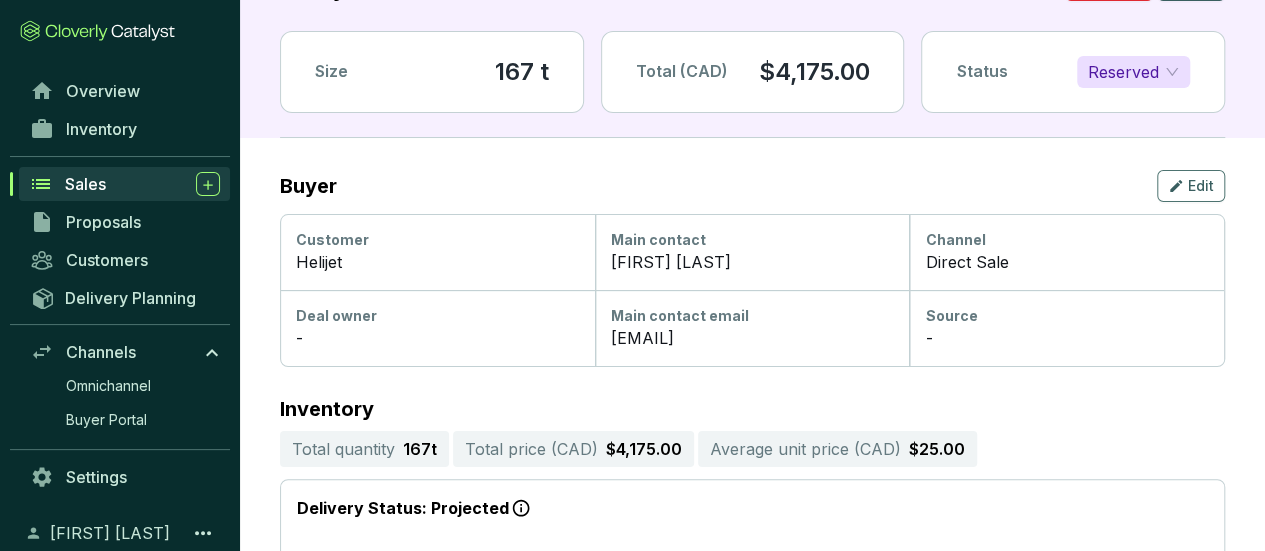 scroll, scrollTop: 0, scrollLeft: 0, axis: both 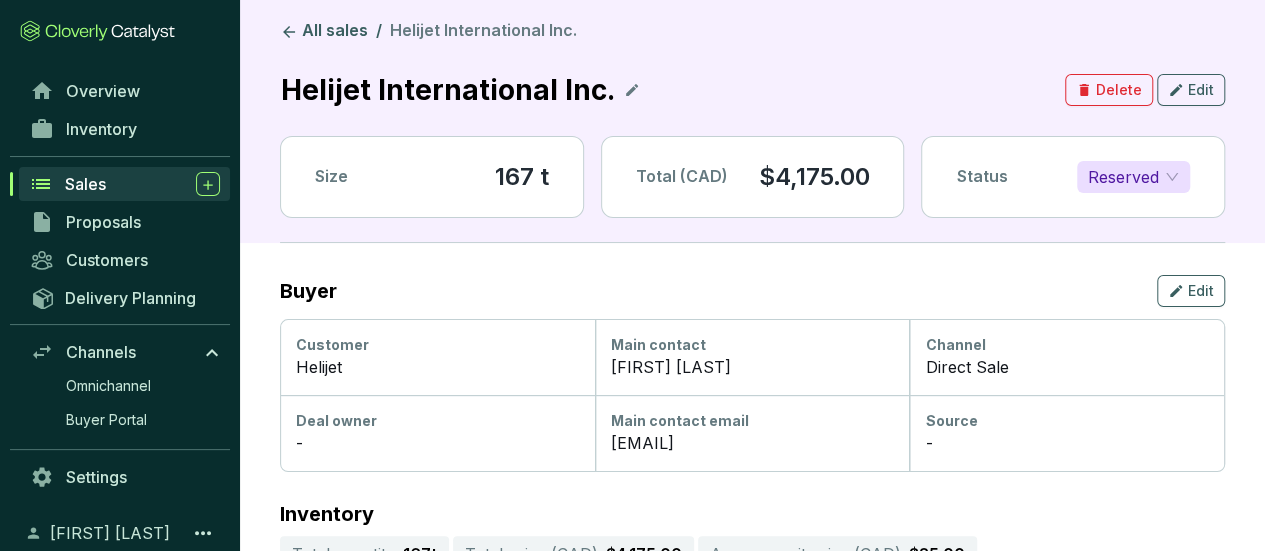 click on "All sales / Helijet International Inc." at bounding box center [752, 32] 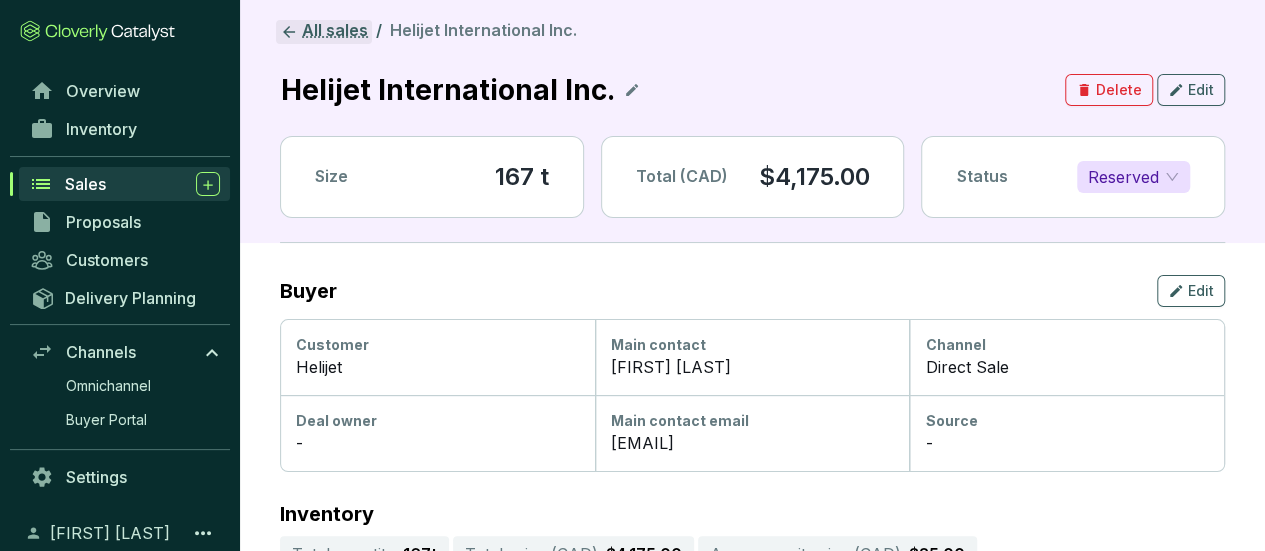 click on "All sales" at bounding box center (324, 32) 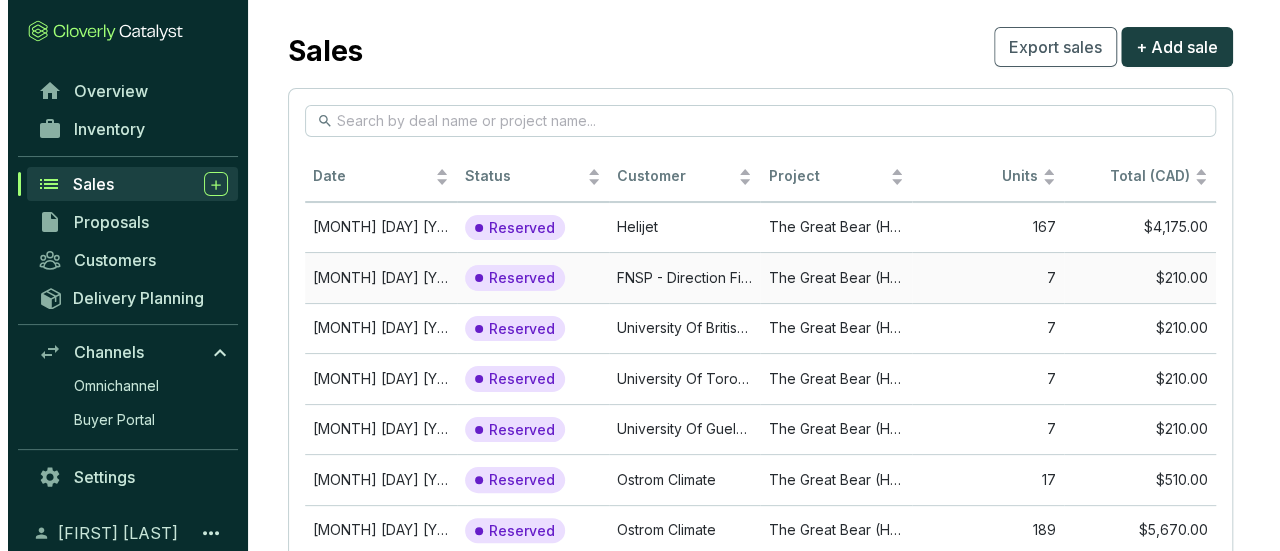 scroll, scrollTop: 0, scrollLeft: 0, axis: both 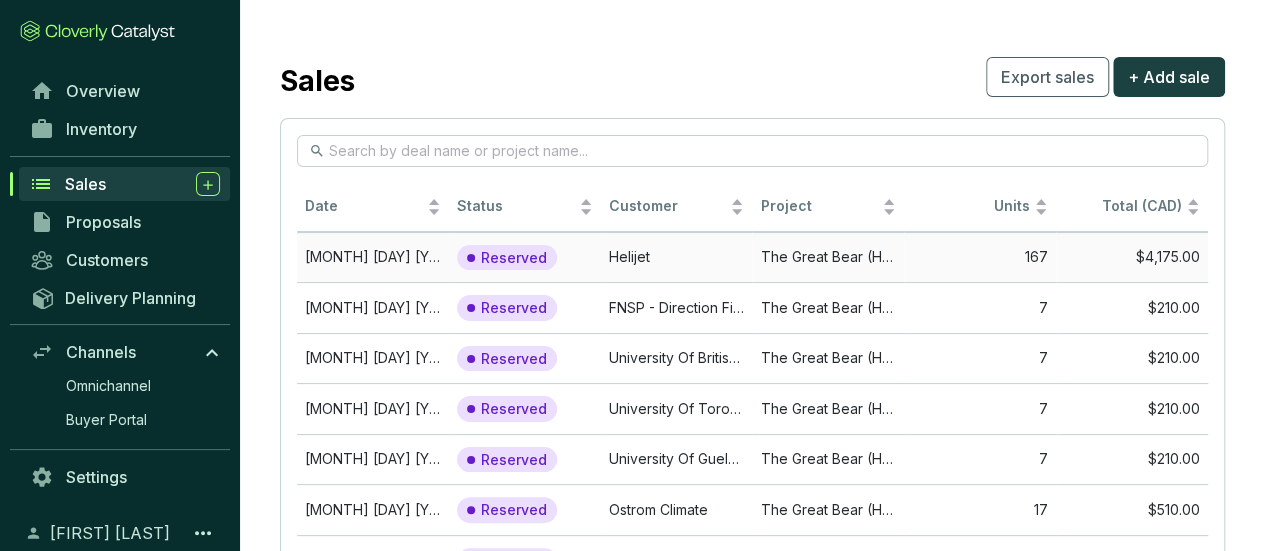 click on "Helijet" at bounding box center [677, 257] 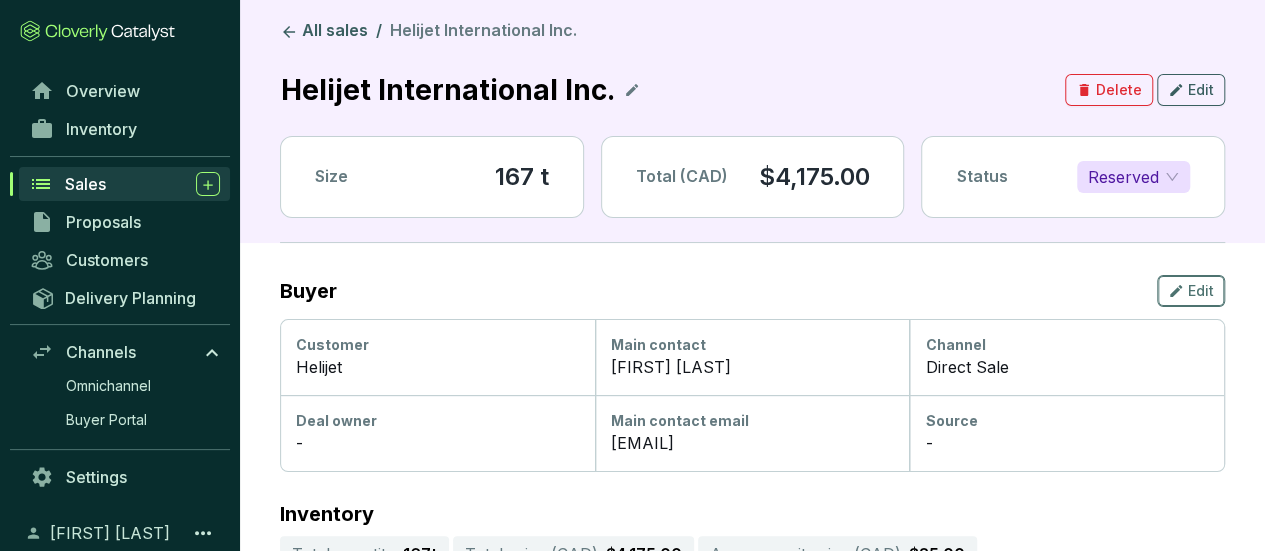 click on "Edit" at bounding box center (1201, 291) 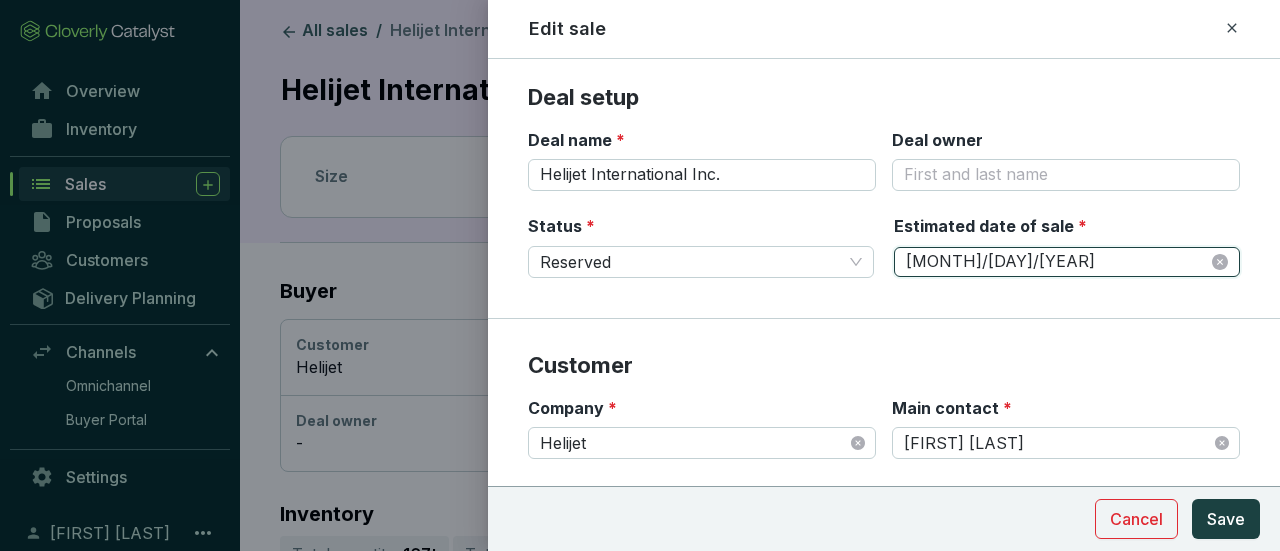 click on "[MONTH]/[DAY]/[YEAR]" at bounding box center [1057, 262] 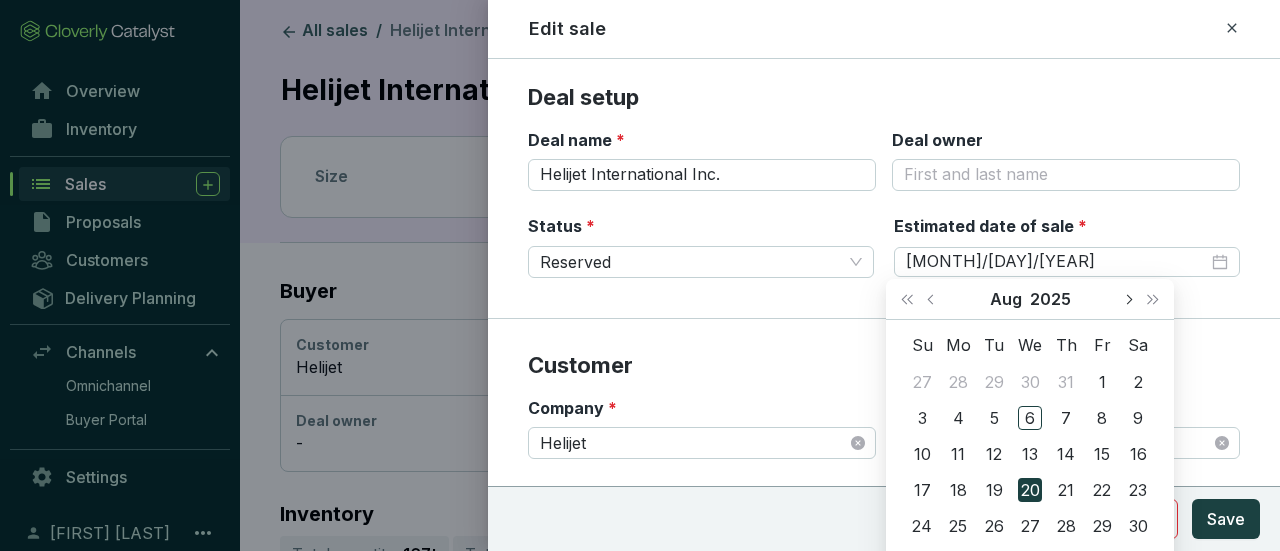 click at bounding box center [1128, 299] 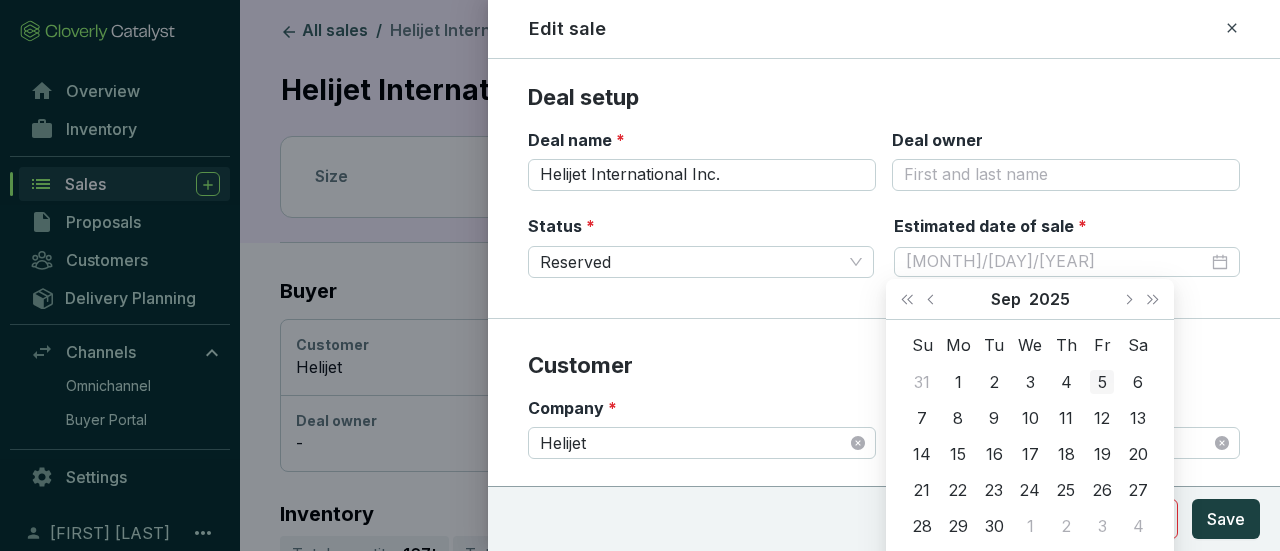 type on "[MONTH]/[DAY]/[YEAR]" 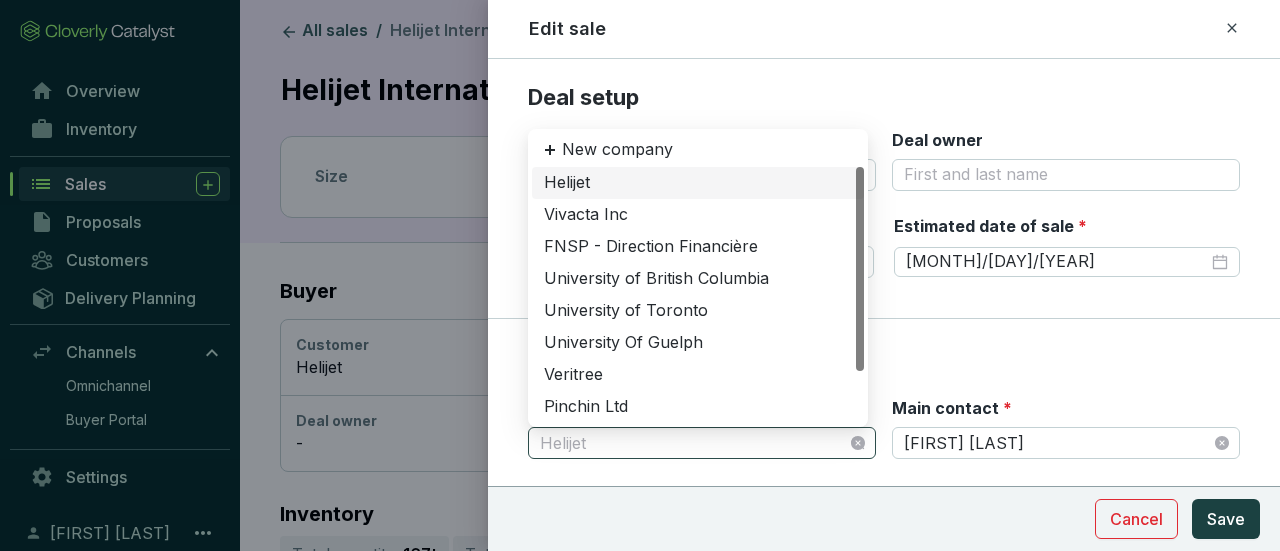 click on "Helijet" at bounding box center [702, 443] 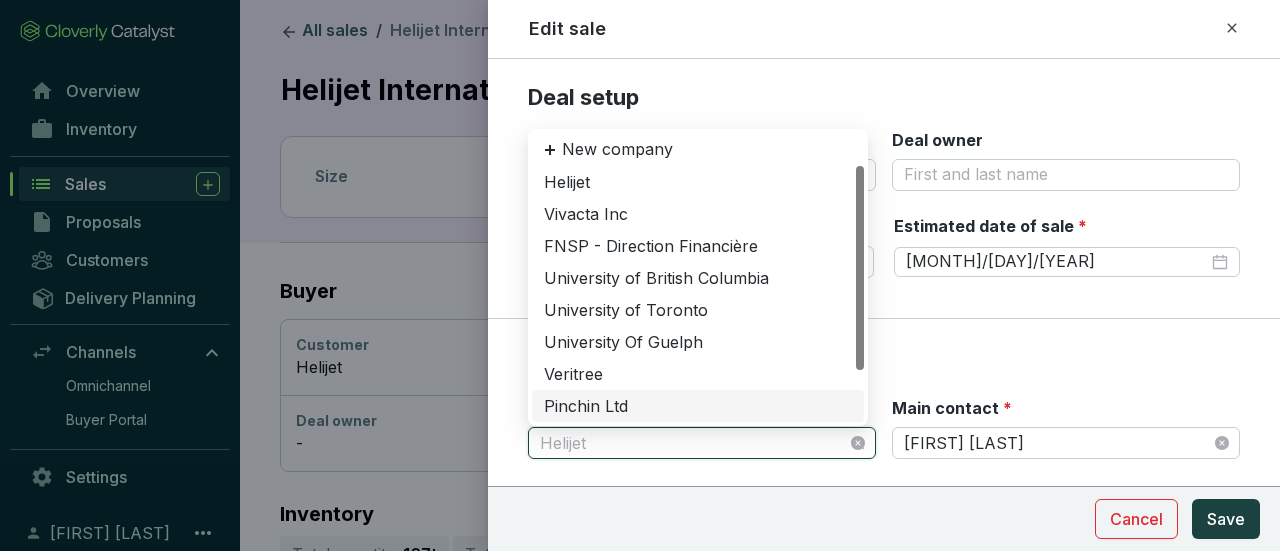 click on "Helijet" at bounding box center [702, 443] 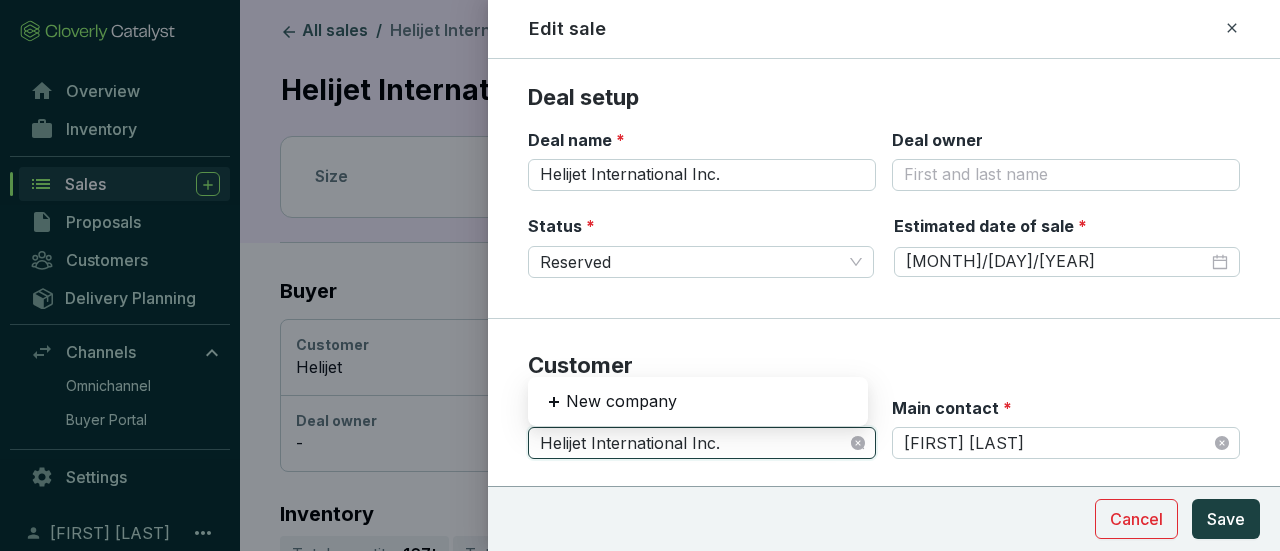 type on "Helijet International Inc." 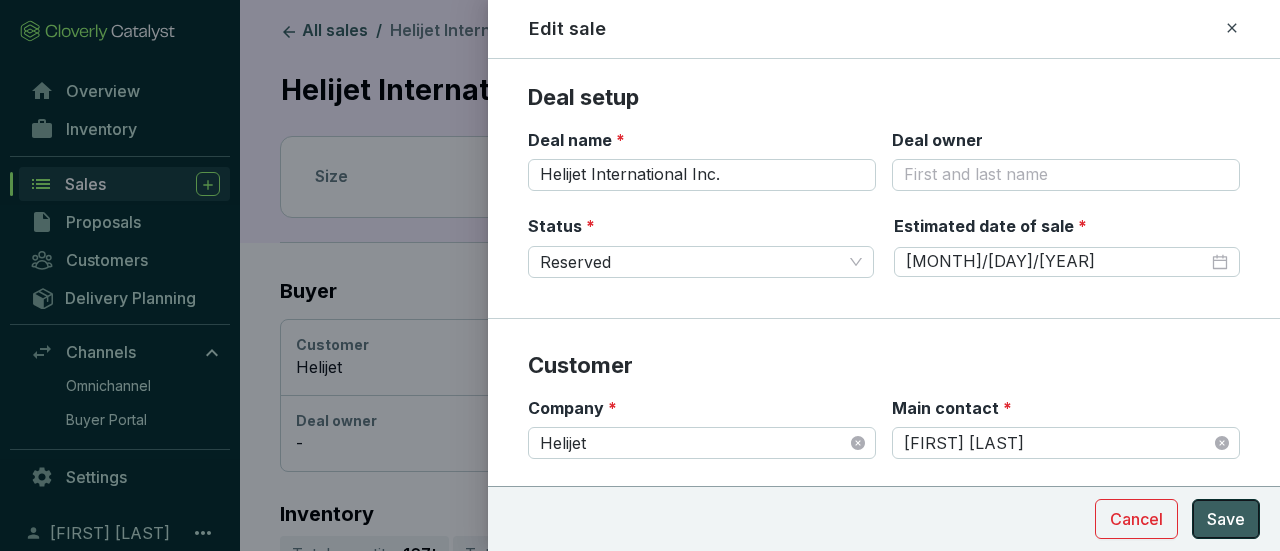 click on "Save" at bounding box center (1226, 519) 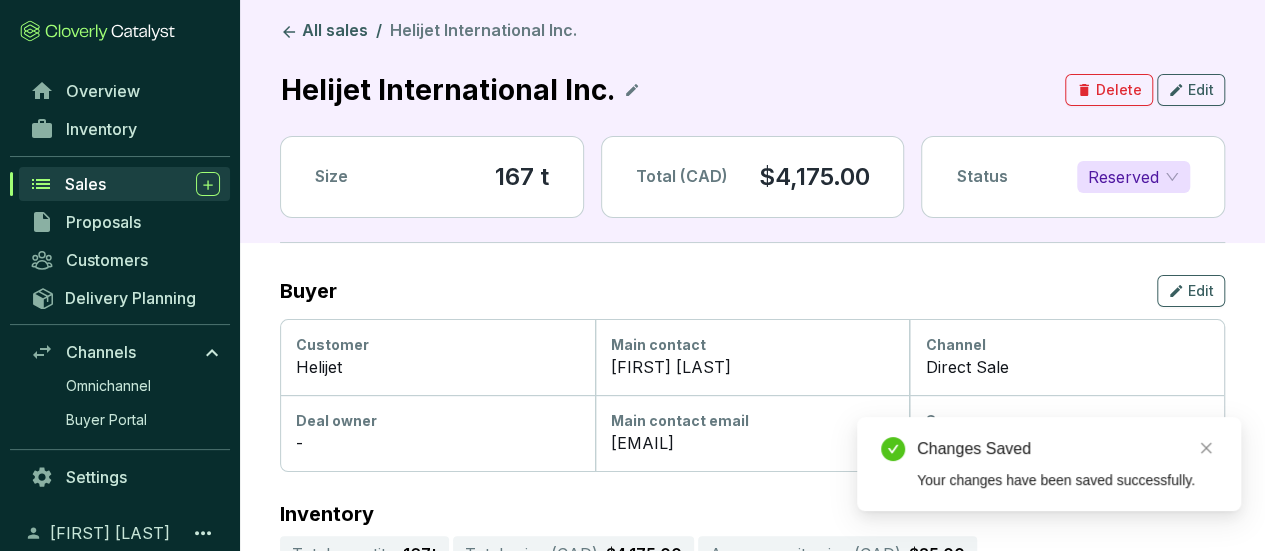 click on "Helijet" at bounding box center [437, 367] 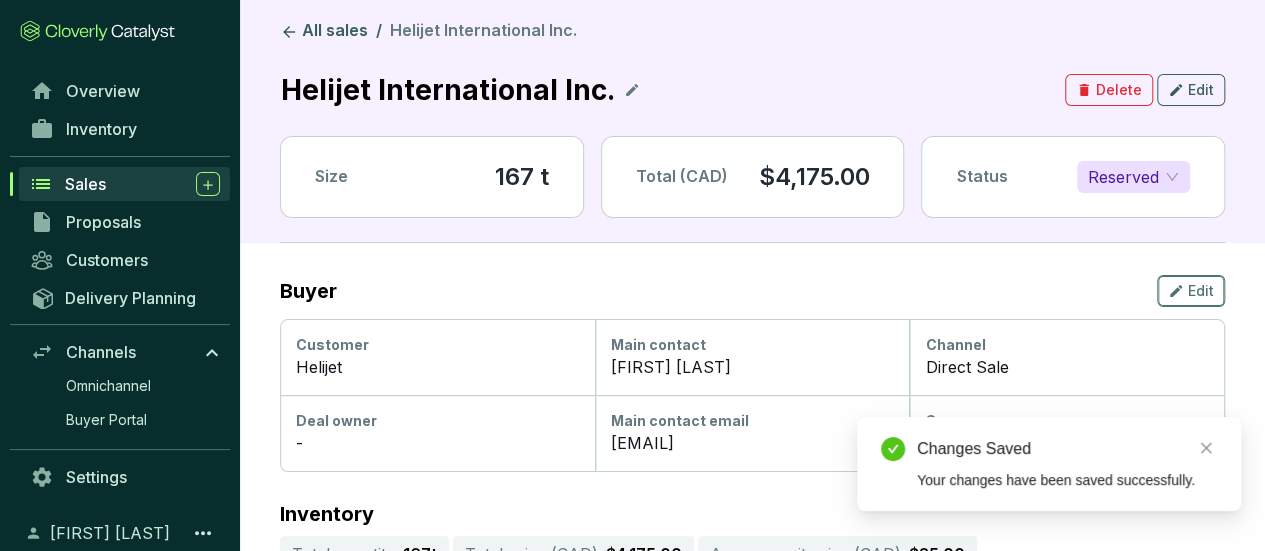 click on "Edit" at bounding box center (1201, 291) 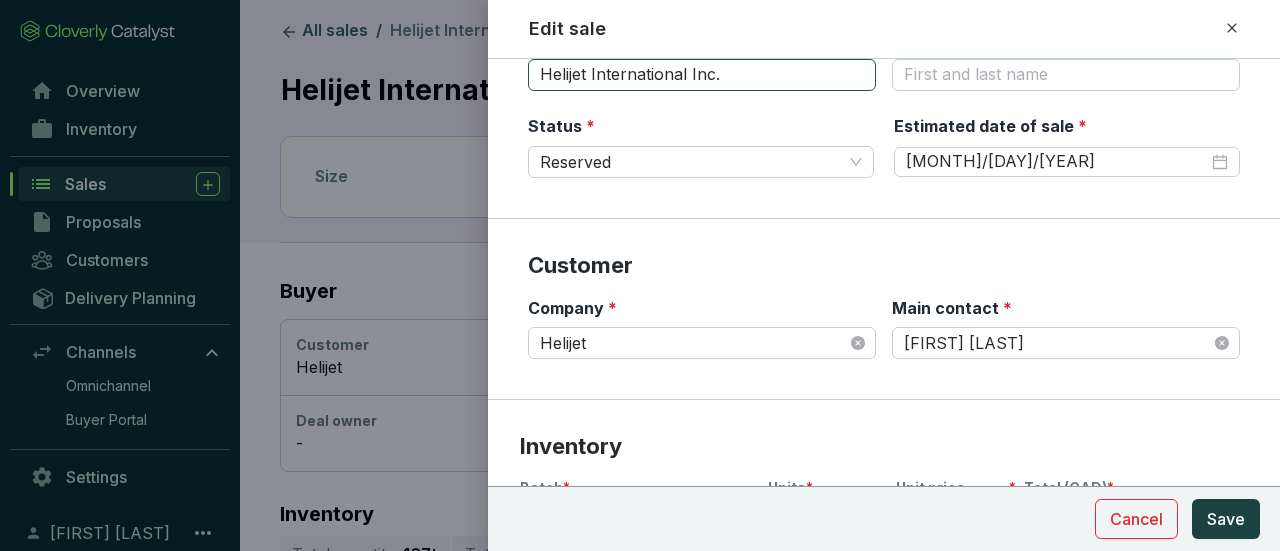 scroll, scrollTop: 0, scrollLeft: 0, axis: both 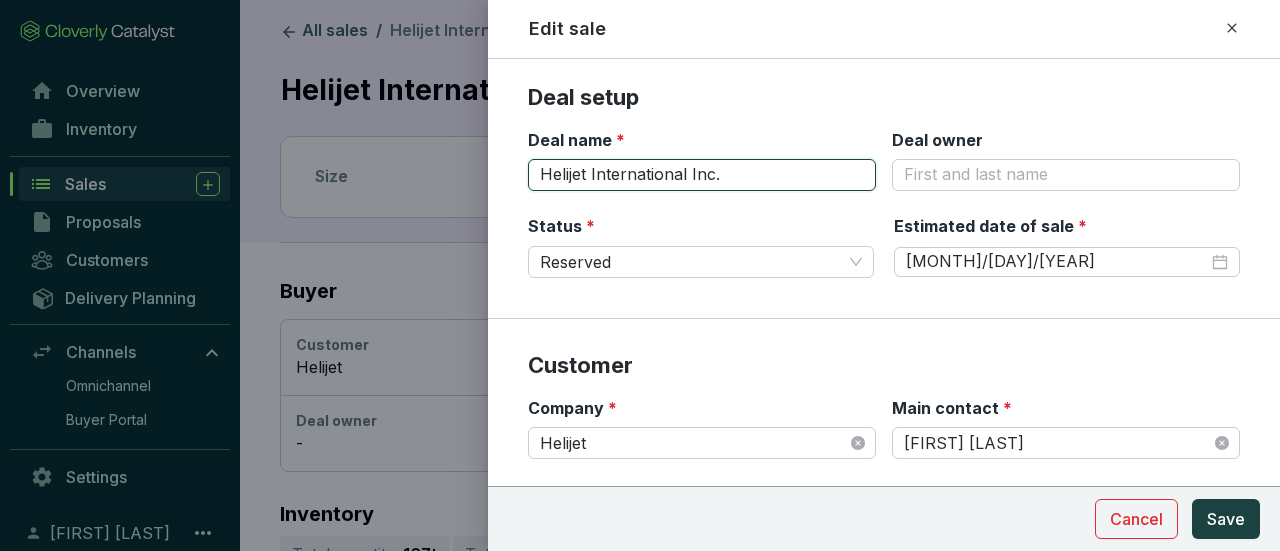 click on "Helijet International Inc." at bounding box center (702, 175) 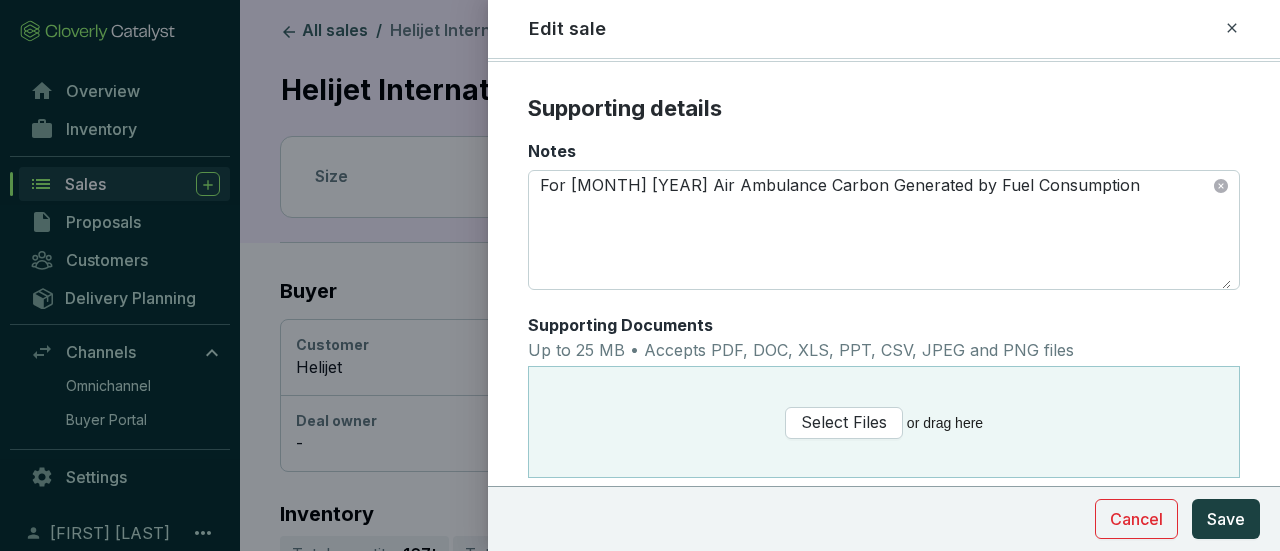 scroll, scrollTop: 799, scrollLeft: 0, axis: vertical 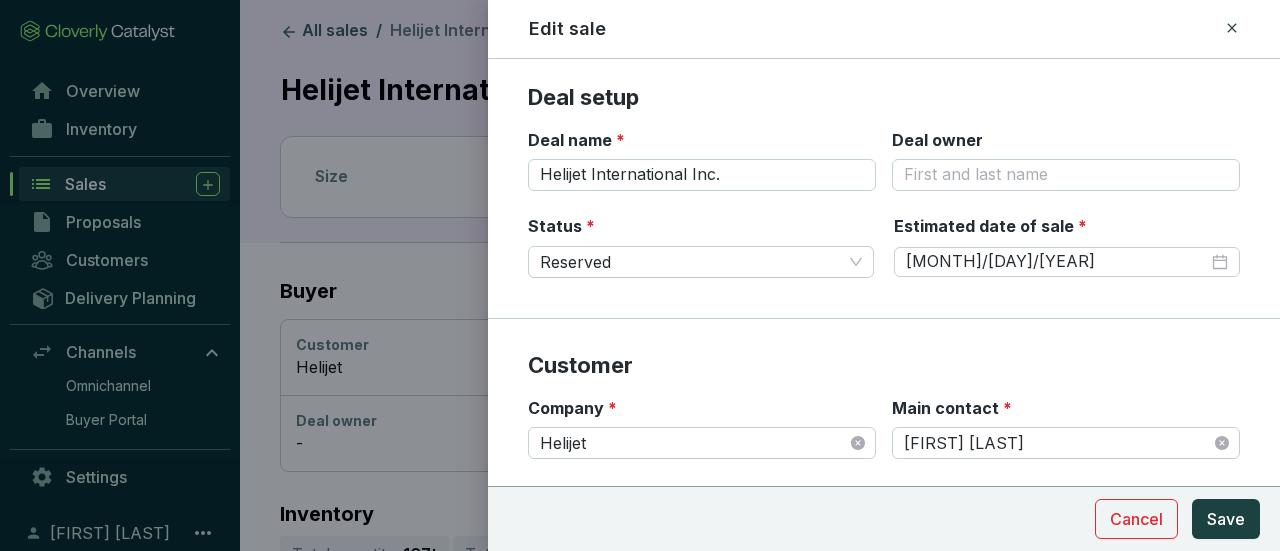 click on "Deal setup" at bounding box center (884, 98) 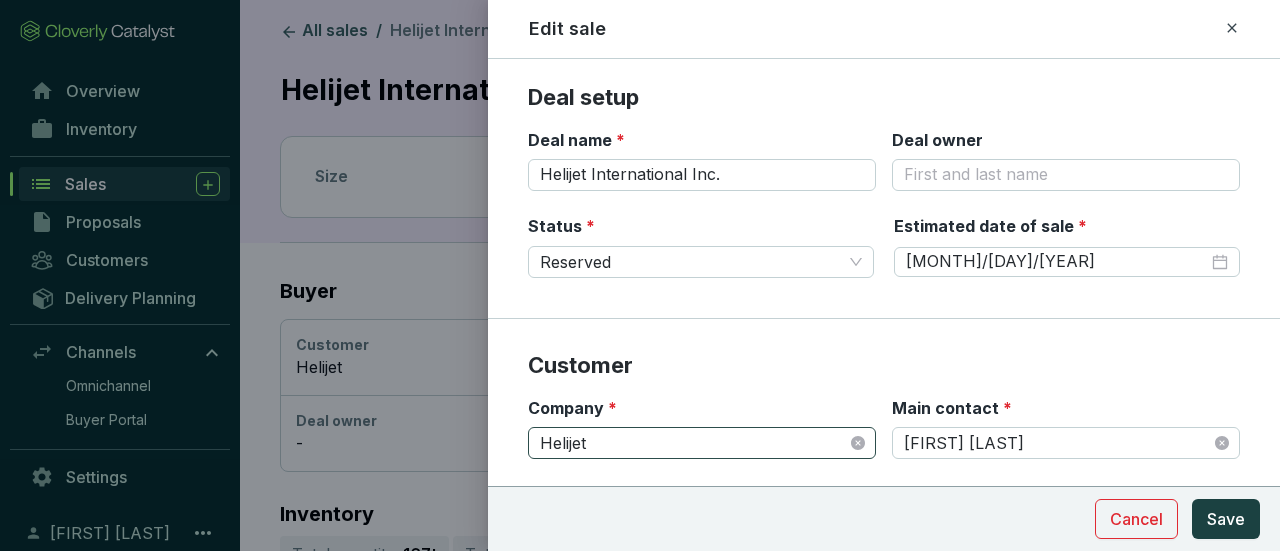 click on "Helijet" at bounding box center [702, 443] 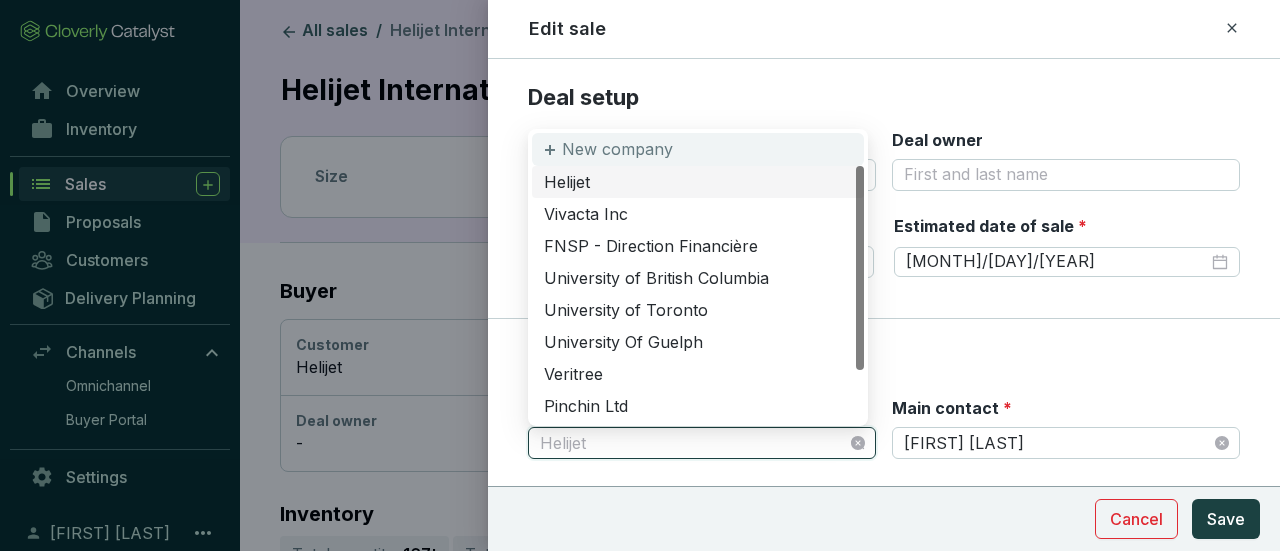 click on "New company" at bounding box center [617, 150] 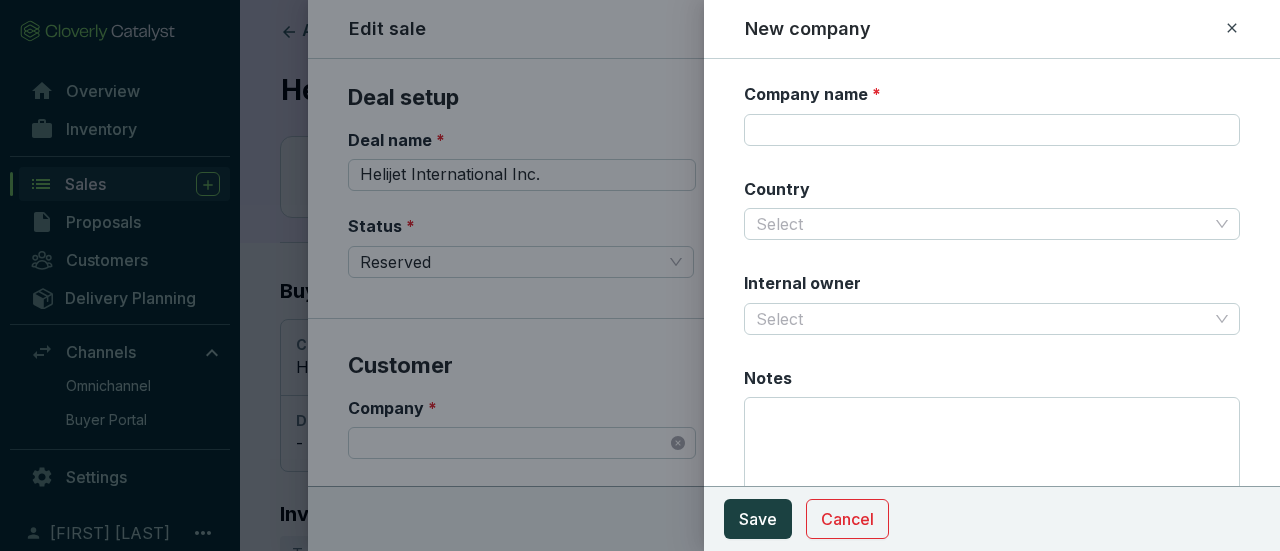 click 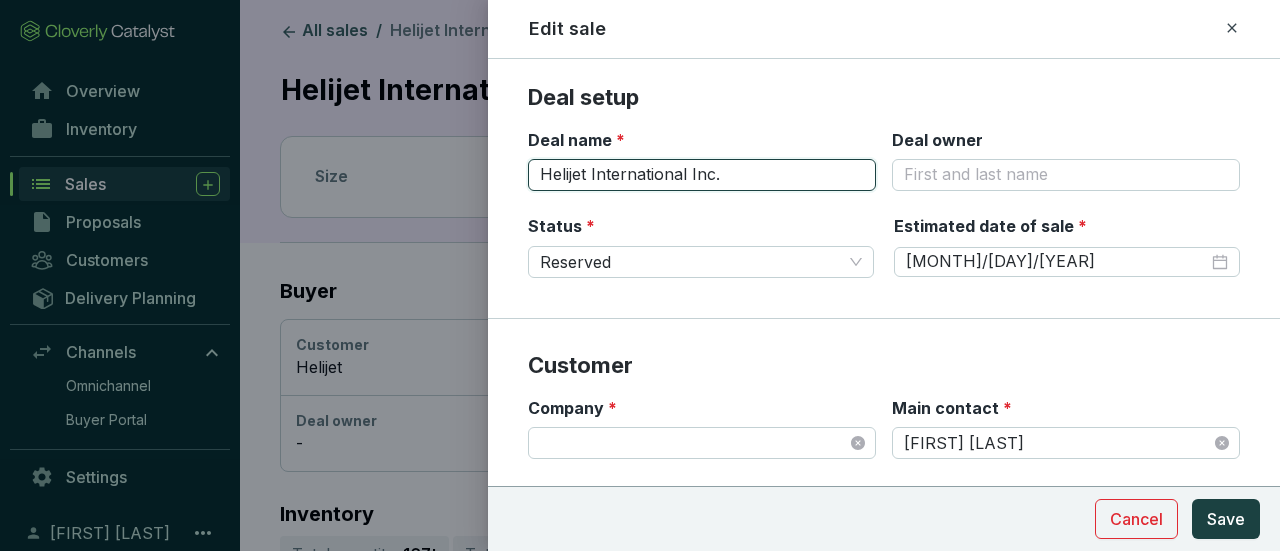 click on "Helijet International Inc." at bounding box center [702, 175] 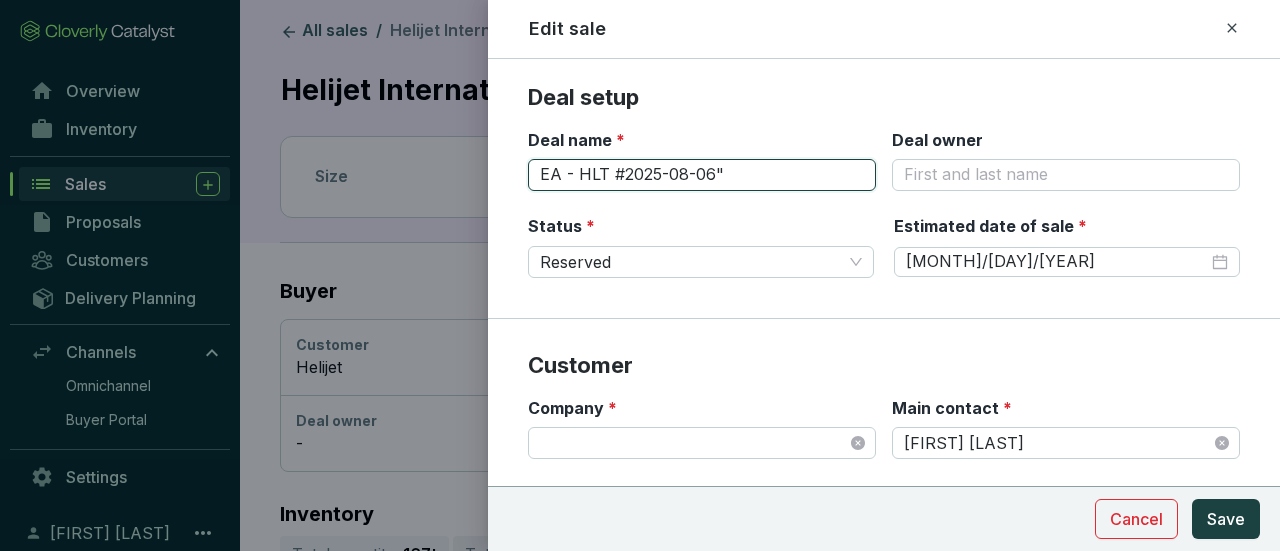 click on "EA - HLT #2025-08-06"" at bounding box center [702, 175] 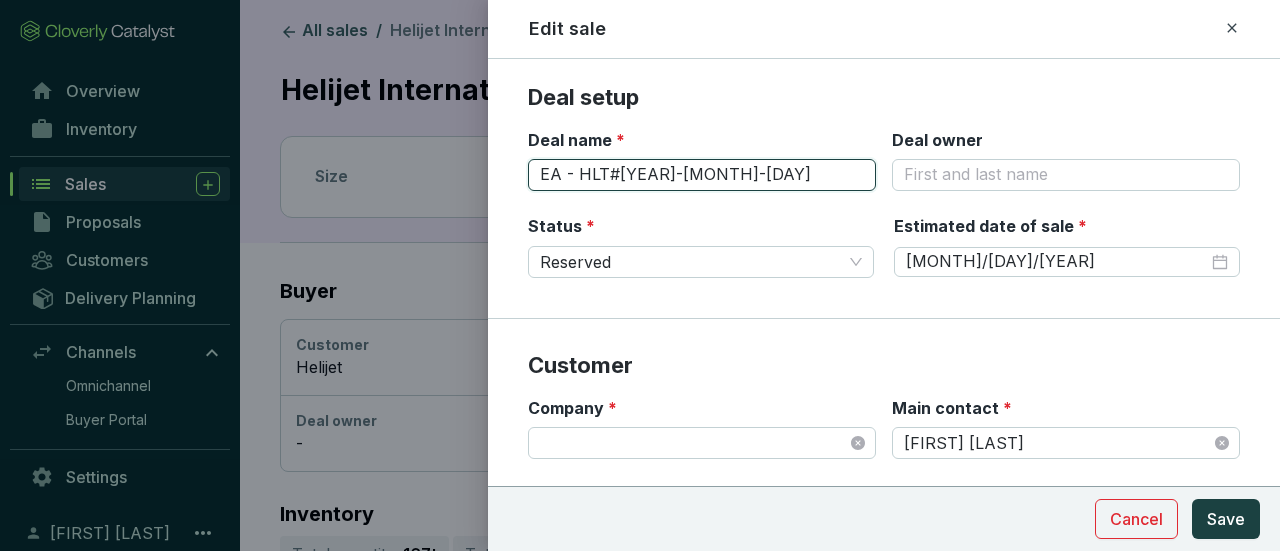 click on "EA - HLT#[YEAR]-[MONTH]-[DAY]" at bounding box center (702, 175) 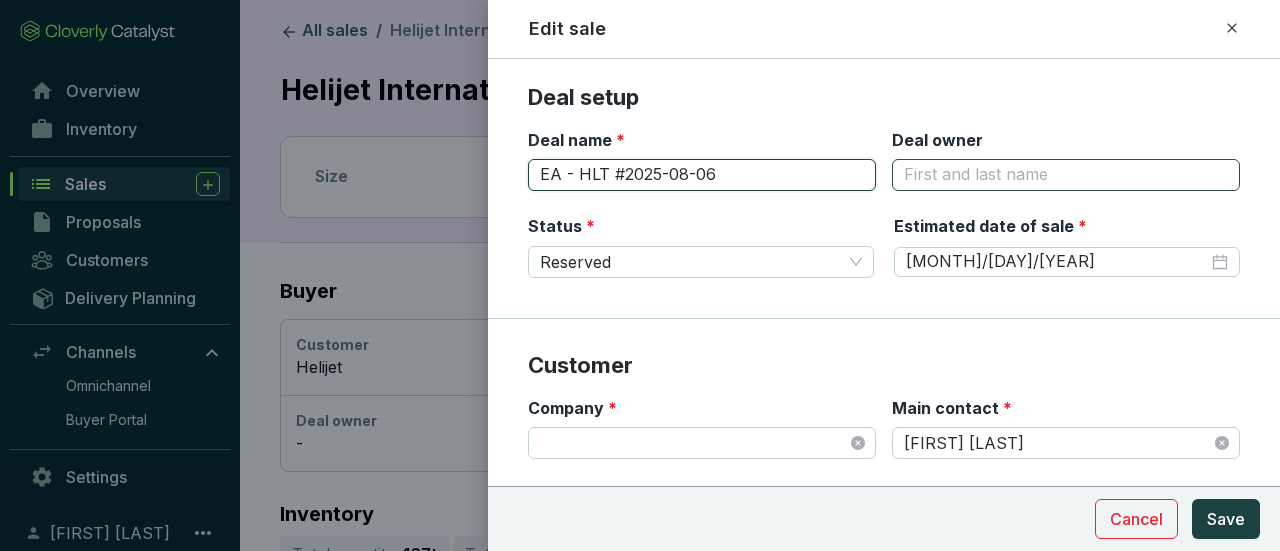 type on "EA - HLT #2025-08-06" 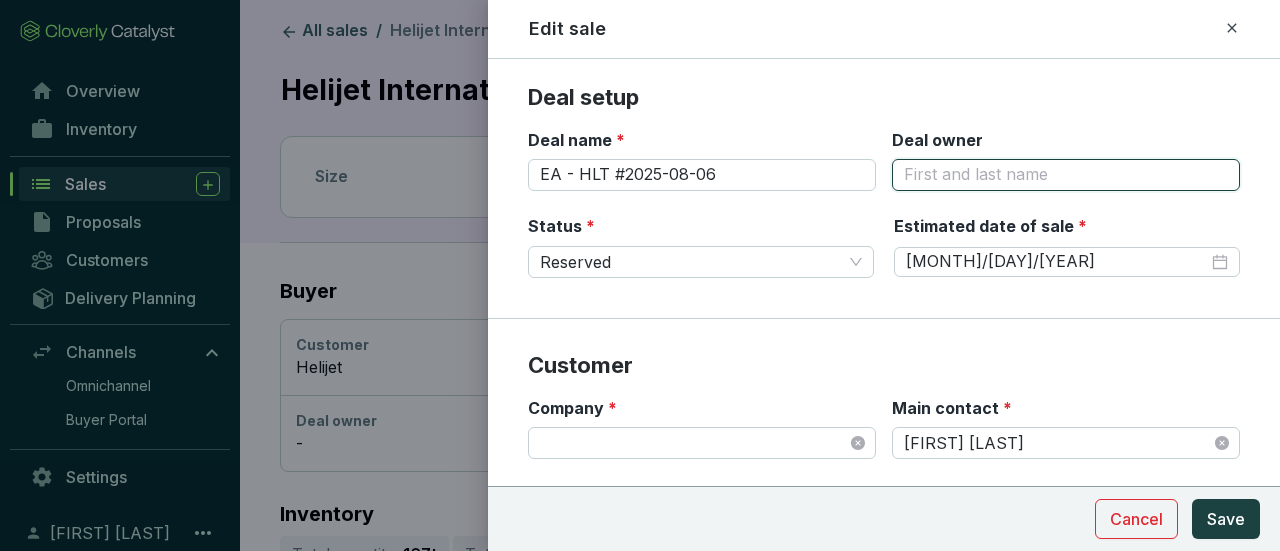 click on "Deal owner" at bounding box center [1066, 175] 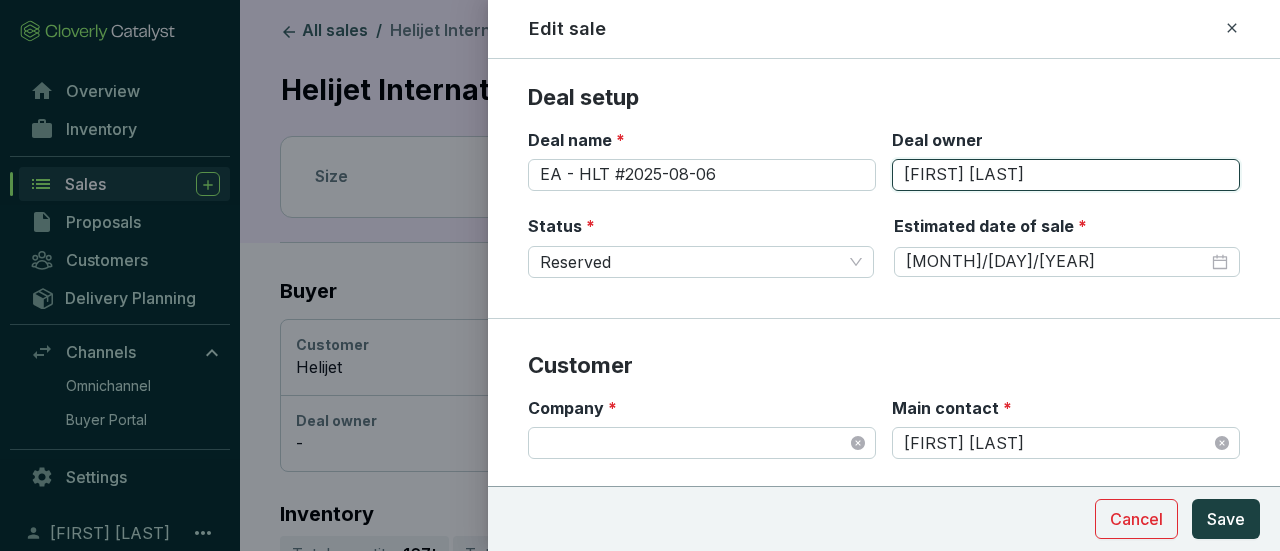 type on "[FIRST] [LAST]" 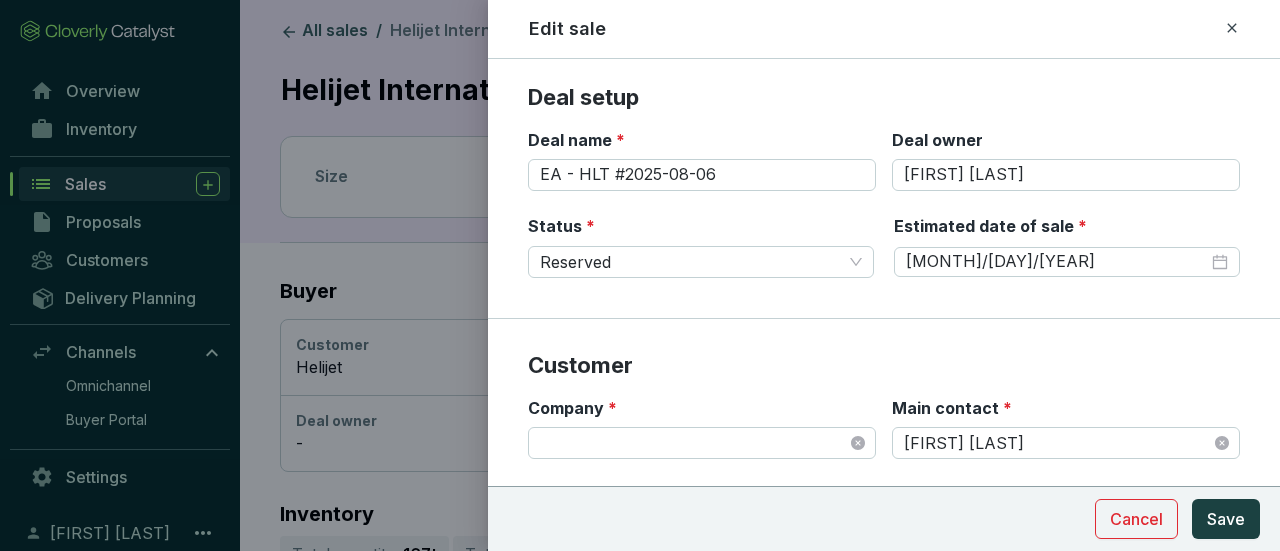click on "Deal setup Deal name * EA - HLT #2025-08-06 Deal owner [FIRST] [LAST] Status * Reserved Estimated date of sale * [MONTH]/[DAY]/[YEAR]" at bounding box center [884, 201] 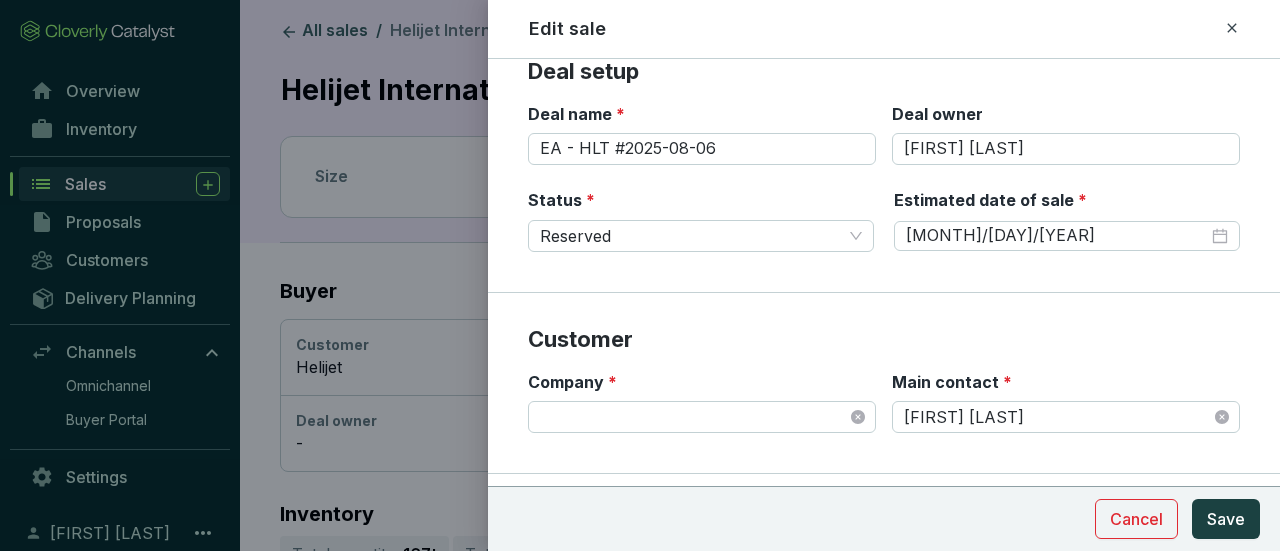 scroll, scrollTop: 100, scrollLeft: 0, axis: vertical 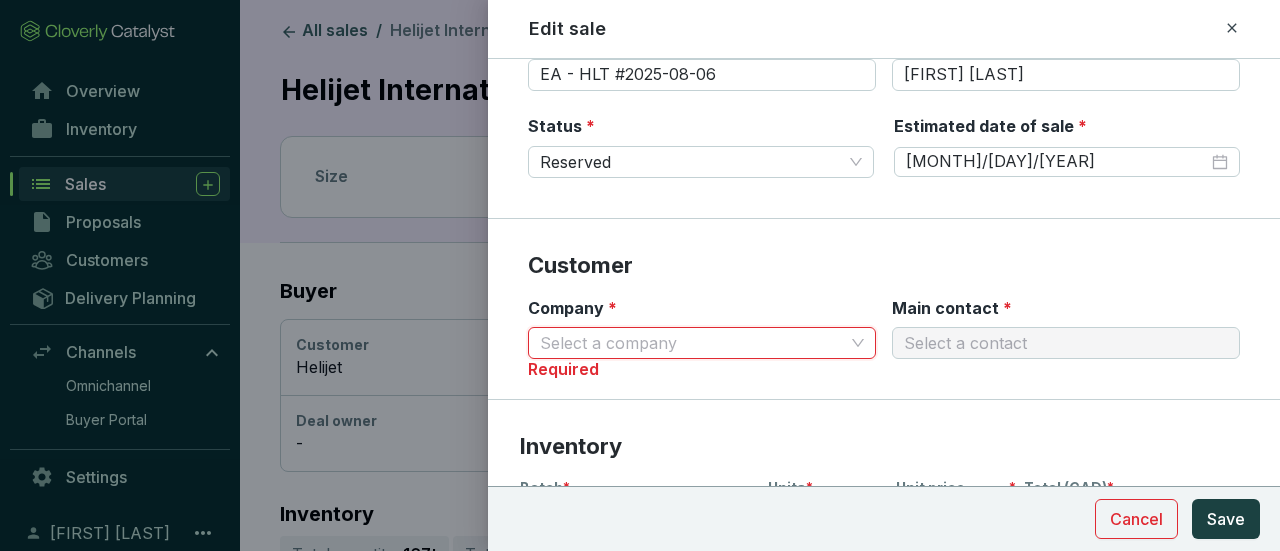 click on "Company   *" at bounding box center [692, 343] 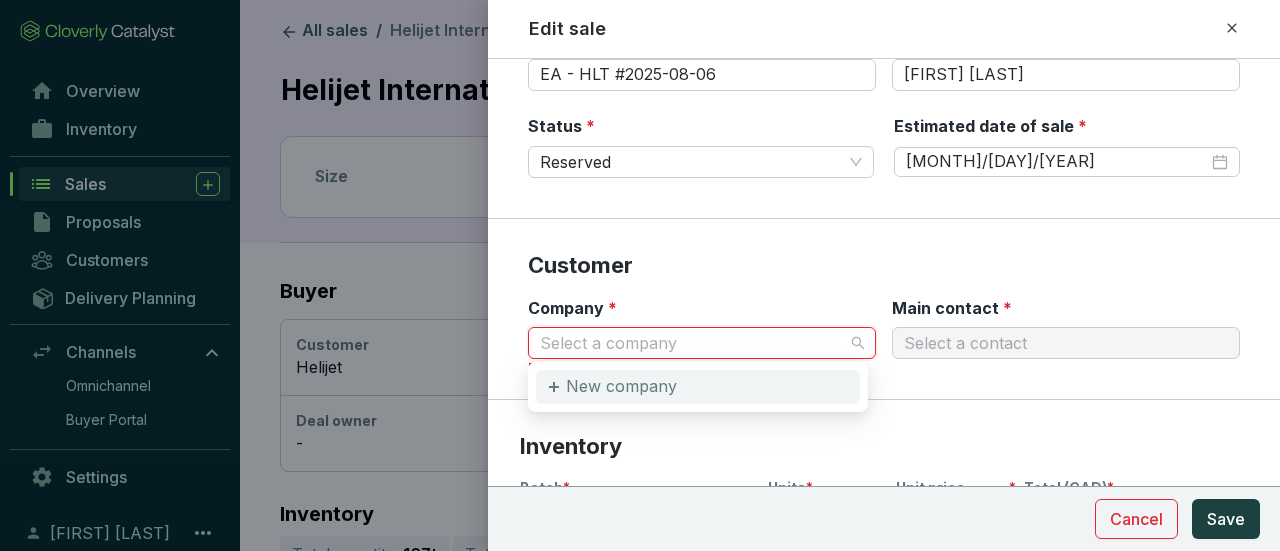 click on "New company" at bounding box center [621, 387] 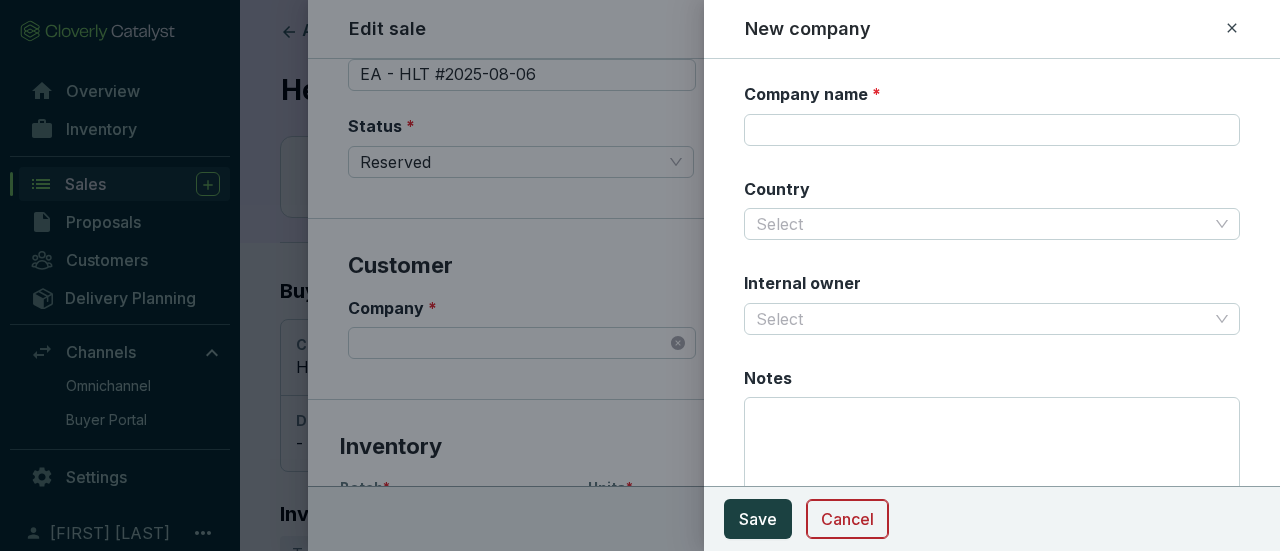 click on "Cancel" at bounding box center [847, 519] 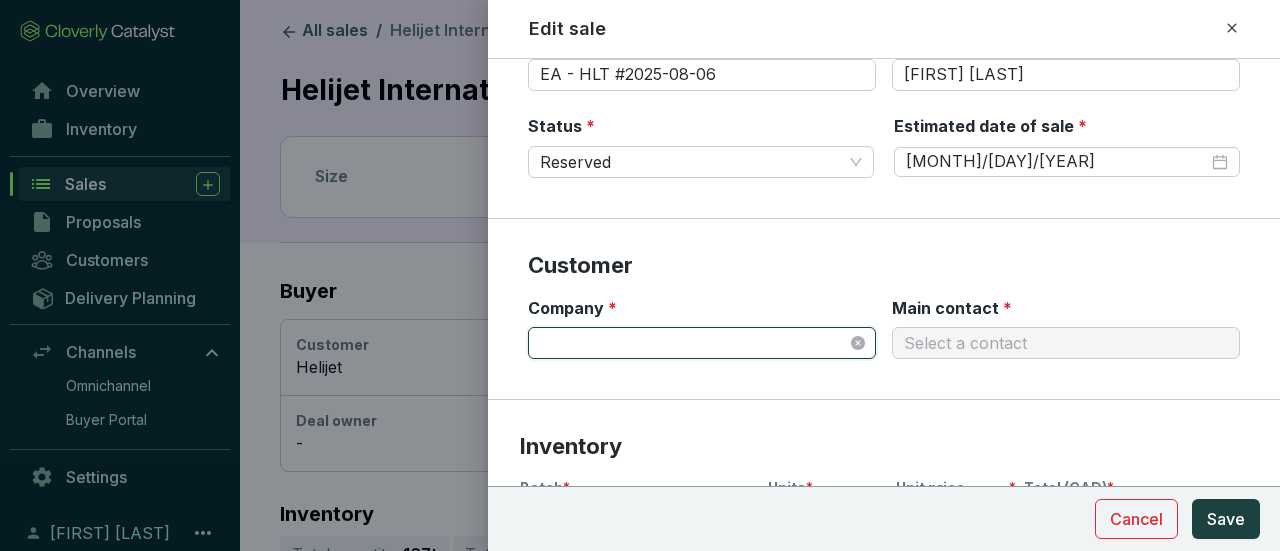 click at bounding box center [702, 343] 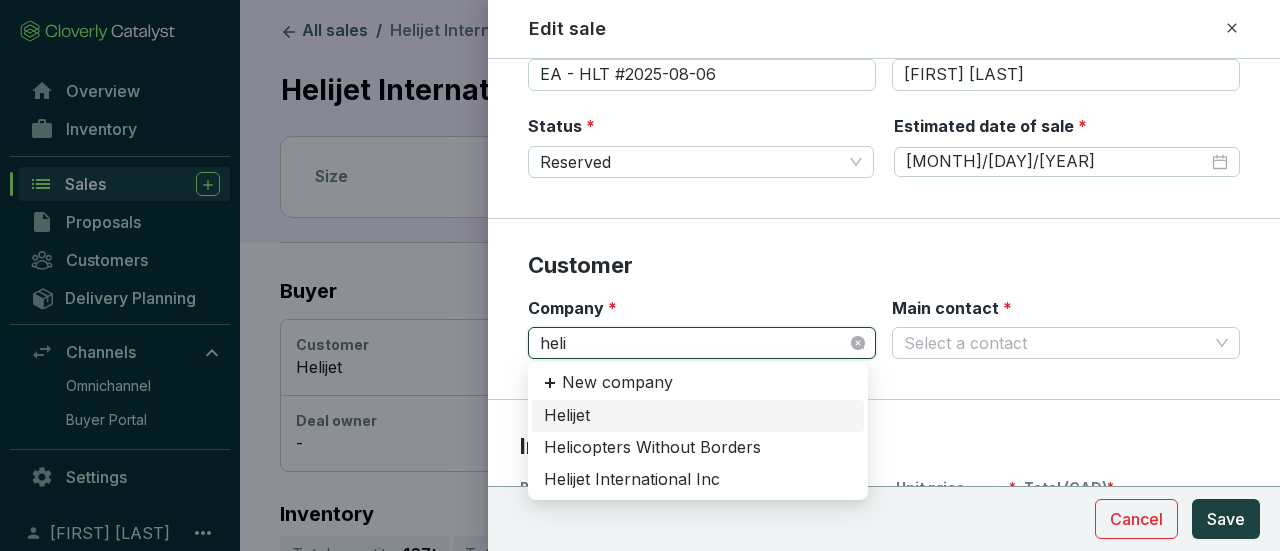 type on "helij" 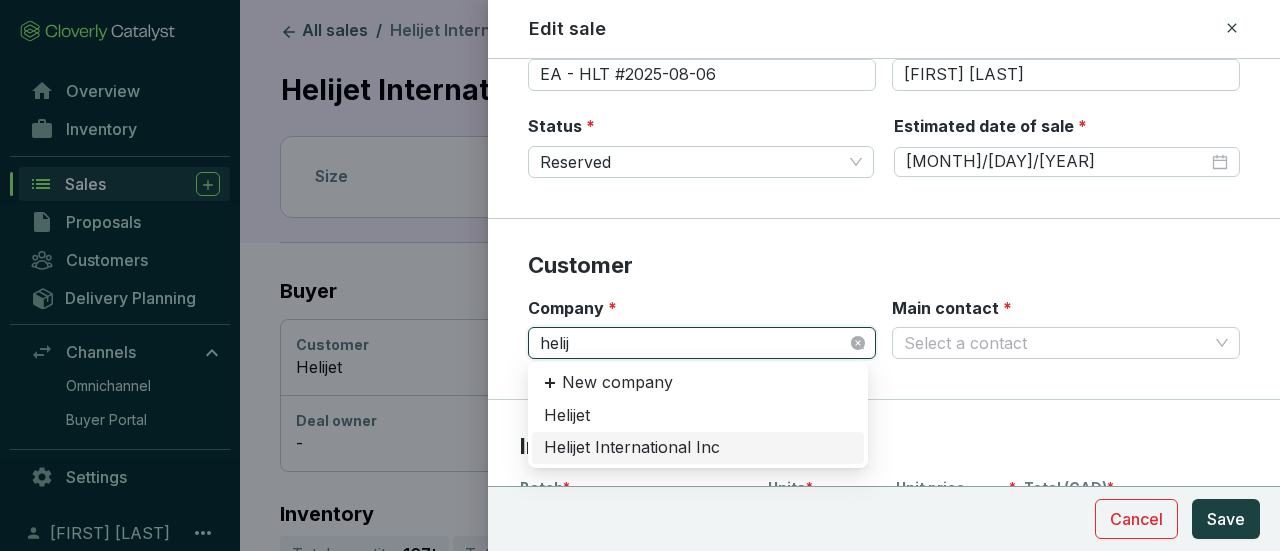 click on "Helijet International Inc" at bounding box center (698, 448) 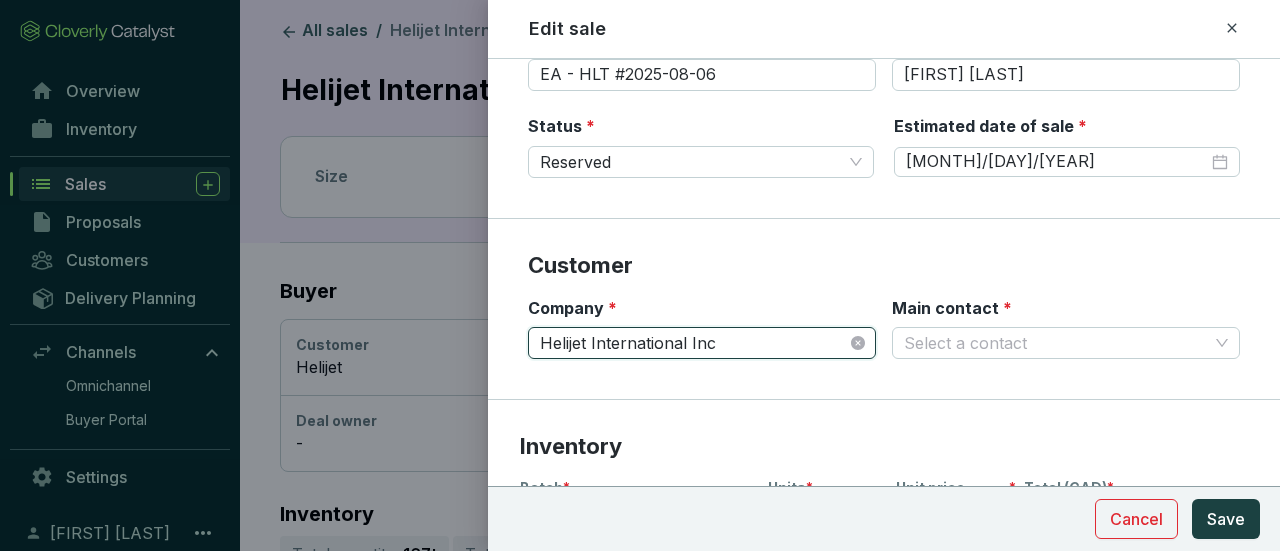 click on "Company * Helijet International Inc Helijet International Inc Main contact * Select a contact" at bounding box center (884, 340) 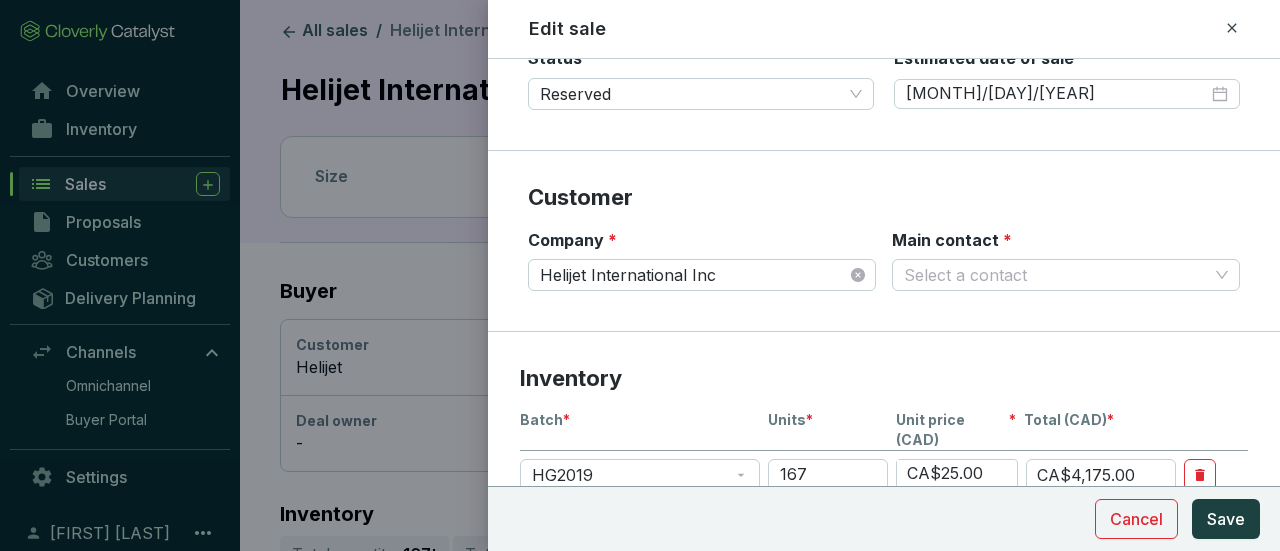 scroll, scrollTop: 200, scrollLeft: 0, axis: vertical 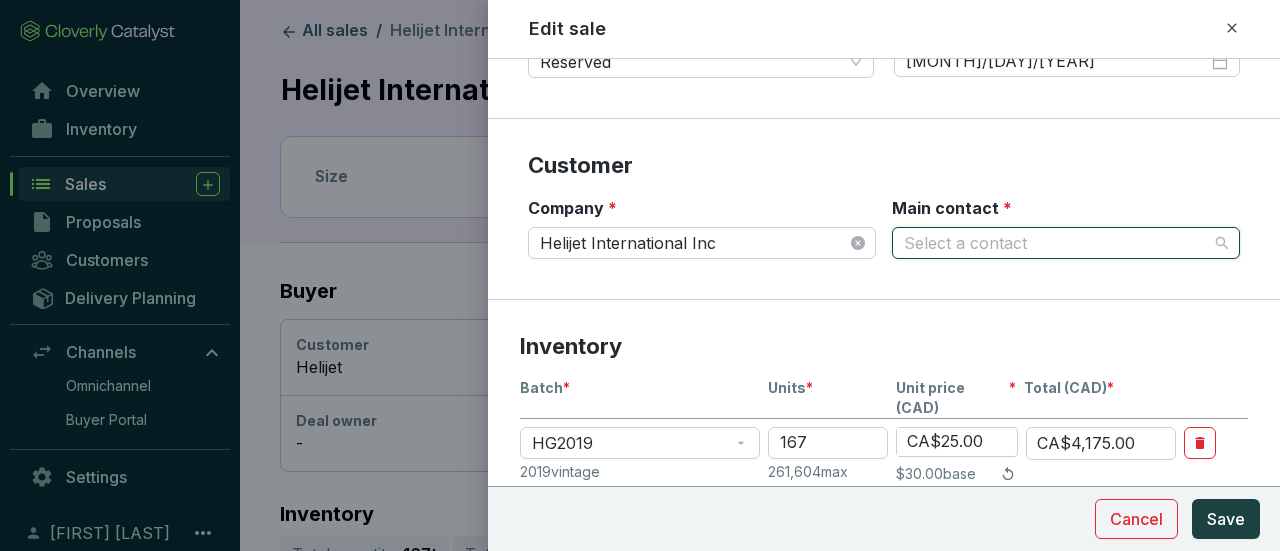 click on "Main contact *" at bounding box center (1056, 243) 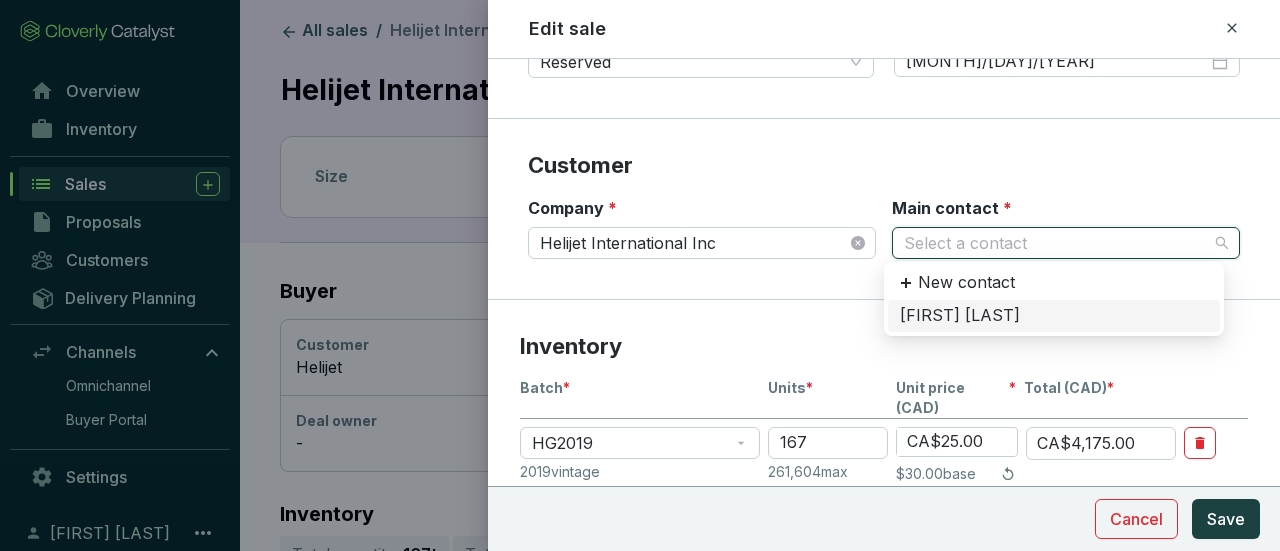 click on "[FIRST] [LAST]" at bounding box center (1054, 316) 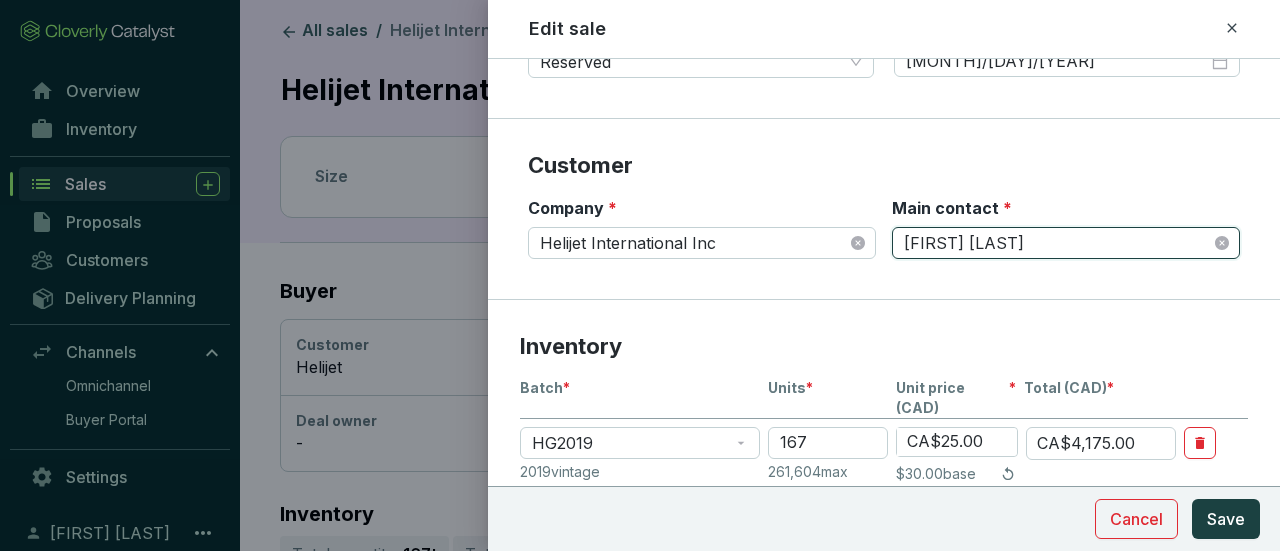 click on "Customer Company * Helijet International Inc Main contact * [FIRST] [LAST] [FIRST] [LAST]" at bounding box center (884, 209) 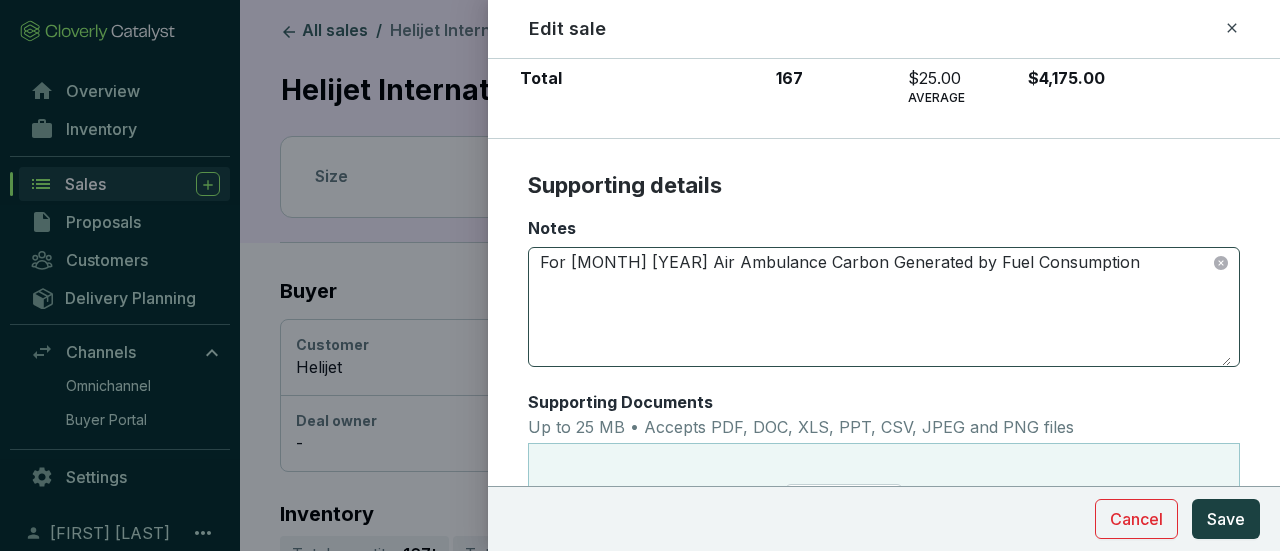 scroll, scrollTop: 800, scrollLeft: 0, axis: vertical 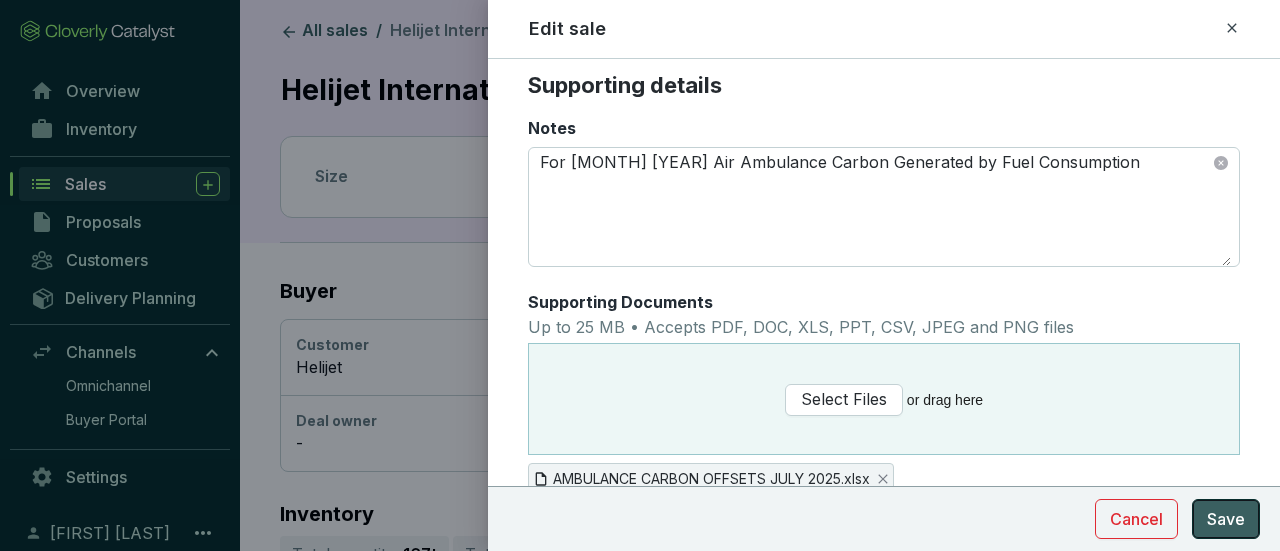 click on "Save" at bounding box center (1226, 519) 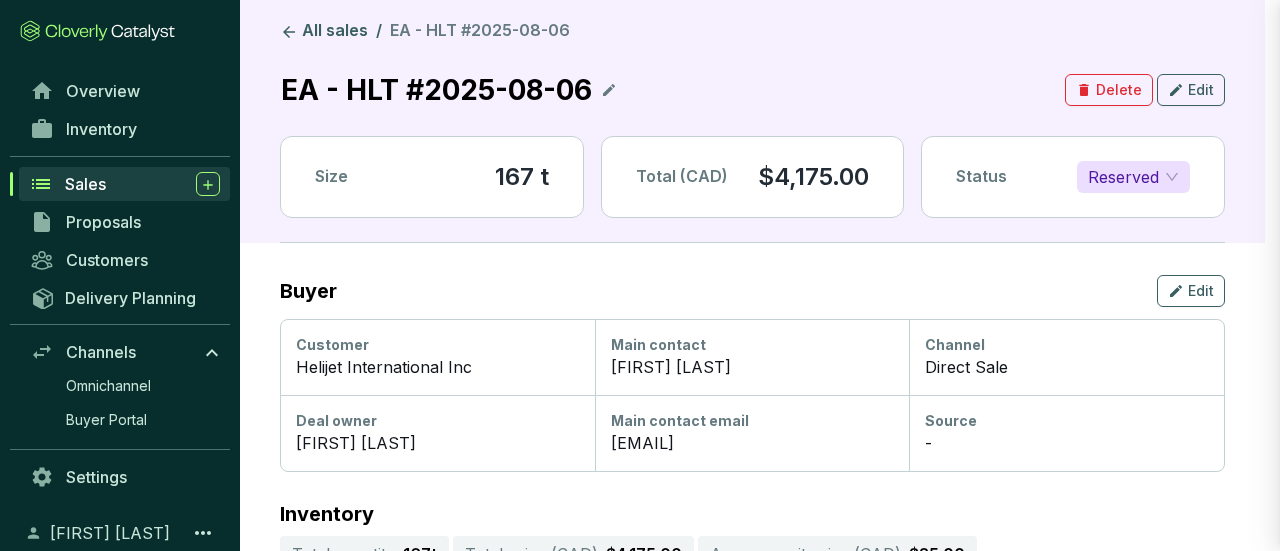 scroll, scrollTop: 800, scrollLeft: 0, axis: vertical 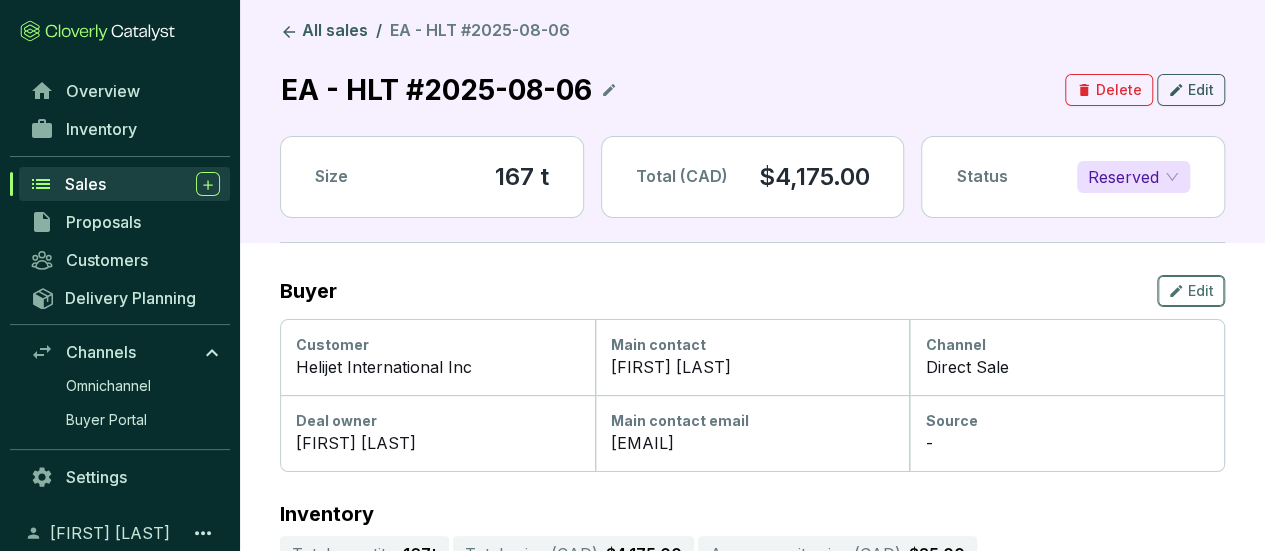 click on "Edit" at bounding box center [1201, 291] 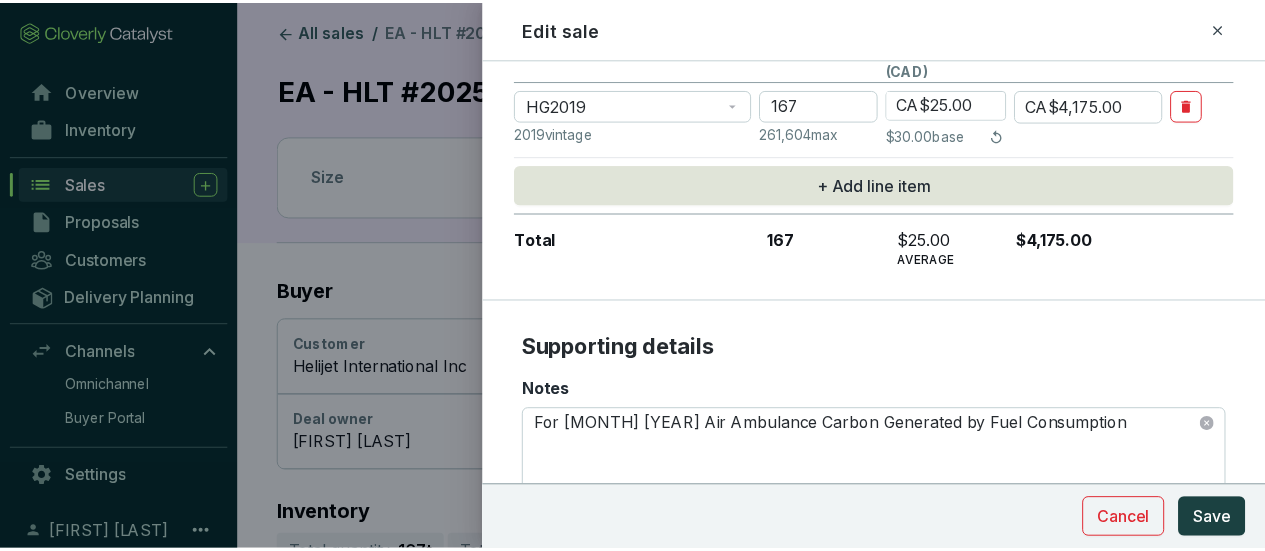 scroll, scrollTop: 438, scrollLeft: 0, axis: vertical 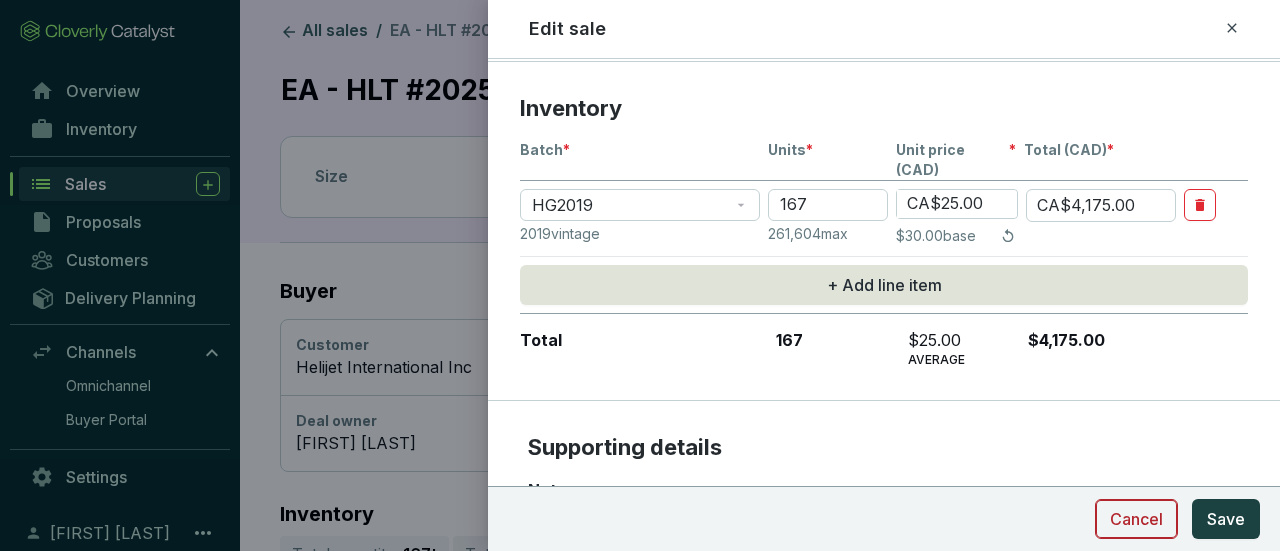 click on "Cancel" at bounding box center (1136, 519) 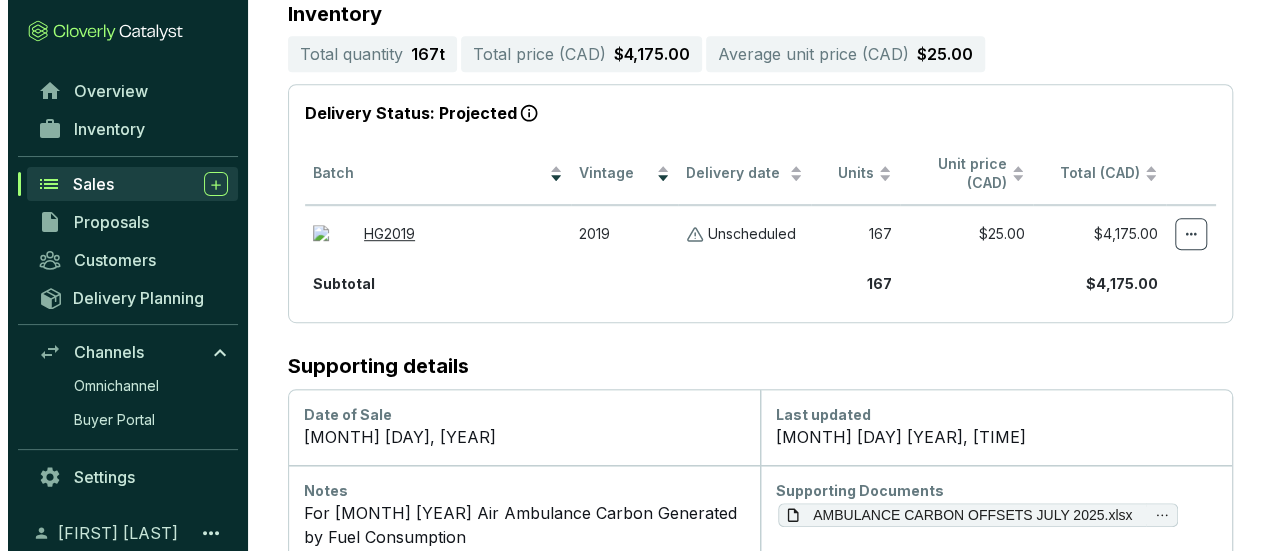 scroll, scrollTop: 534, scrollLeft: 0, axis: vertical 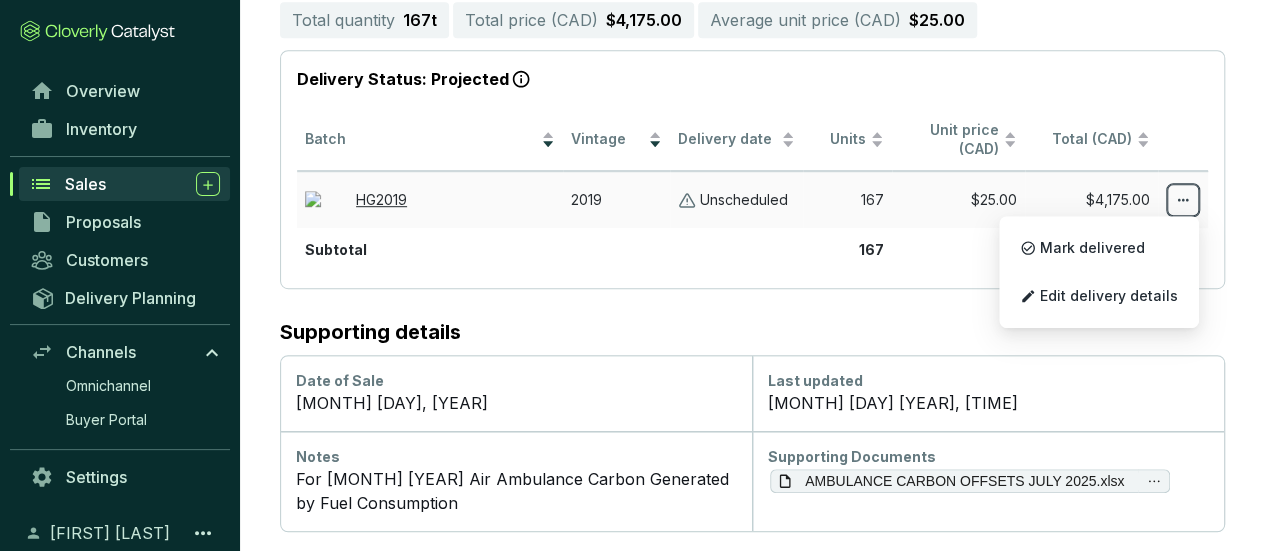 click 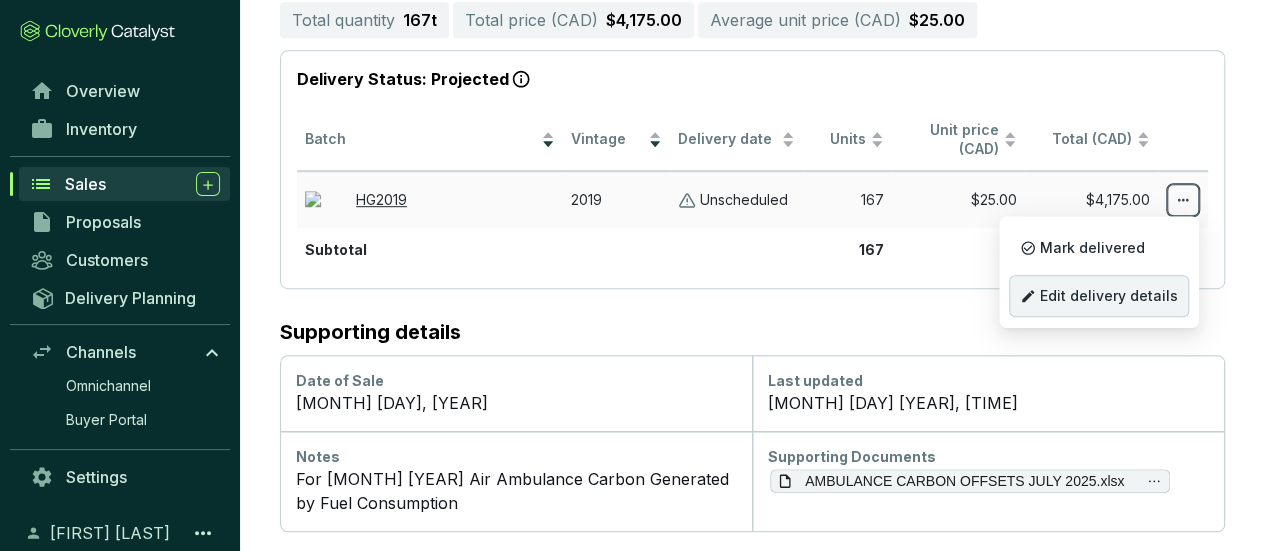 click on "Edit delivery details" at bounding box center (1109, 296) 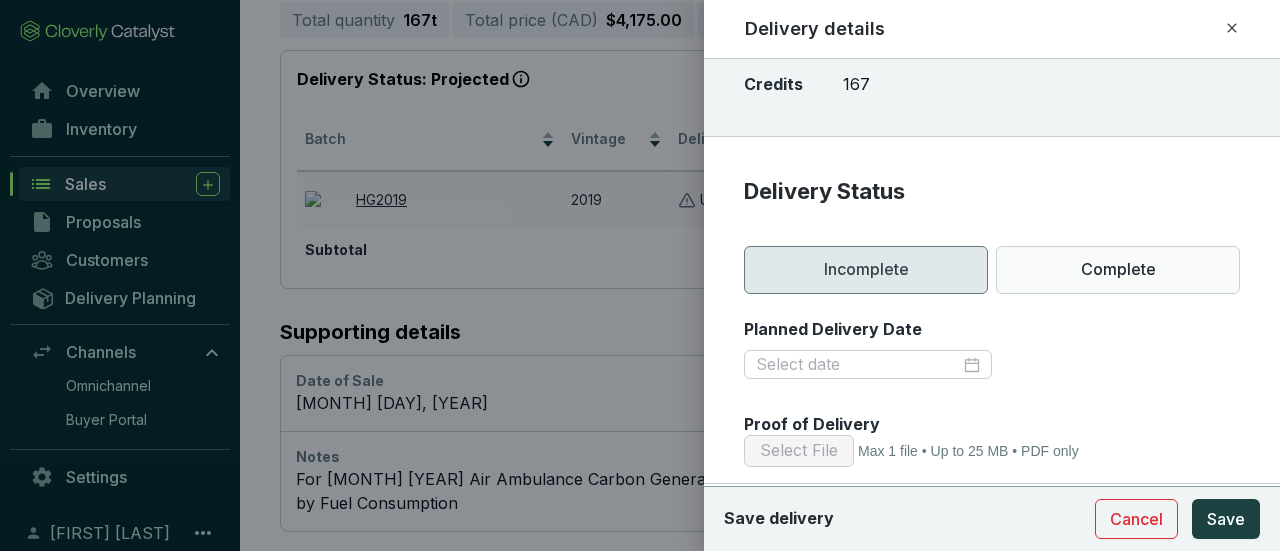 scroll, scrollTop: 200, scrollLeft: 0, axis: vertical 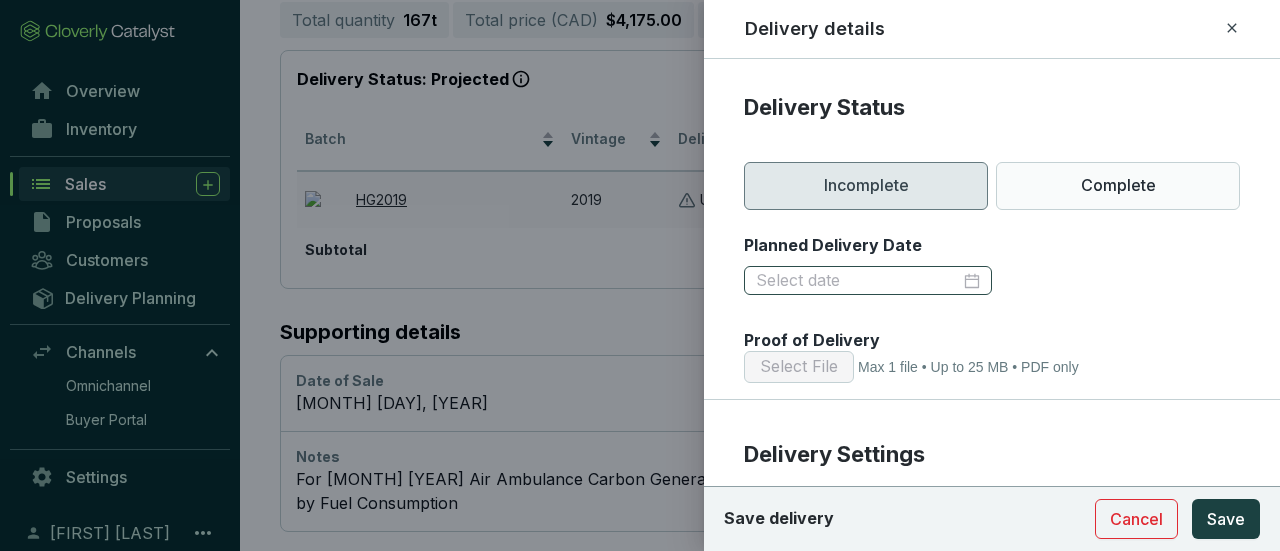 click at bounding box center (868, 281) 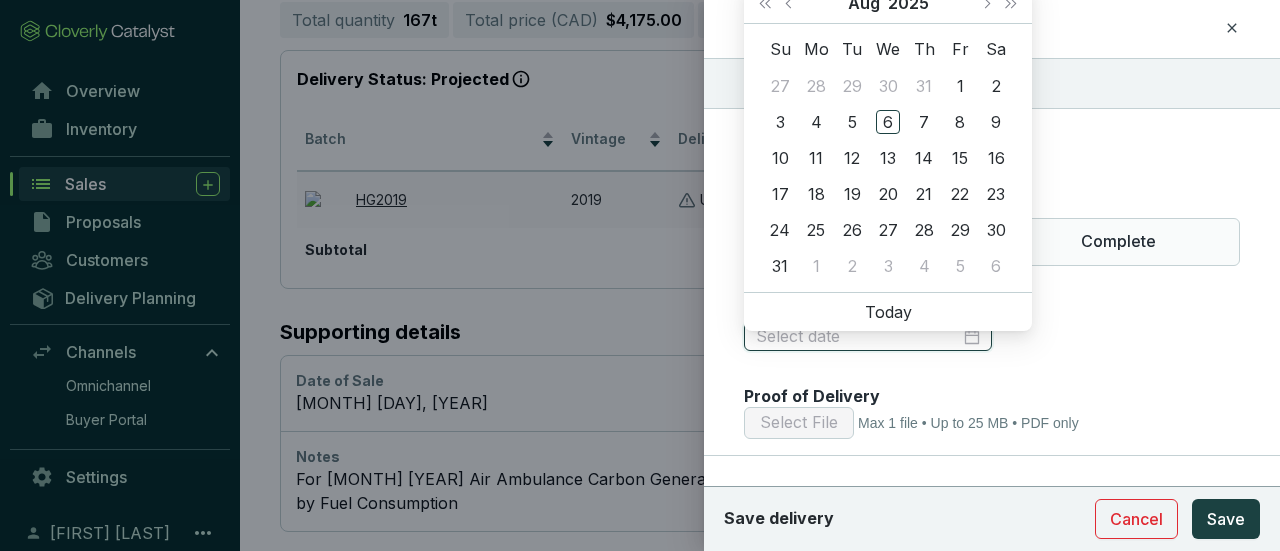 scroll, scrollTop: 100, scrollLeft: 0, axis: vertical 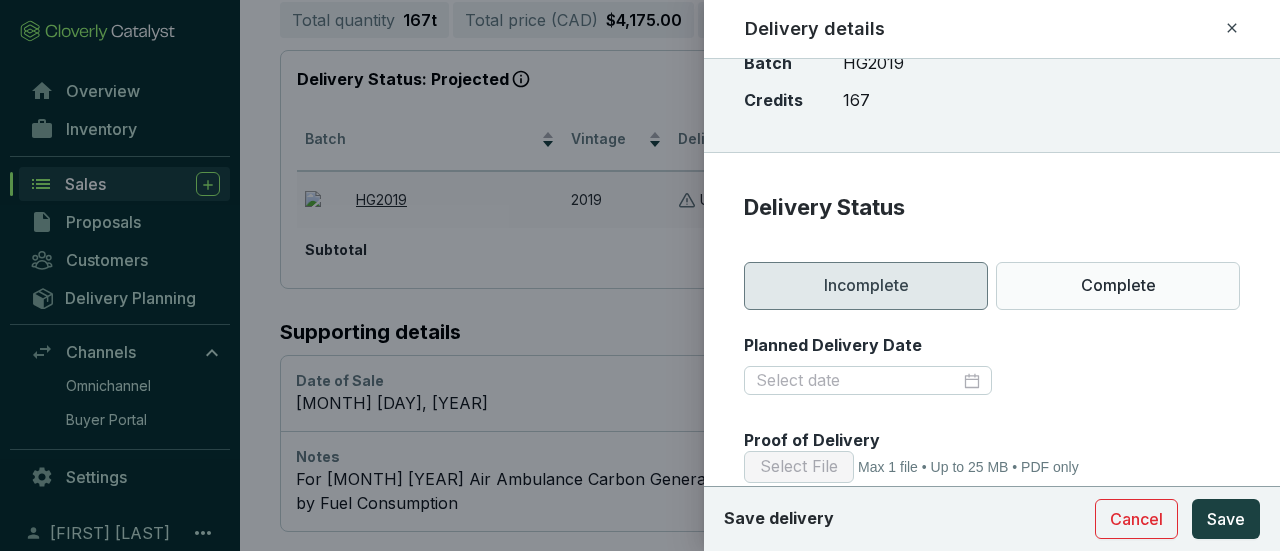 click on "Deal Details Name Batch Credits EA - HLT #2025-08-06 HG2019 167 Delivery Status Incomplete Complete Planned Delivery Date Proof of Delivery Select File Max 1 file • Up to 25 MB • PDF only Delivery Settings Delivery type * Retirement Transfer Beneficiary Delivery reason Serial numbers Notes For [MONTH] [YEAR] Air Ambulance Carbon Generated by Fuel Consumption Save delivery Cancel Save" at bounding box center (992, 625) 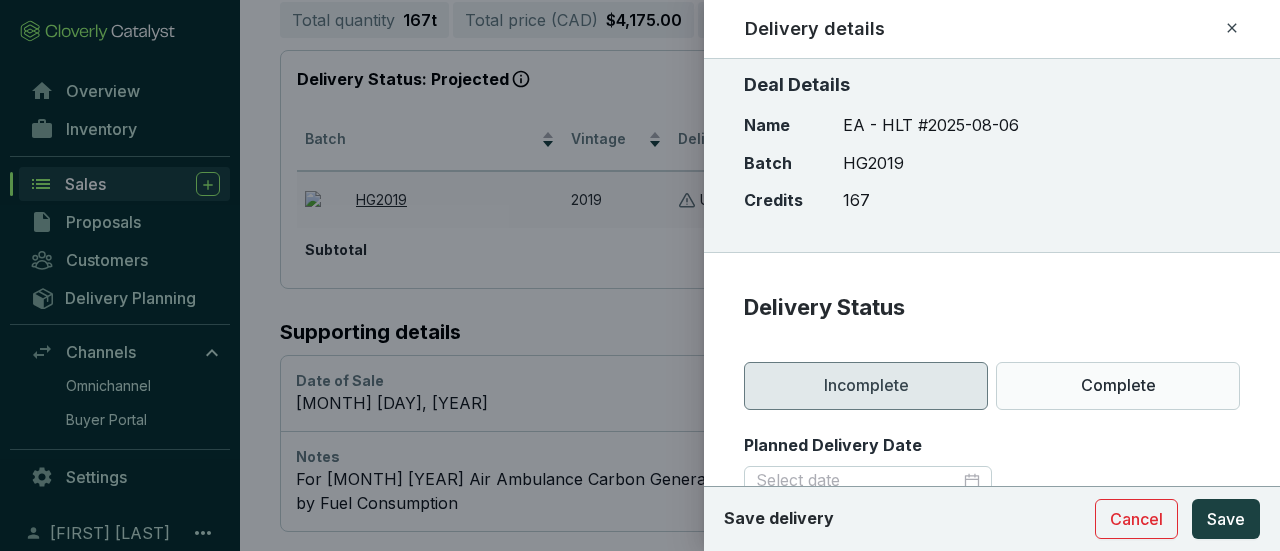 scroll, scrollTop: 100, scrollLeft: 0, axis: vertical 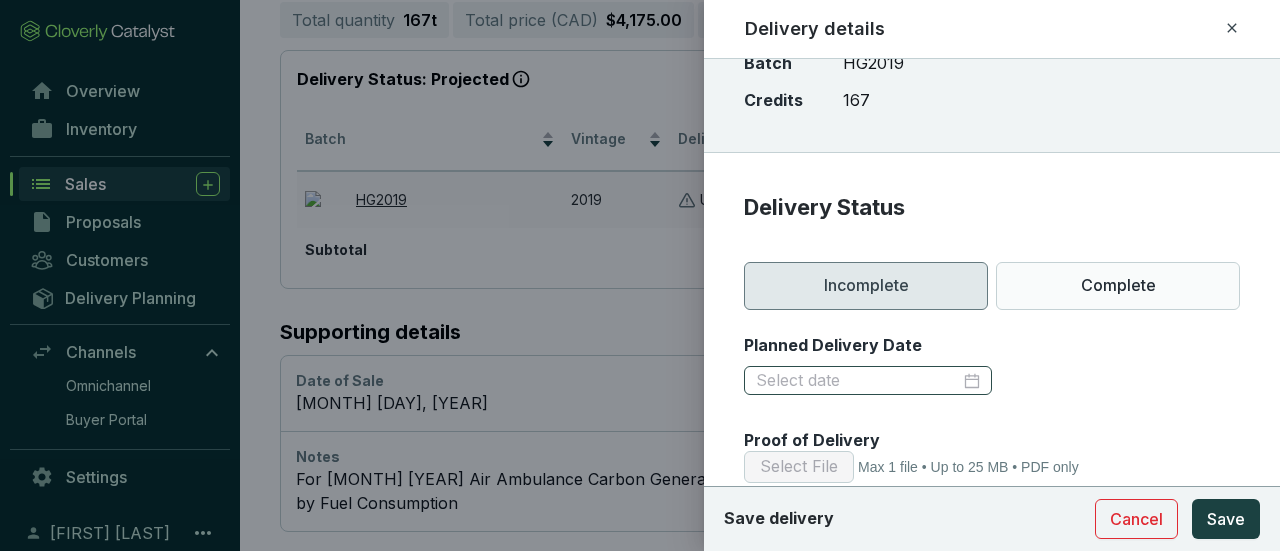 click at bounding box center (868, 381) 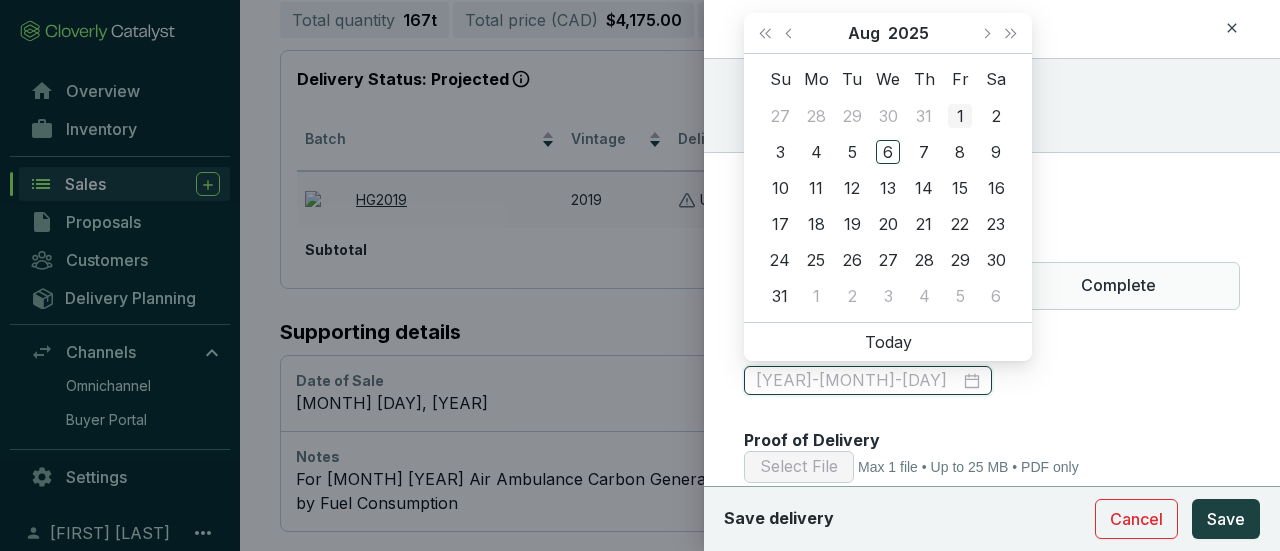 type on "[YEAR]-[MONTH]-[DAY]" 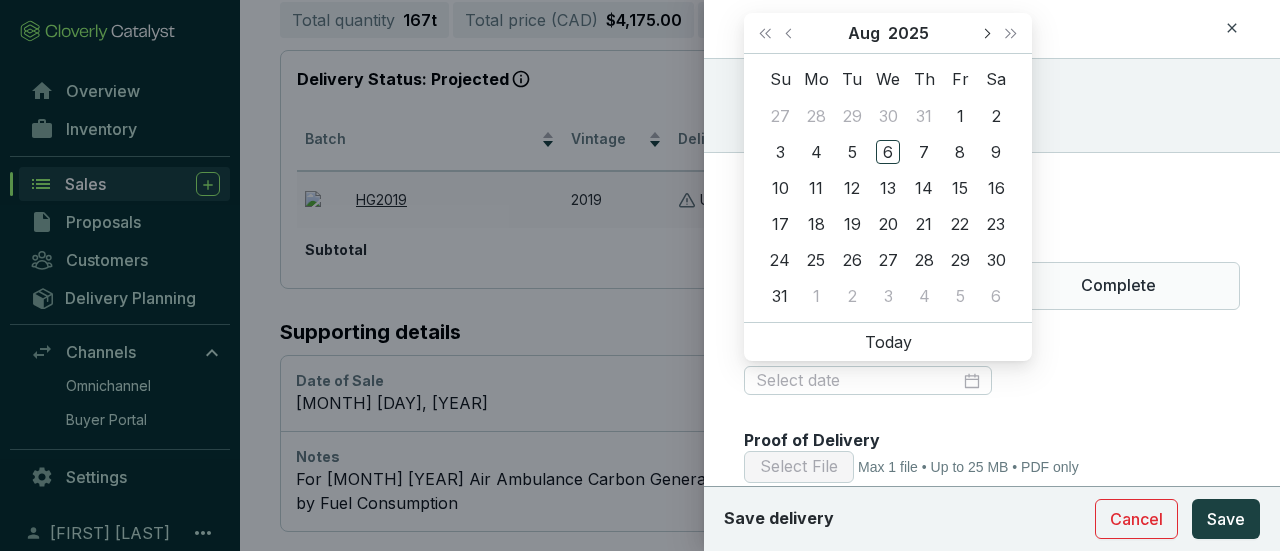 click at bounding box center (986, 33) 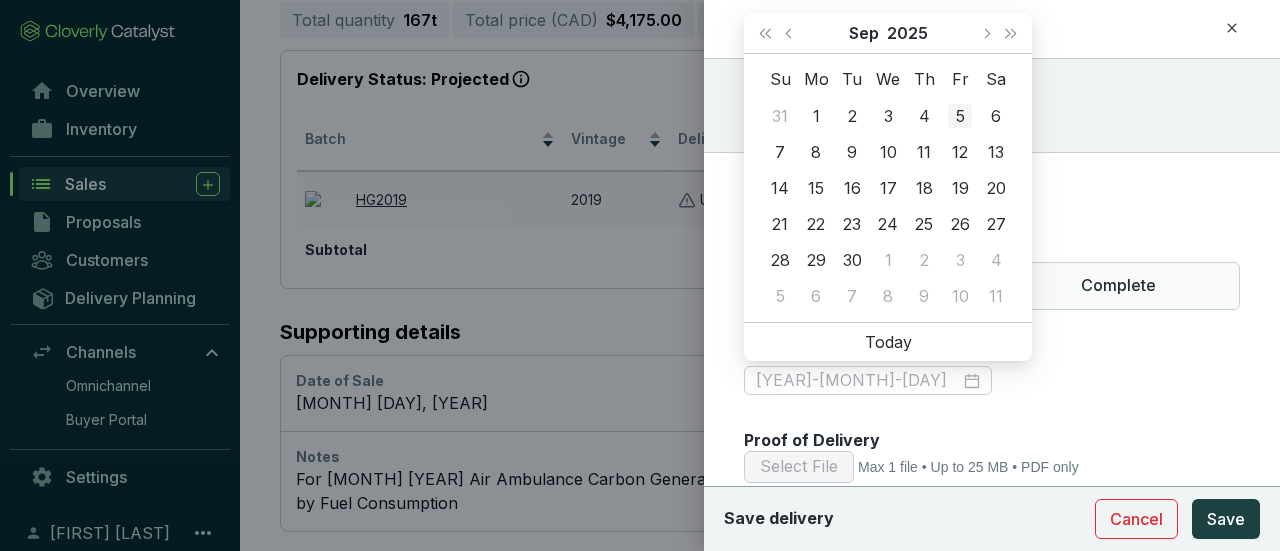 type on "[YEAR]-[MONTH]-[DAY]" 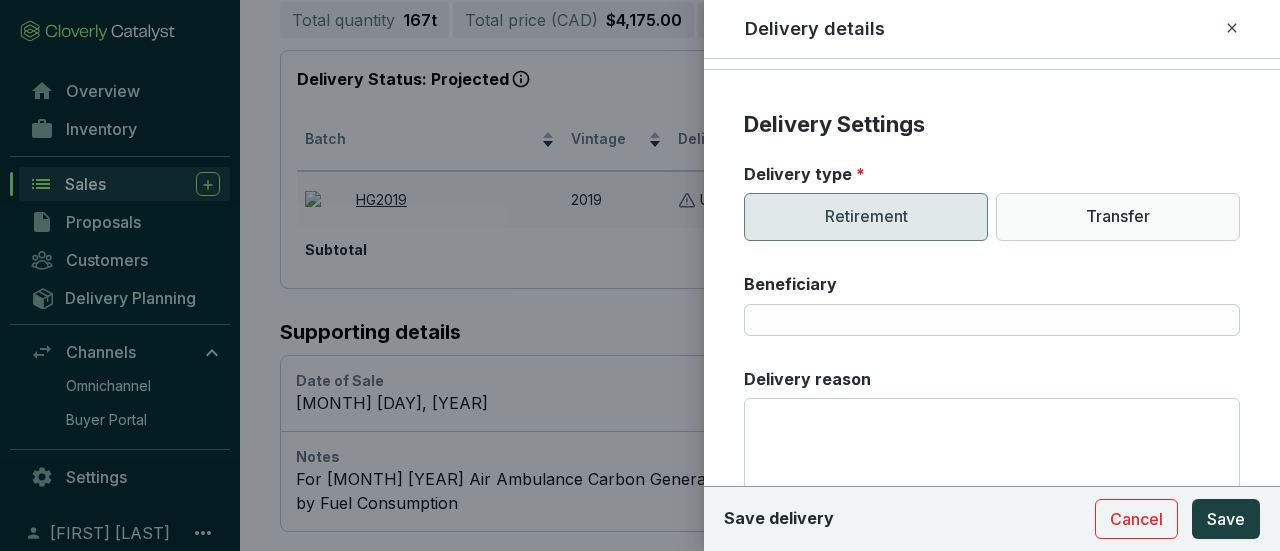 scroll, scrollTop: 500, scrollLeft: 0, axis: vertical 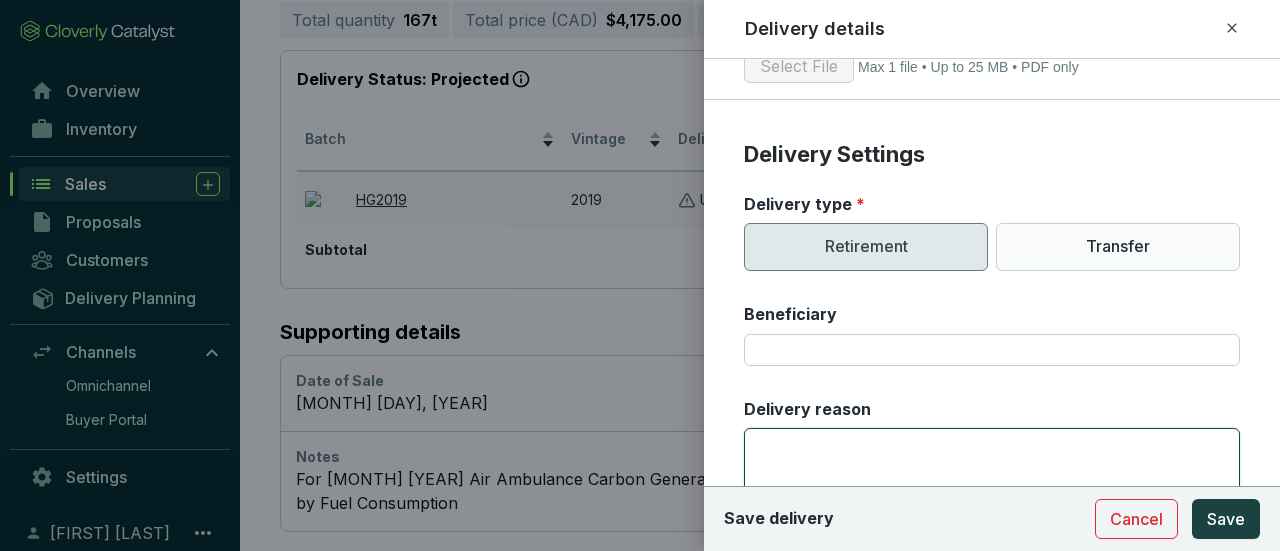 click on "Delivery reason" at bounding box center [992, 477] 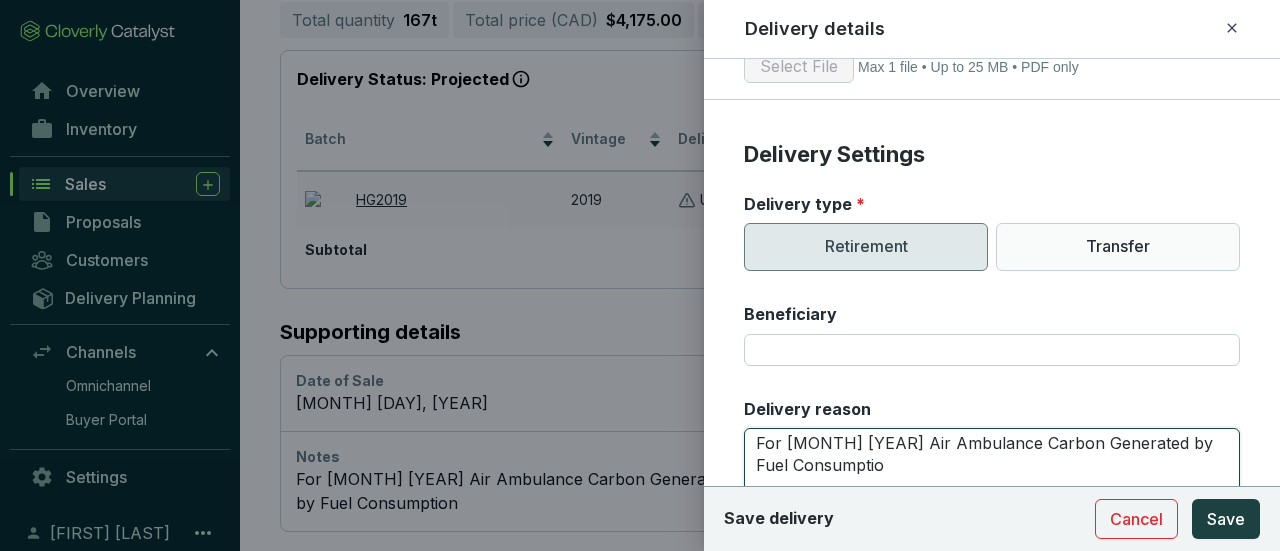 type on "For [MONTH] [YEAR] Air Ambulance Carbon Generated by Fuel Consumption" 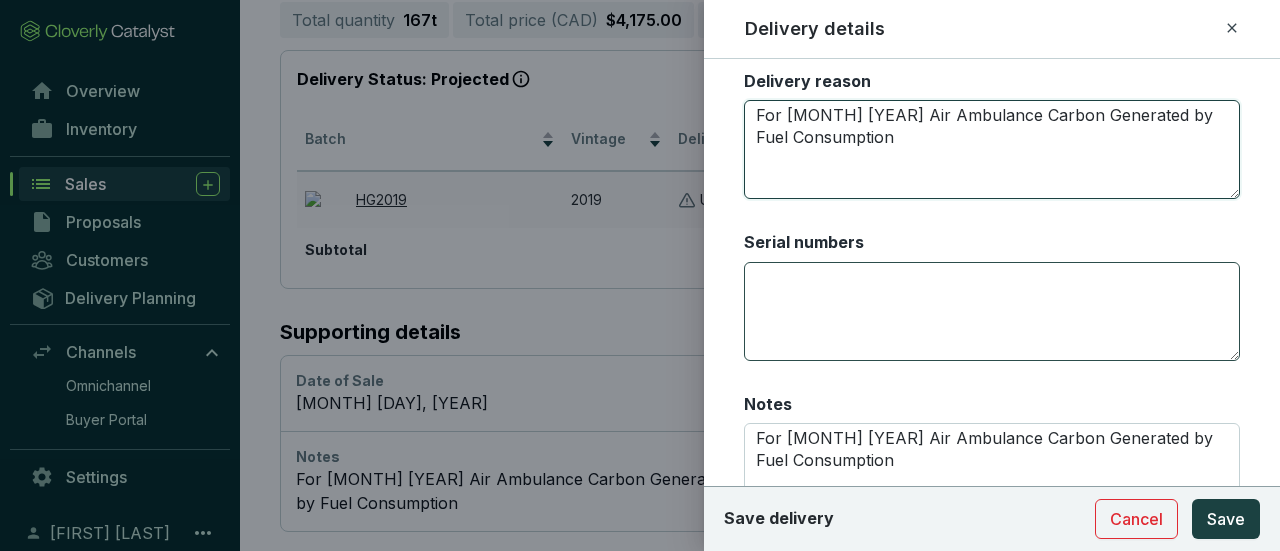 scroll, scrollTop: 800, scrollLeft: 0, axis: vertical 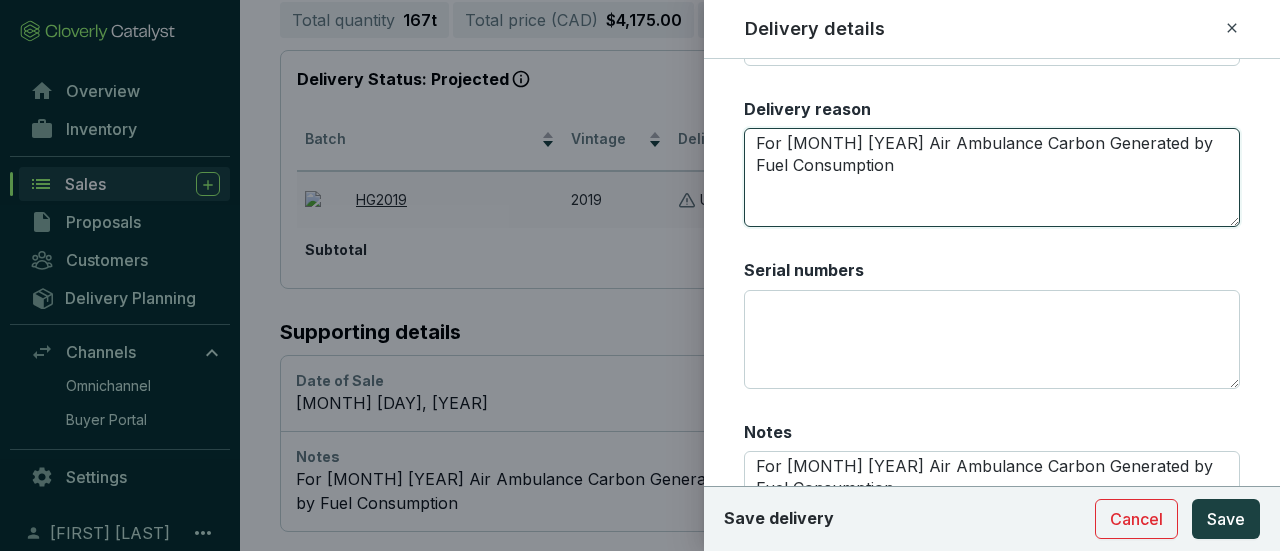 drag, startPoint x: 876, startPoint y: 172, endPoint x: 740, endPoint y: 140, distance: 139.71399 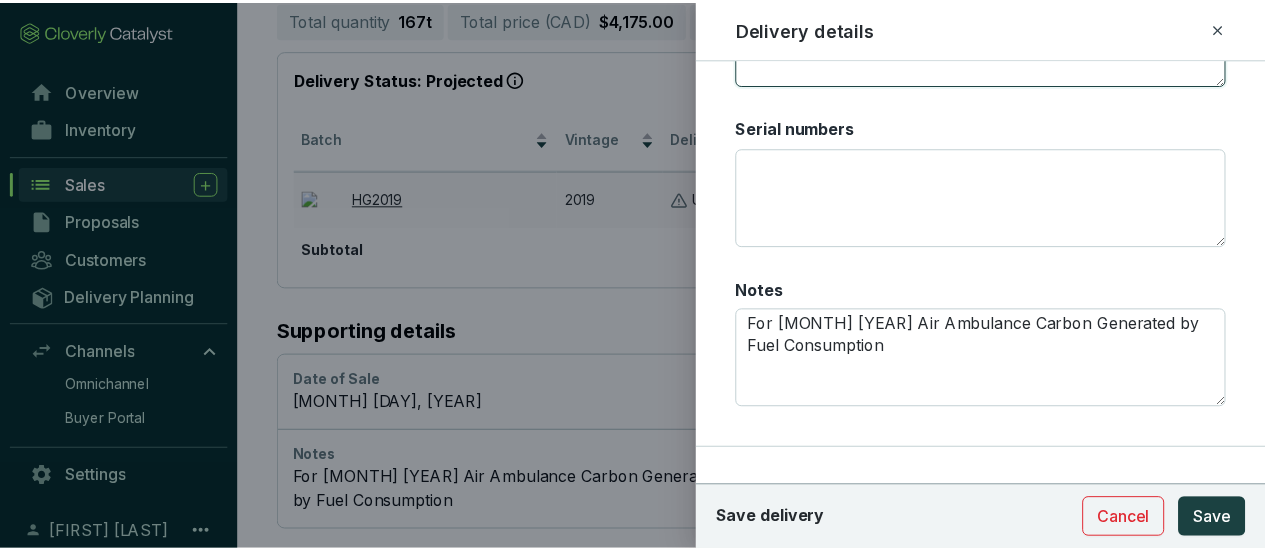 scroll, scrollTop: 956, scrollLeft: 0, axis: vertical 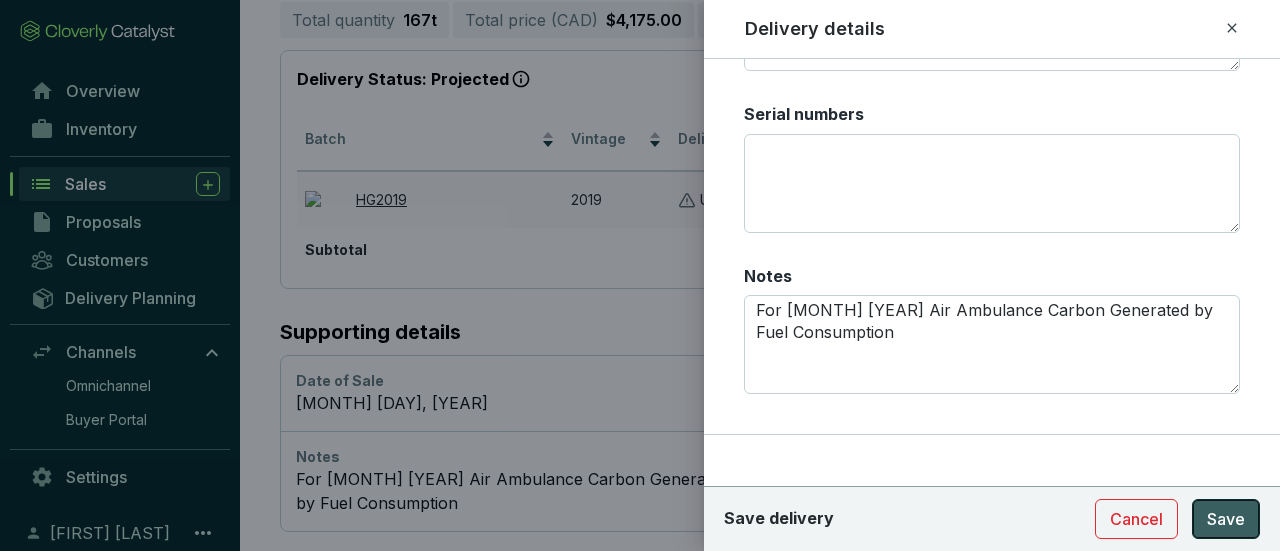 click on "Save" at bounding box center (1226, 519) 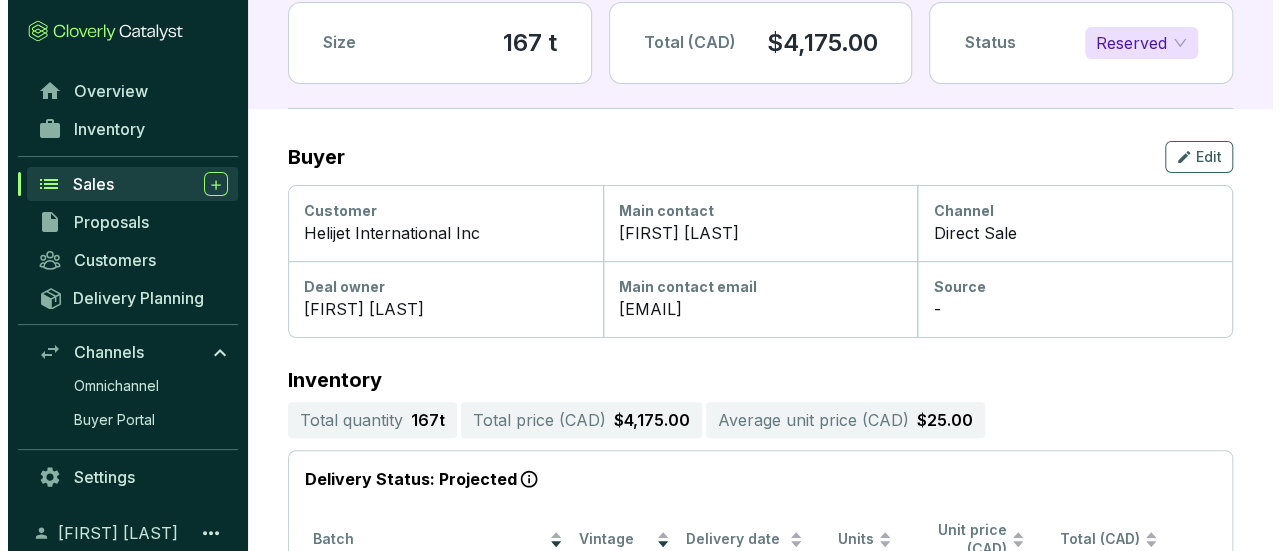scroll, scrollTop: 0, scrollLeft: 0, axis: both 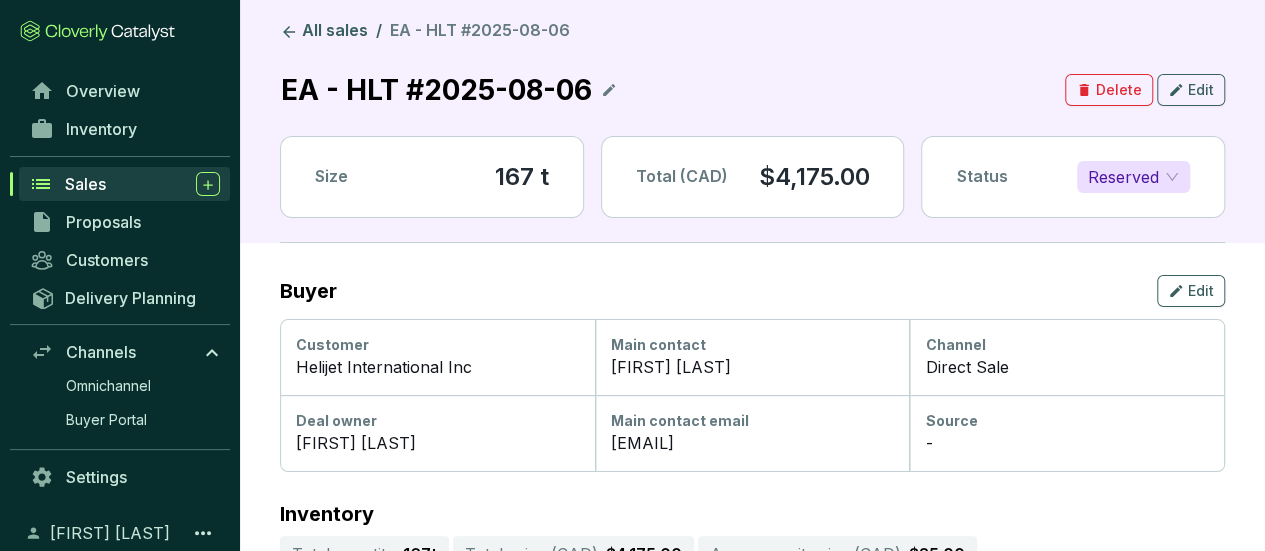 click on "[FIRST] [LAST]" at bounding box center [110, 533] 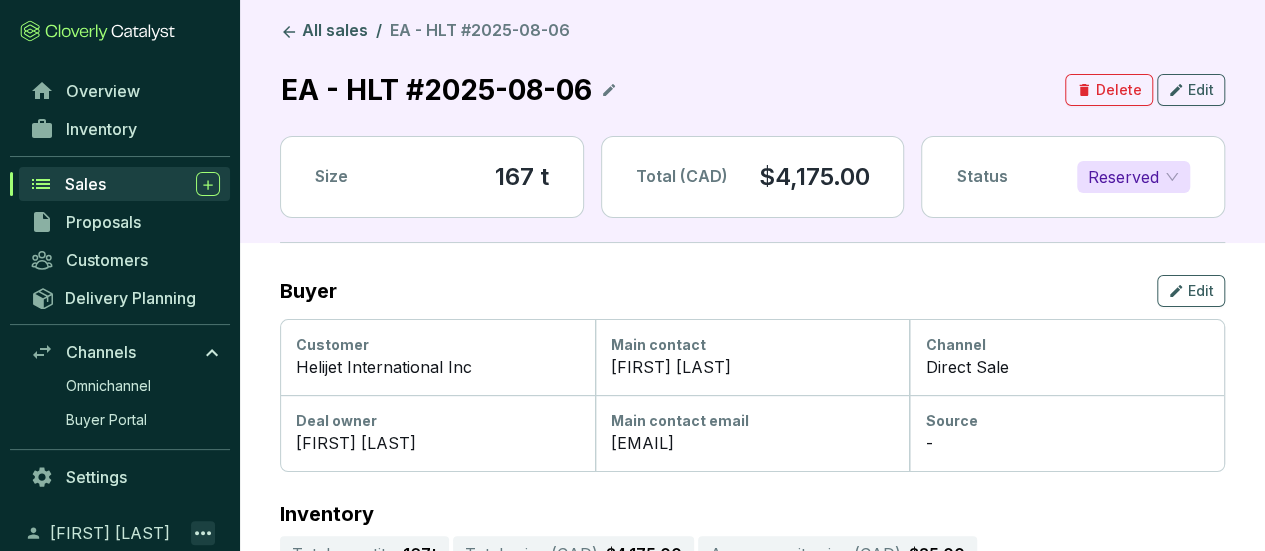 click 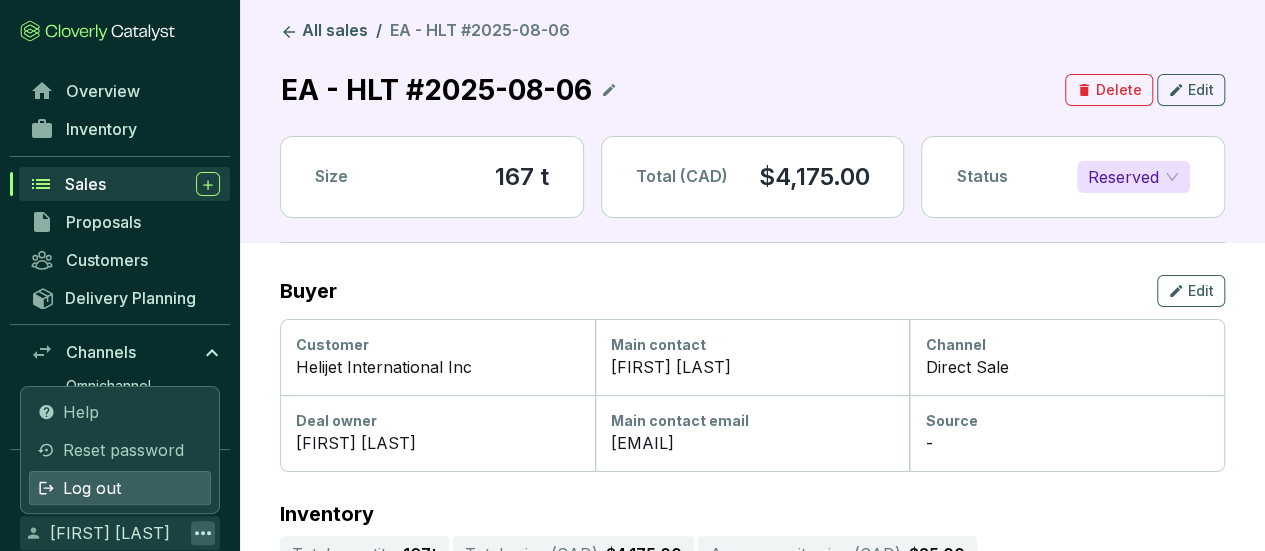 click on "Log out" at bounding box center [120, 488] 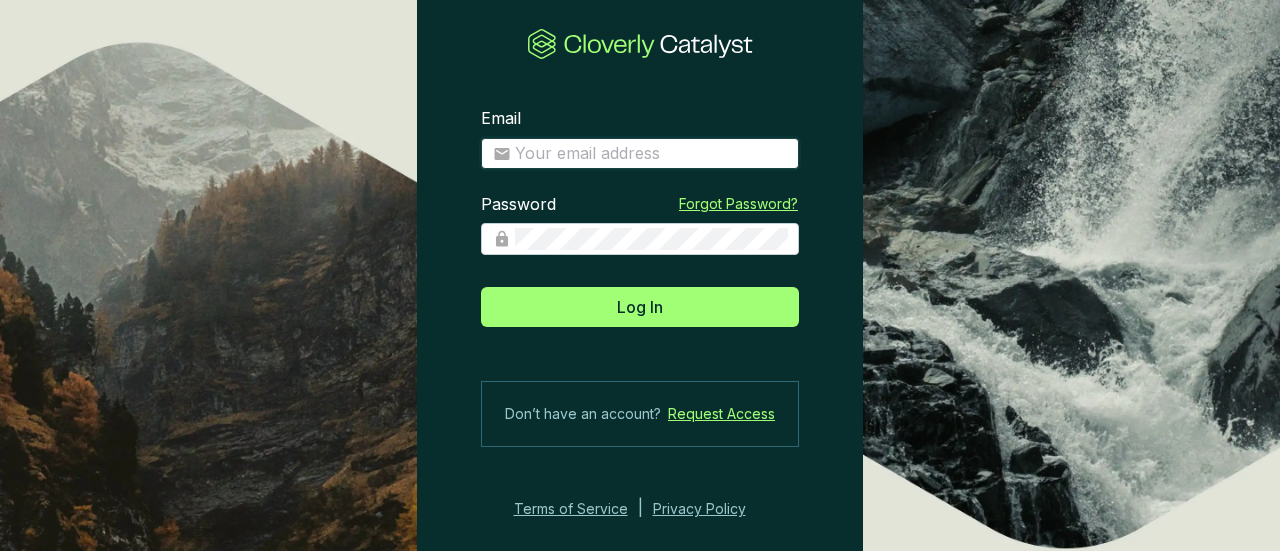 type on "[EMAIL]" 